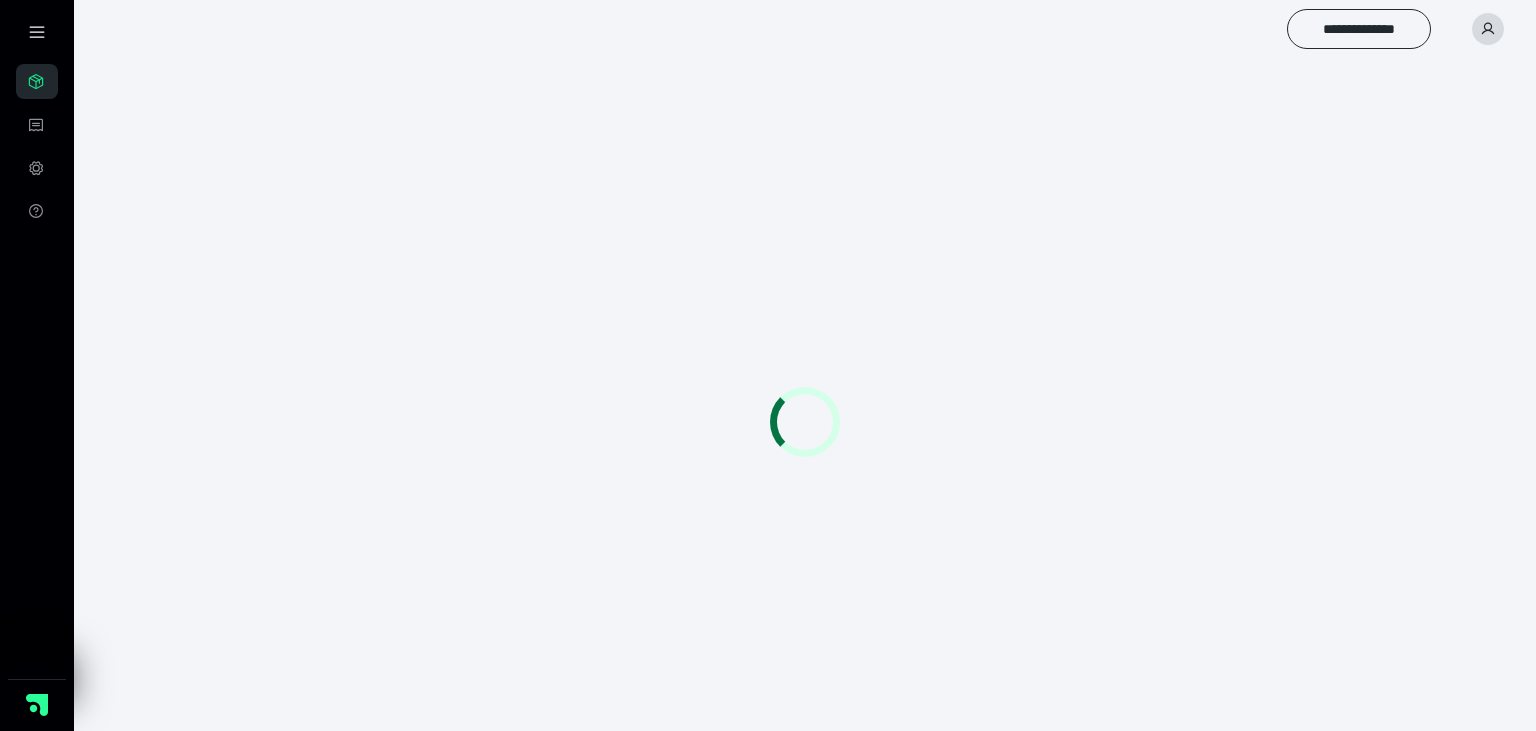 scroll, scrollTop: 0, scrollLeft: 0, axis: both 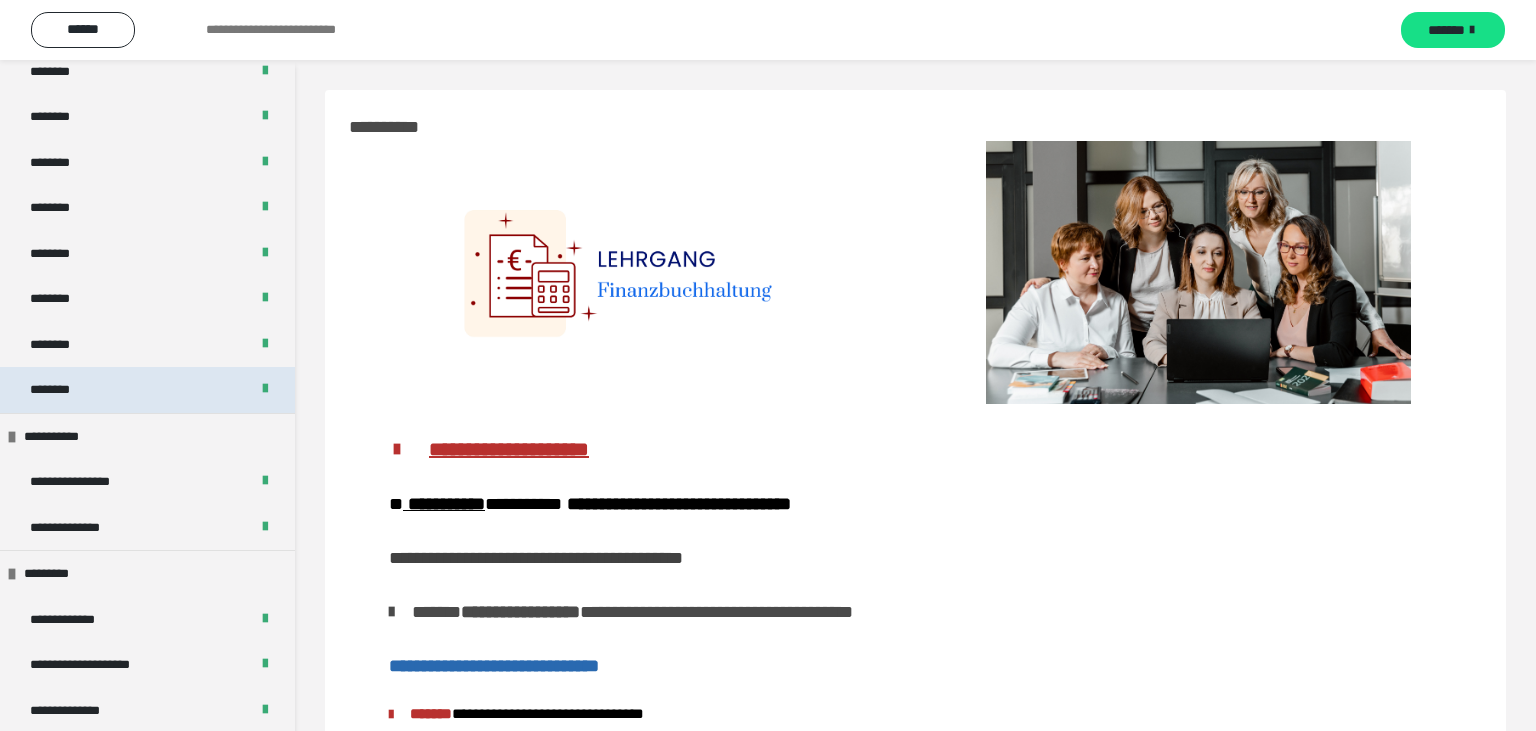 click on "********" at bounding box center [147, 390] 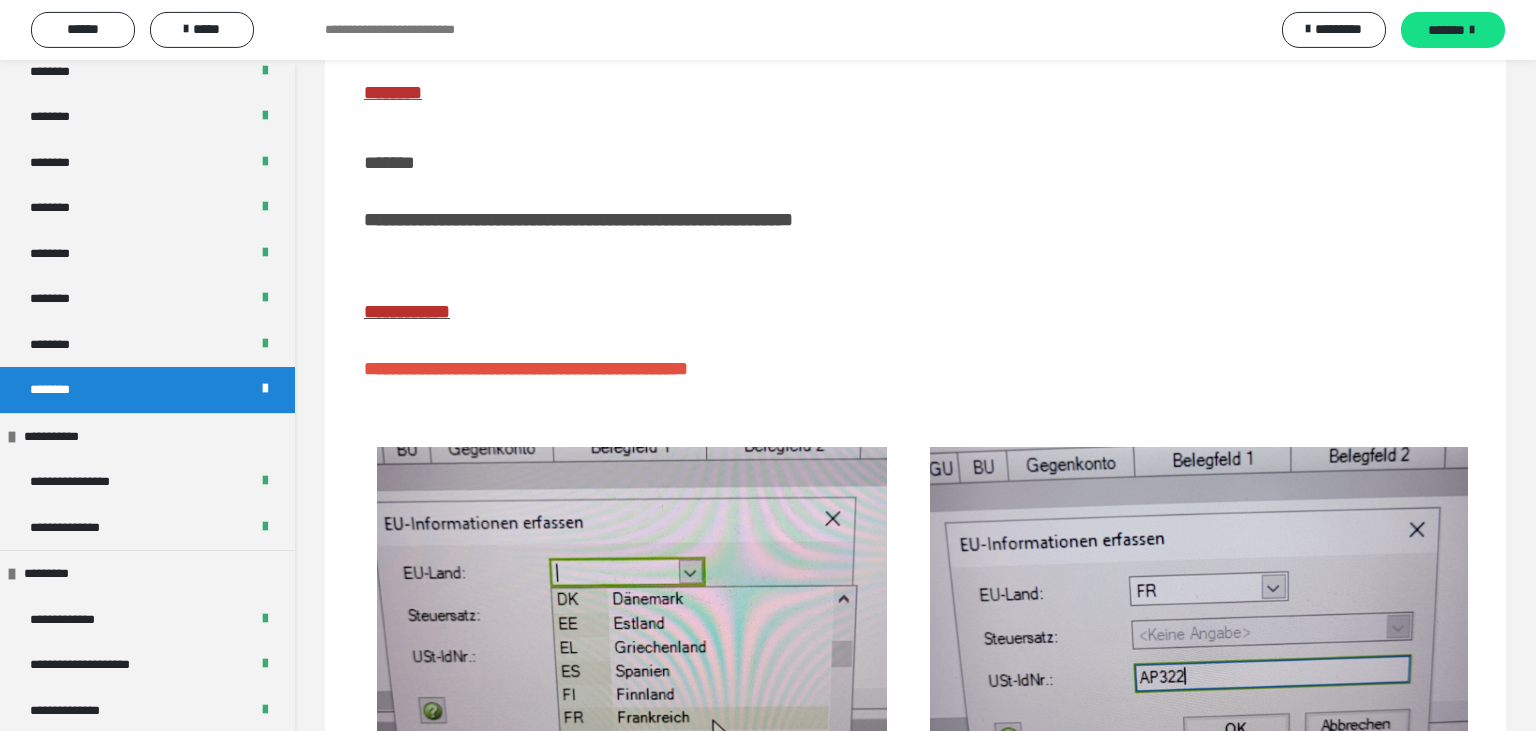 scroll, scrollTop: 314, scrollLeft: 0, axis: vertical 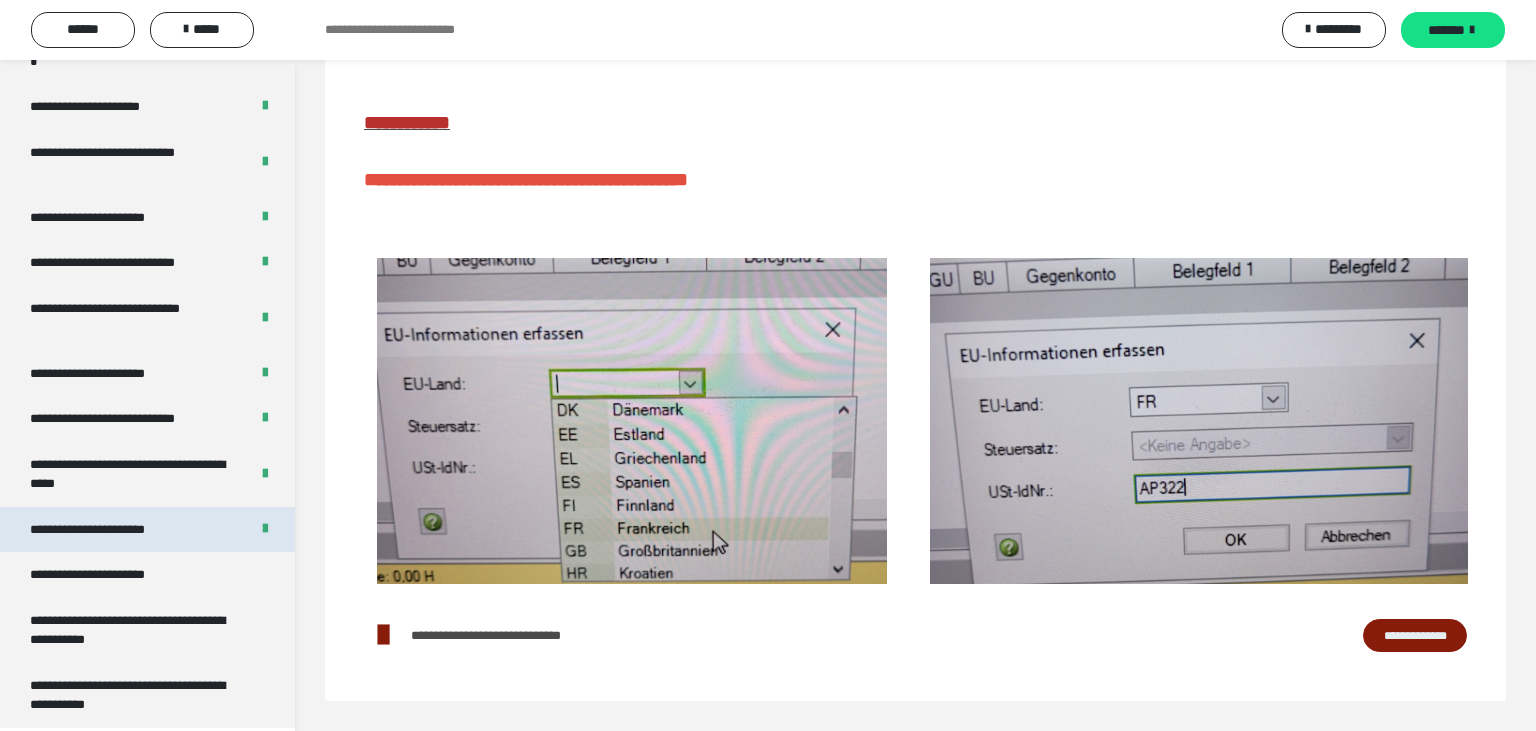 click on "**********" at bounding box center [110, 530] 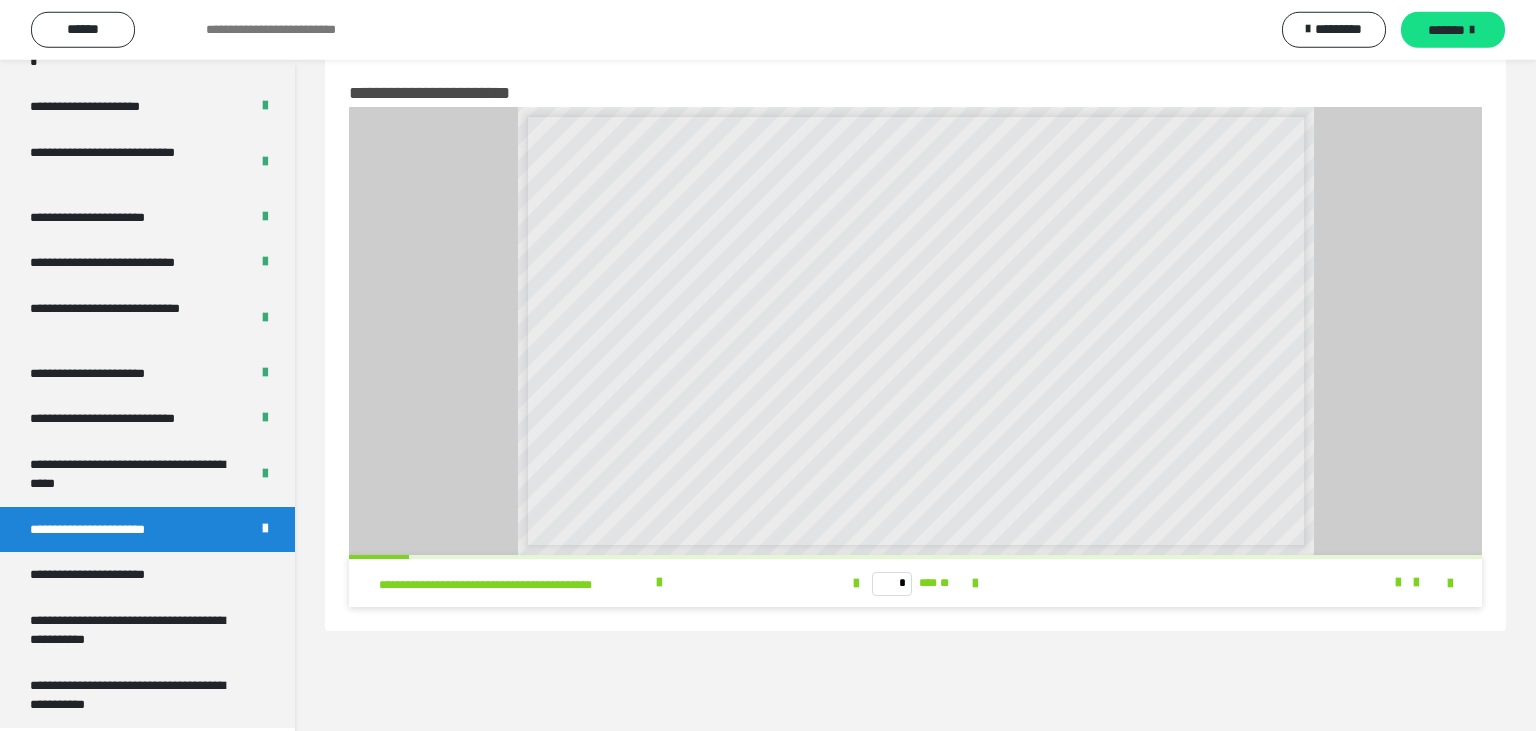 scroll, scrollTop: 60, scrollLeft: 0, axis: vertical 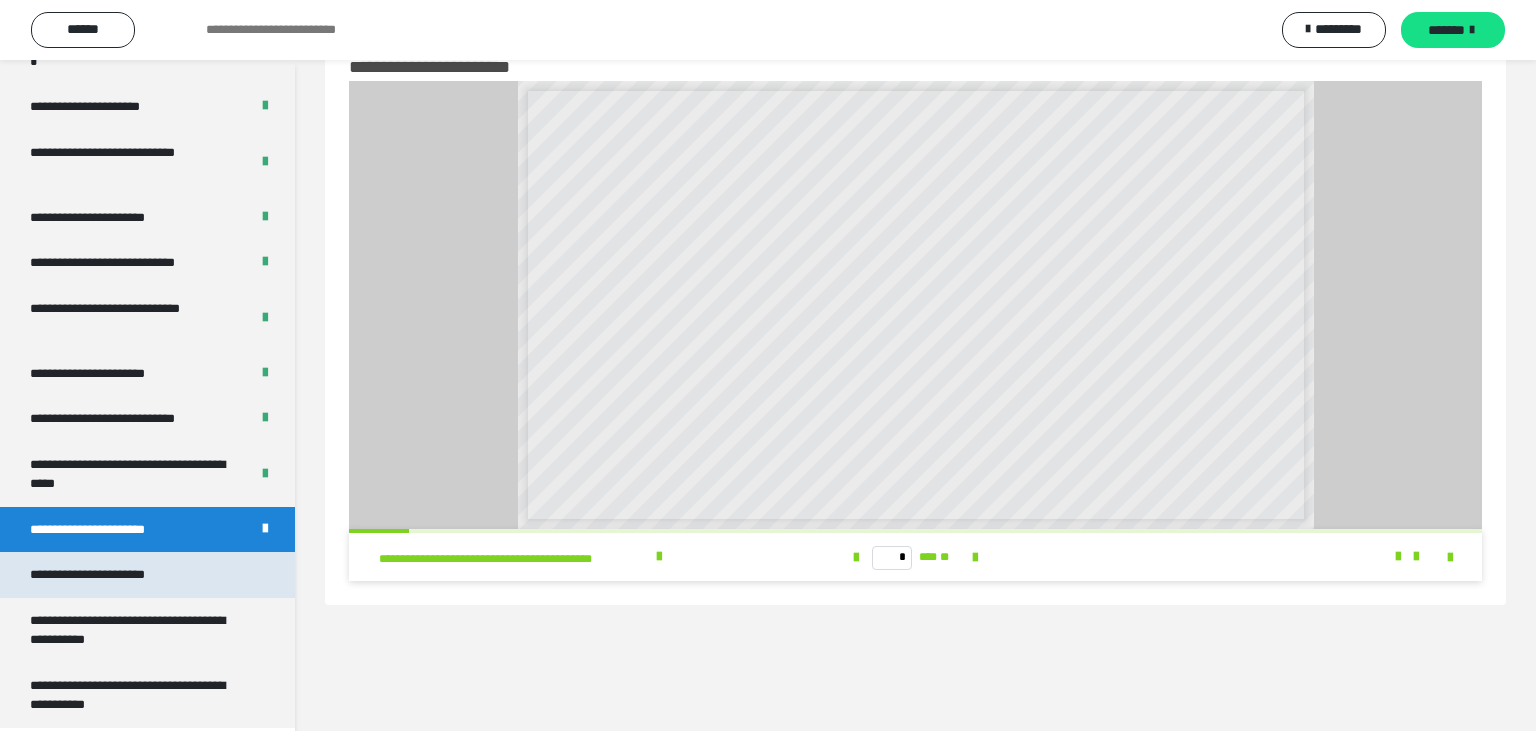 click on "**********" at bounding box center [111, 575] 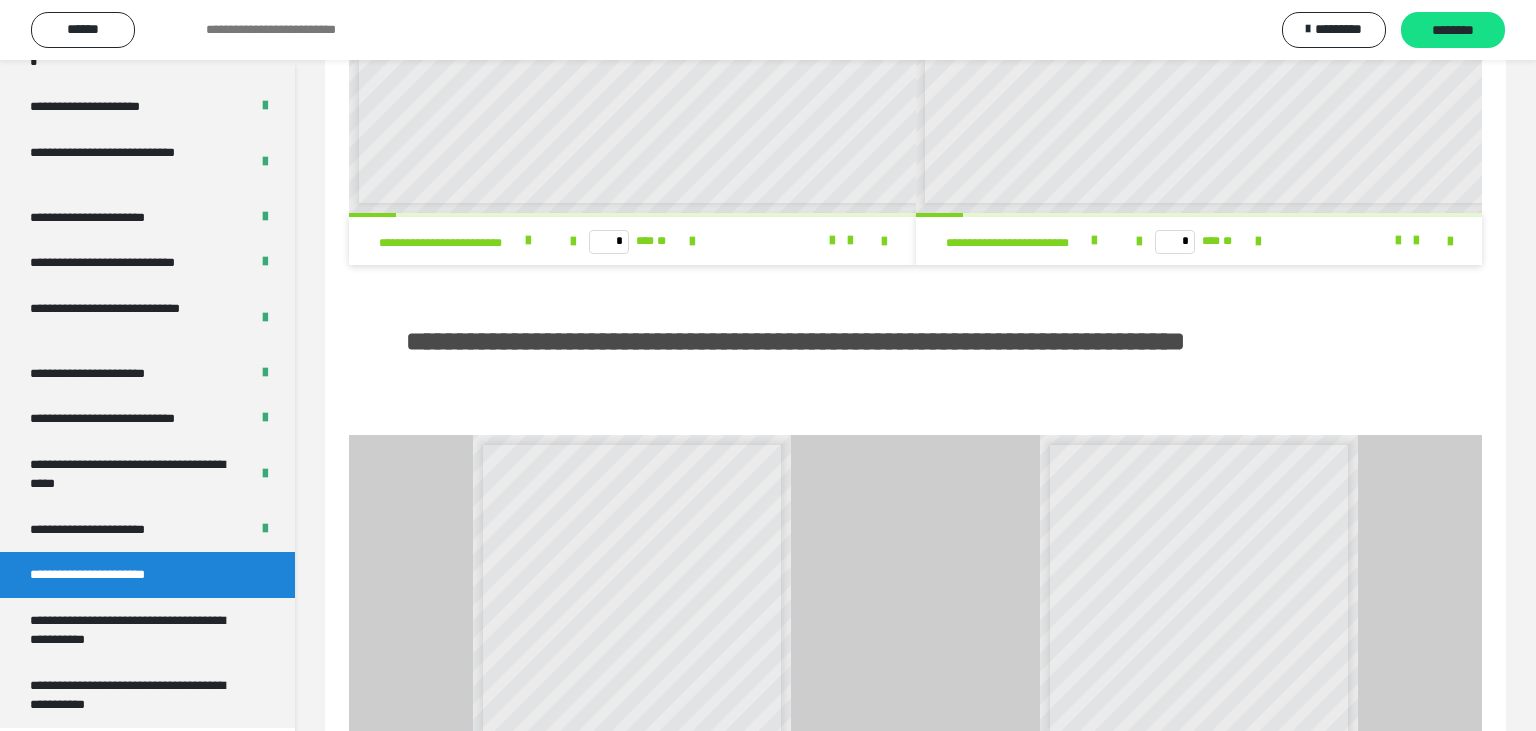 scroll, scrollTop: 0, scrollLeft: 0, axis: both 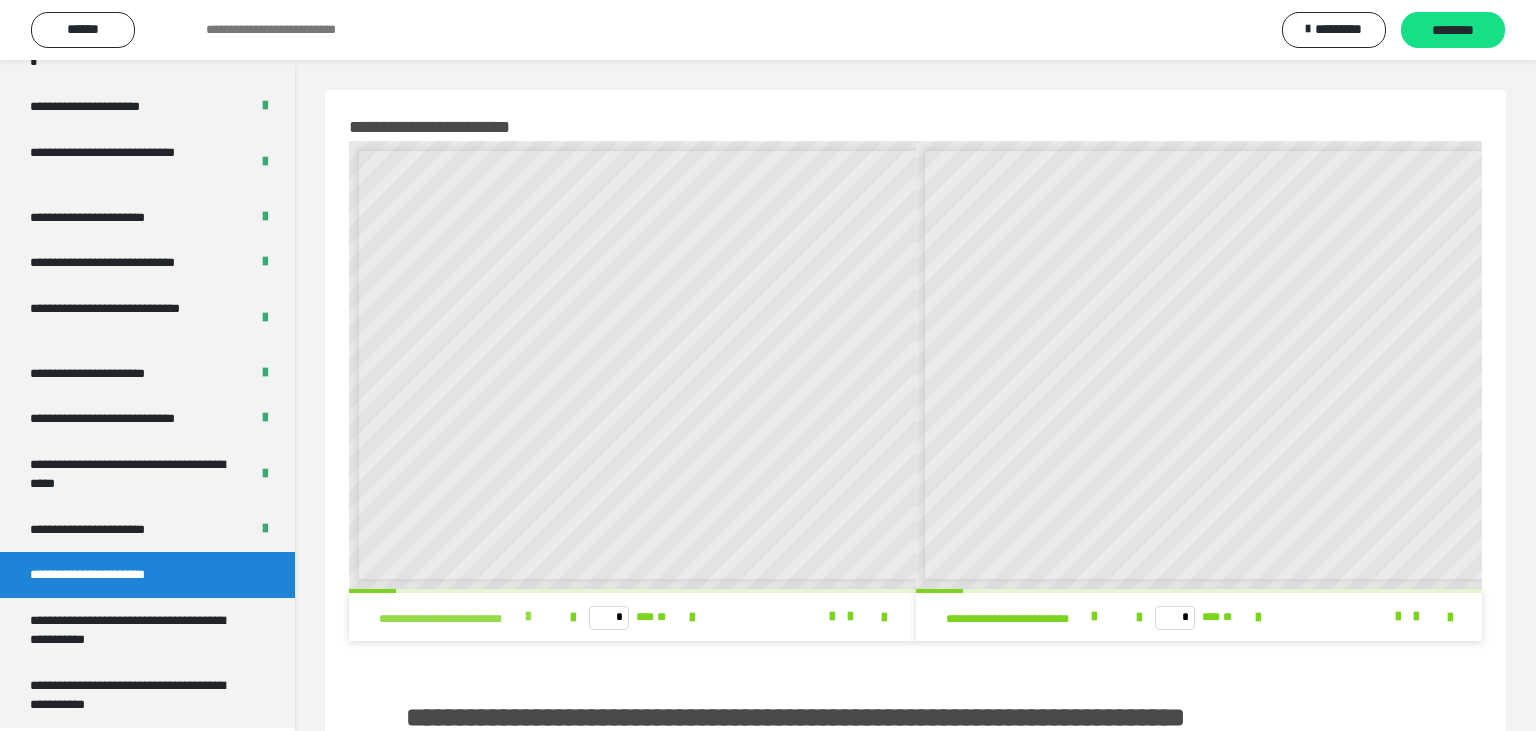 click at bounding box center (528, 617) 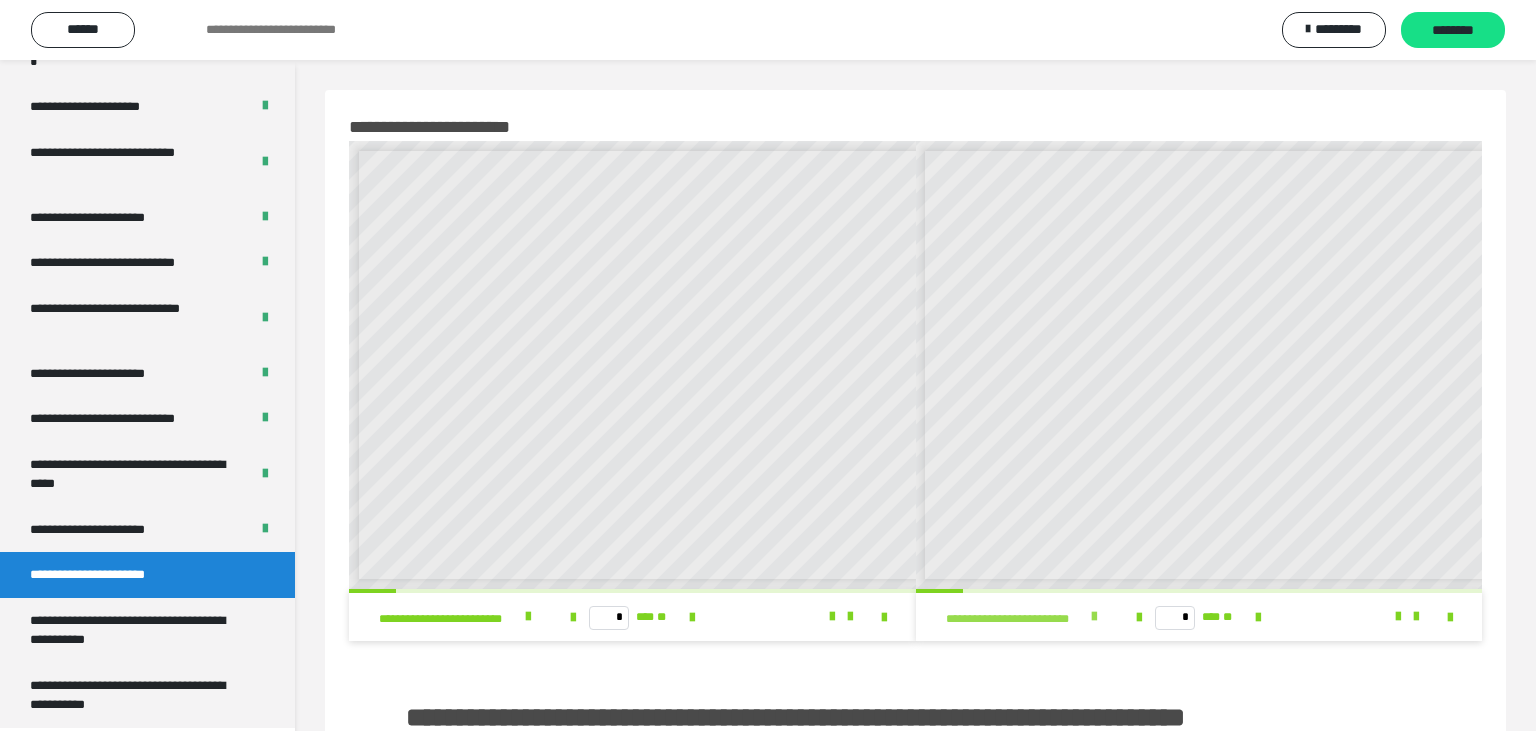 click at bounding box center [1094, 617] 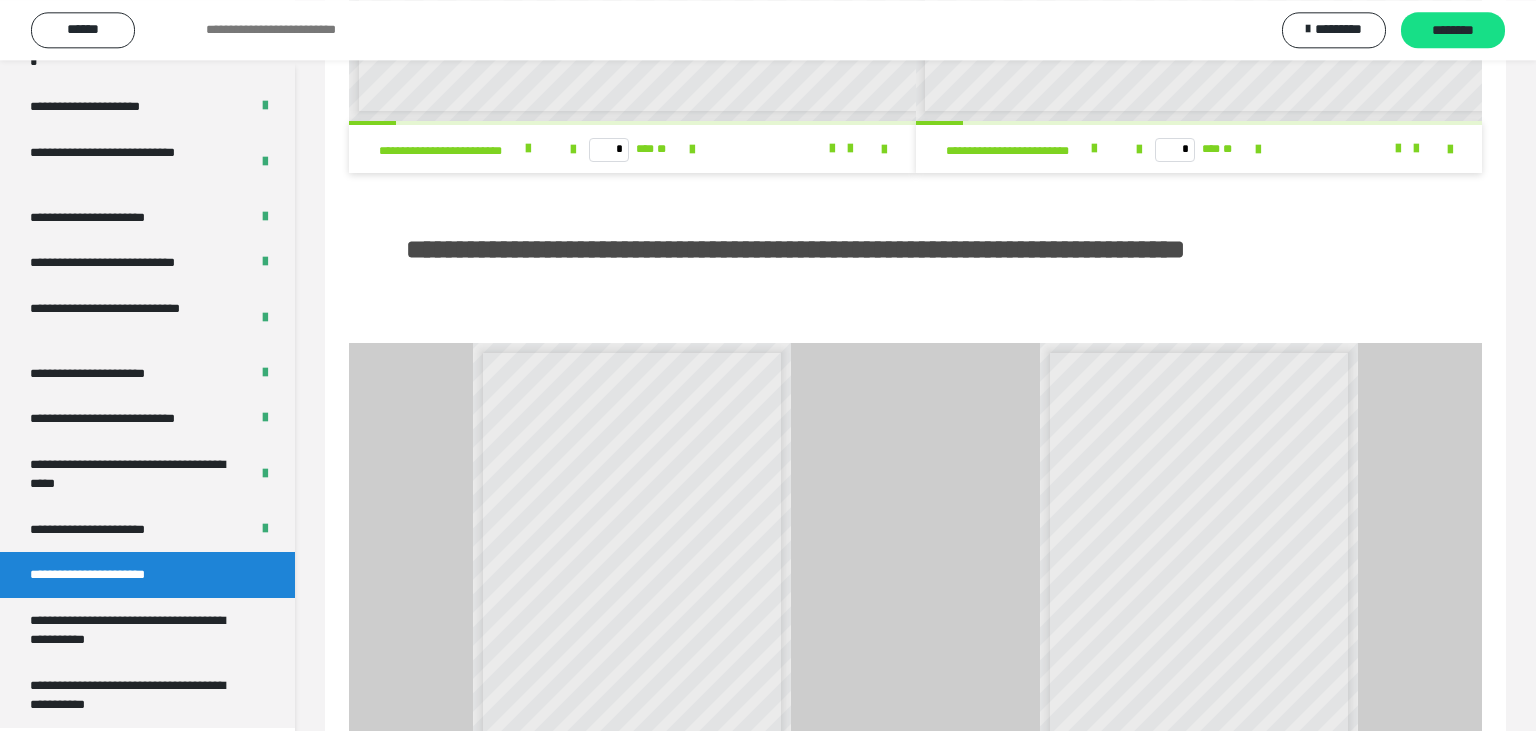 scroll, scrollTop: 528, scrollLeft: 0, axis: vertical 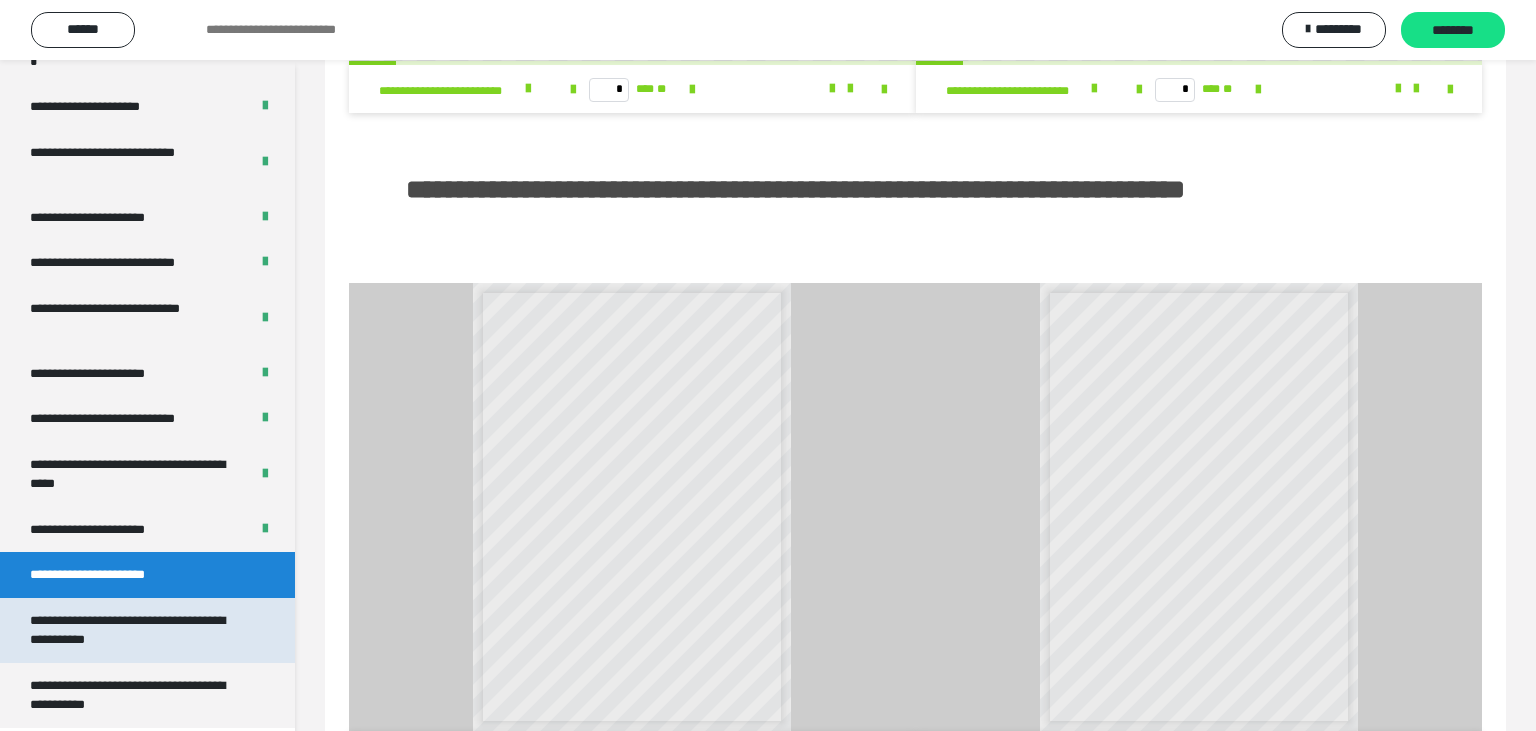 click on "**********" at bounding box center [139, 630] 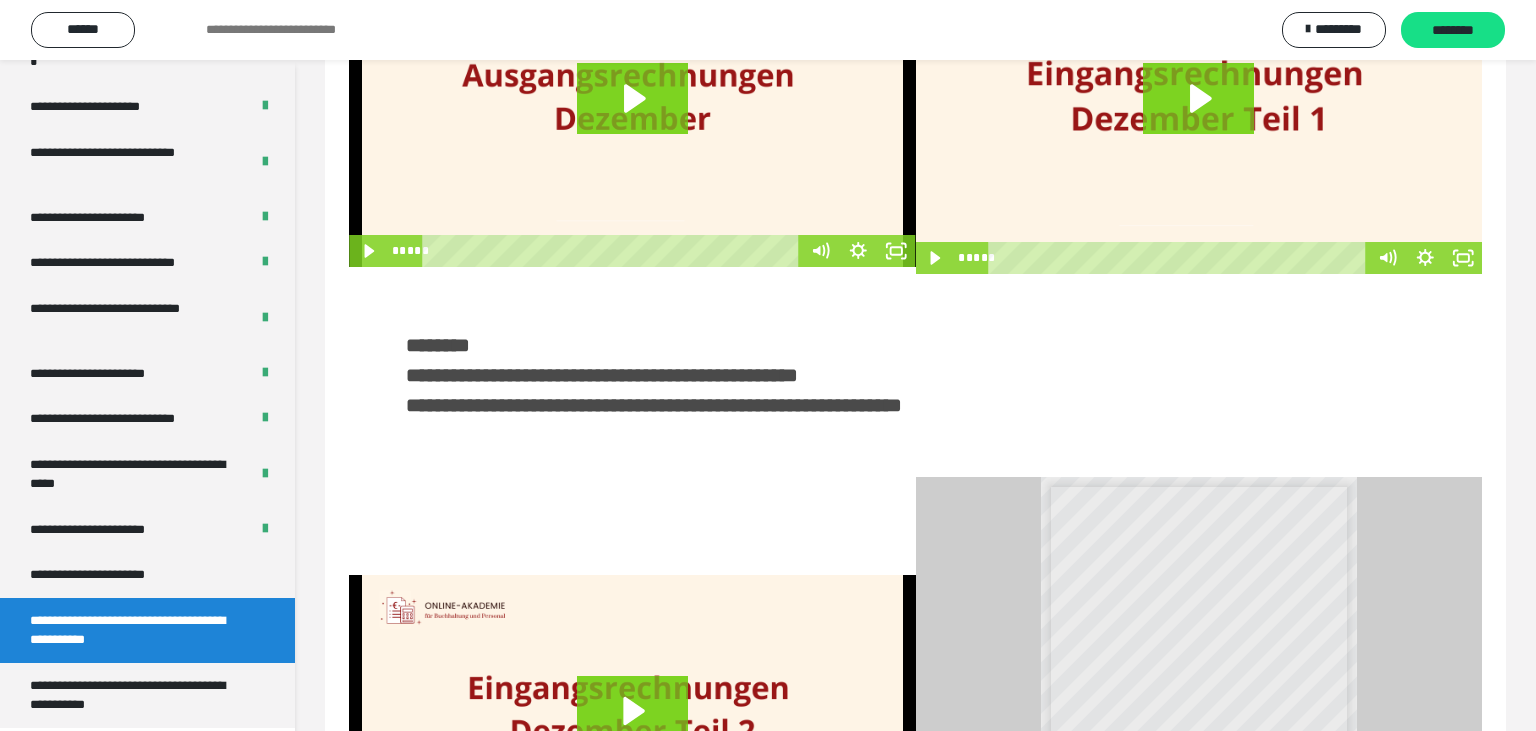 scroll, scrollTop: 0, scrollLeft: 0, axis: both 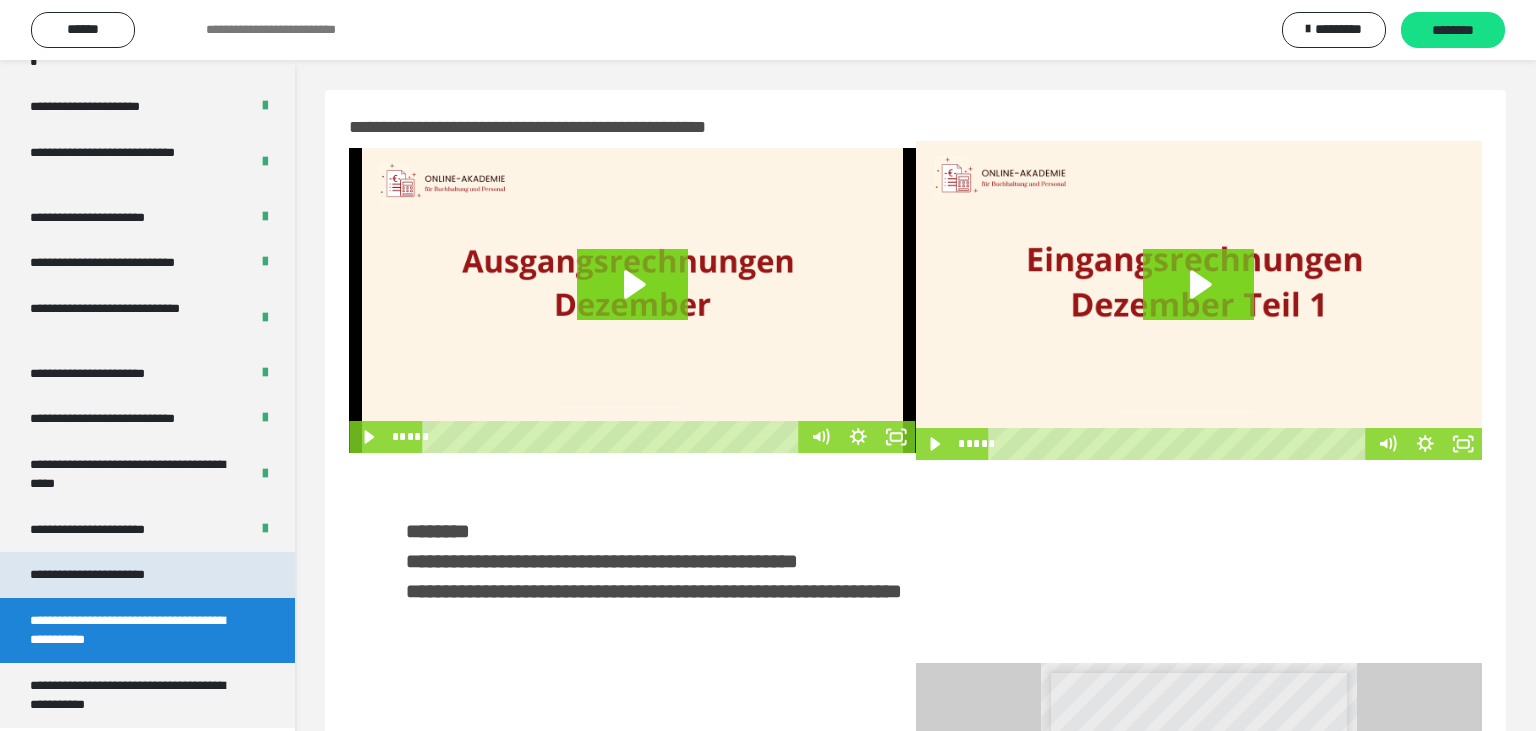 click on "**********" at bounding box center (111, 575) 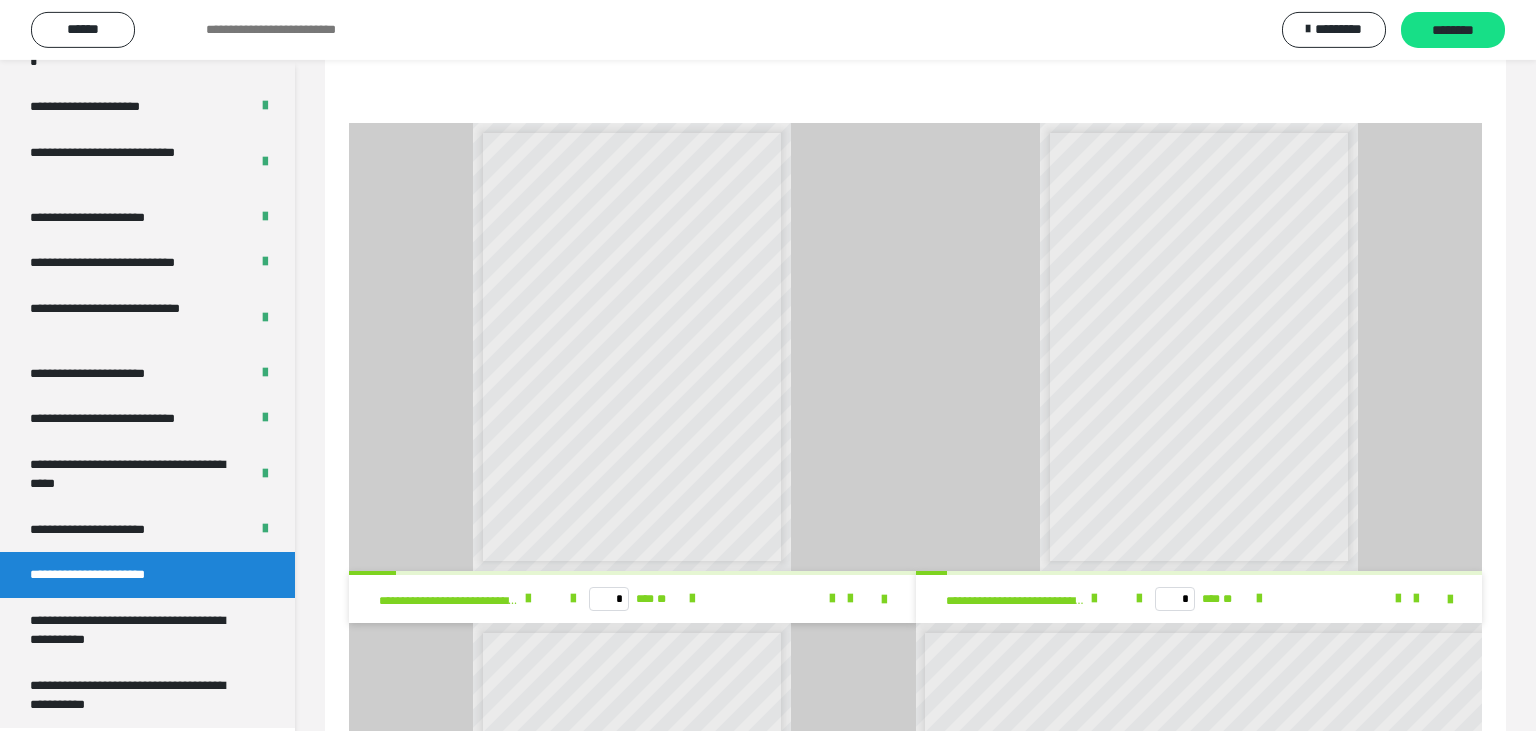 scroll, scrollTop: 844, scrollLeft: 0, axis: vertical 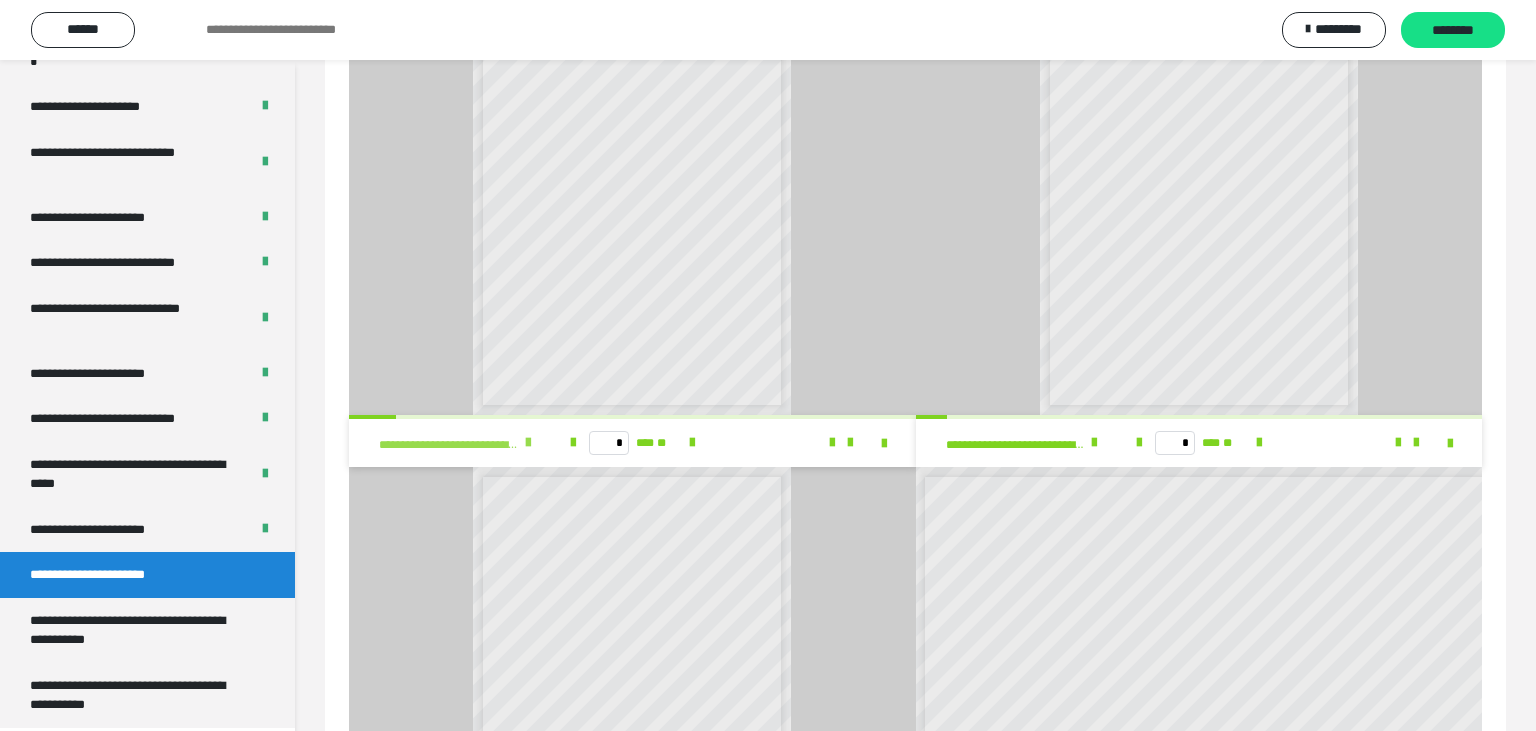 click at bounding box center (528, 443) 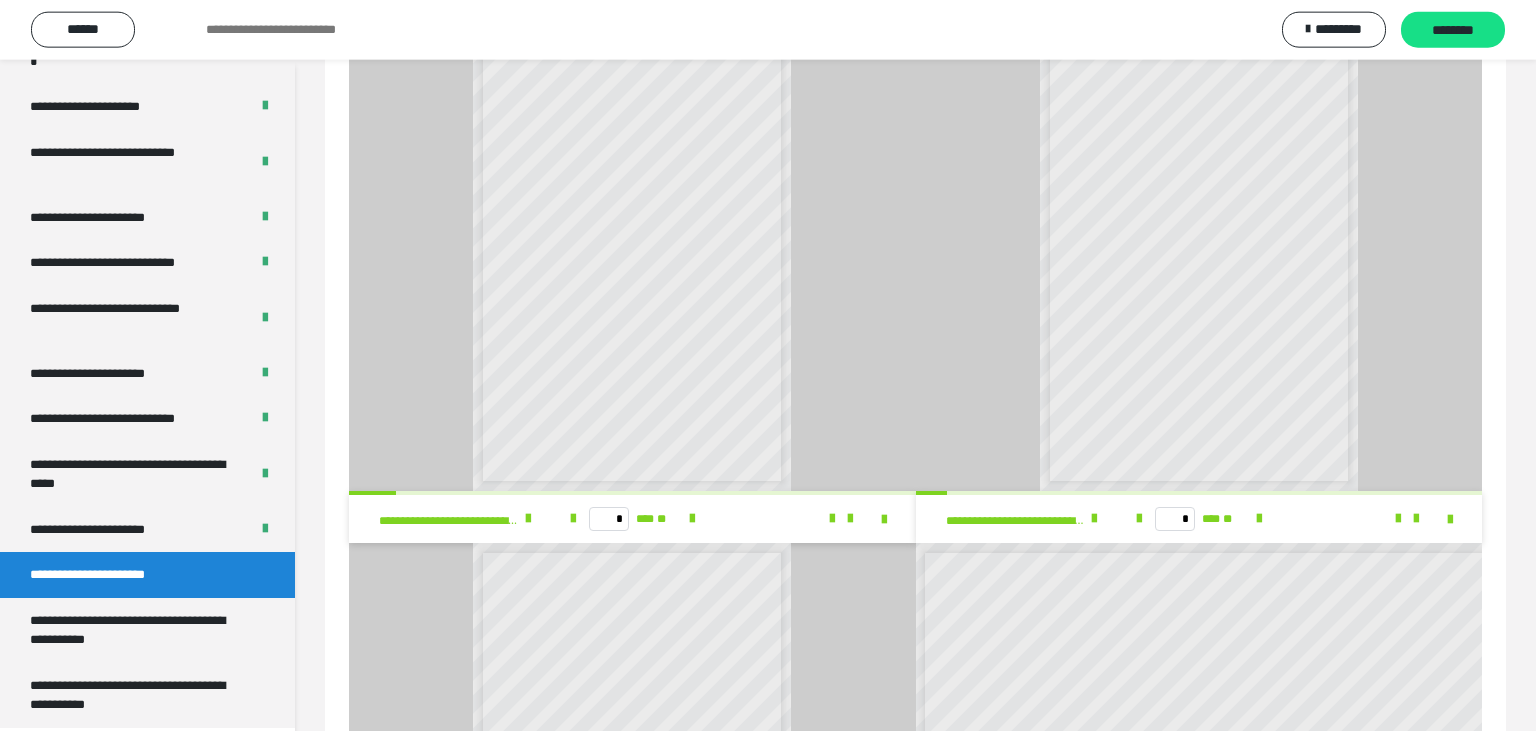 scroll, scrollTop: 633, scrollLeft: 0, axis: vertical 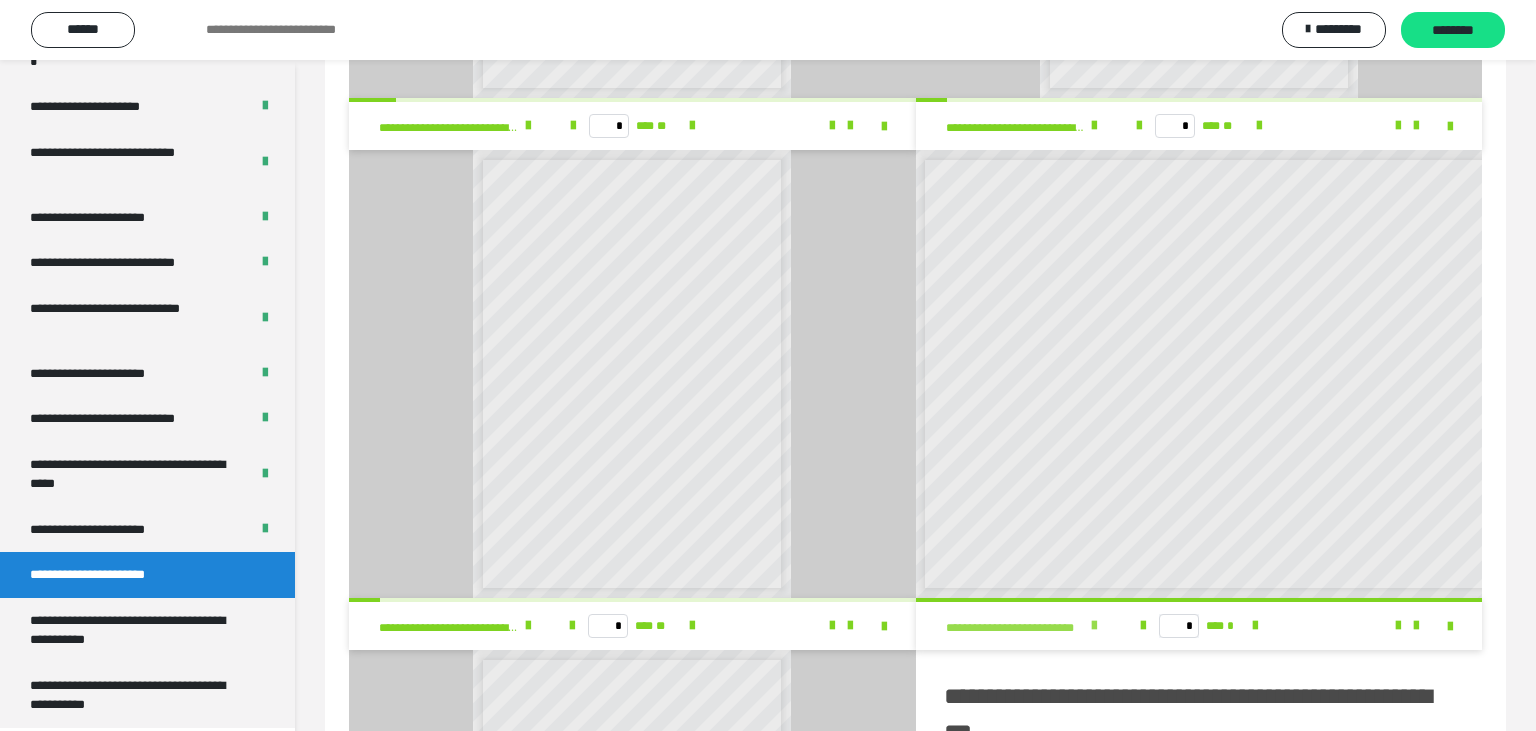 click at bounding box center [1094, 626] 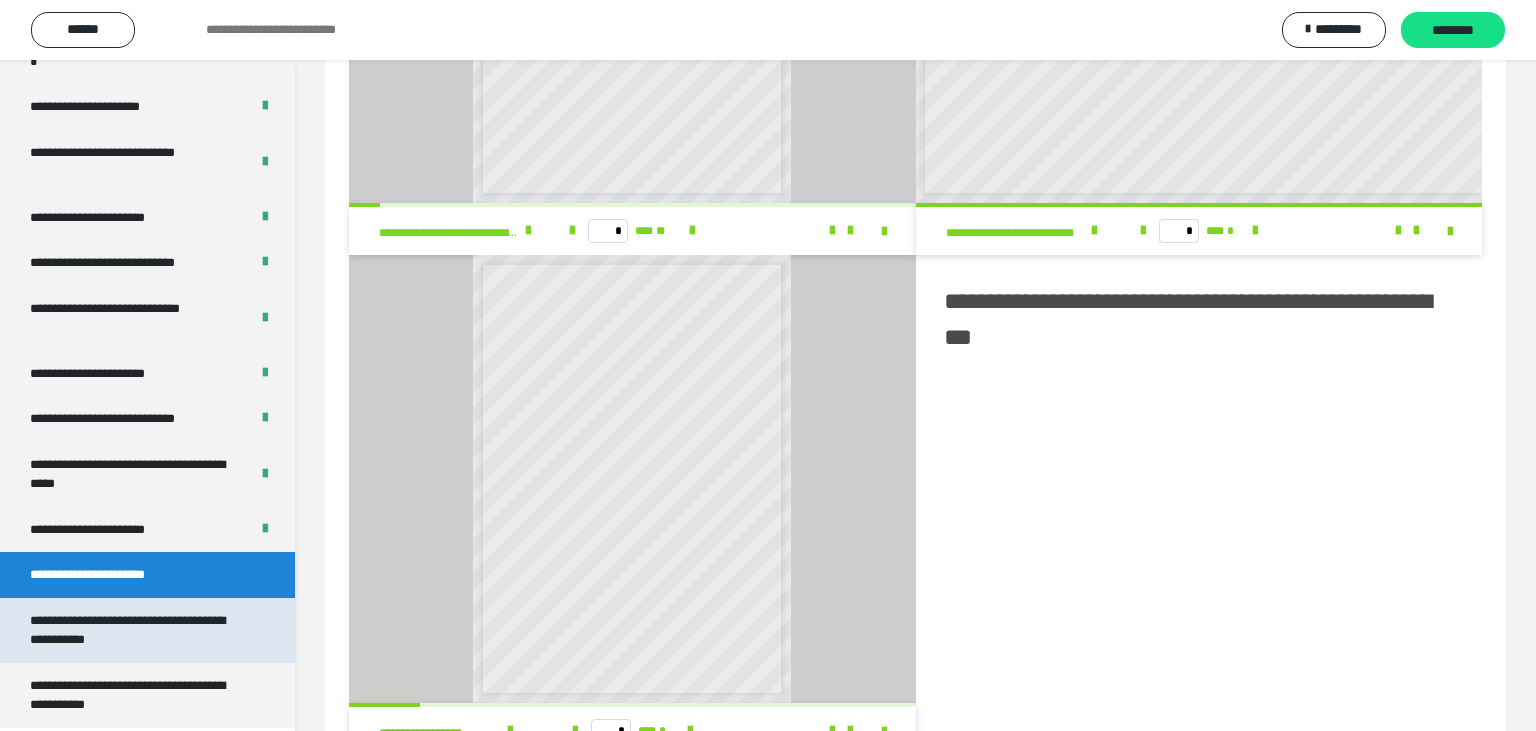 scroll, scrollTop: 1646, scrollLeft: 0, axis: vertical 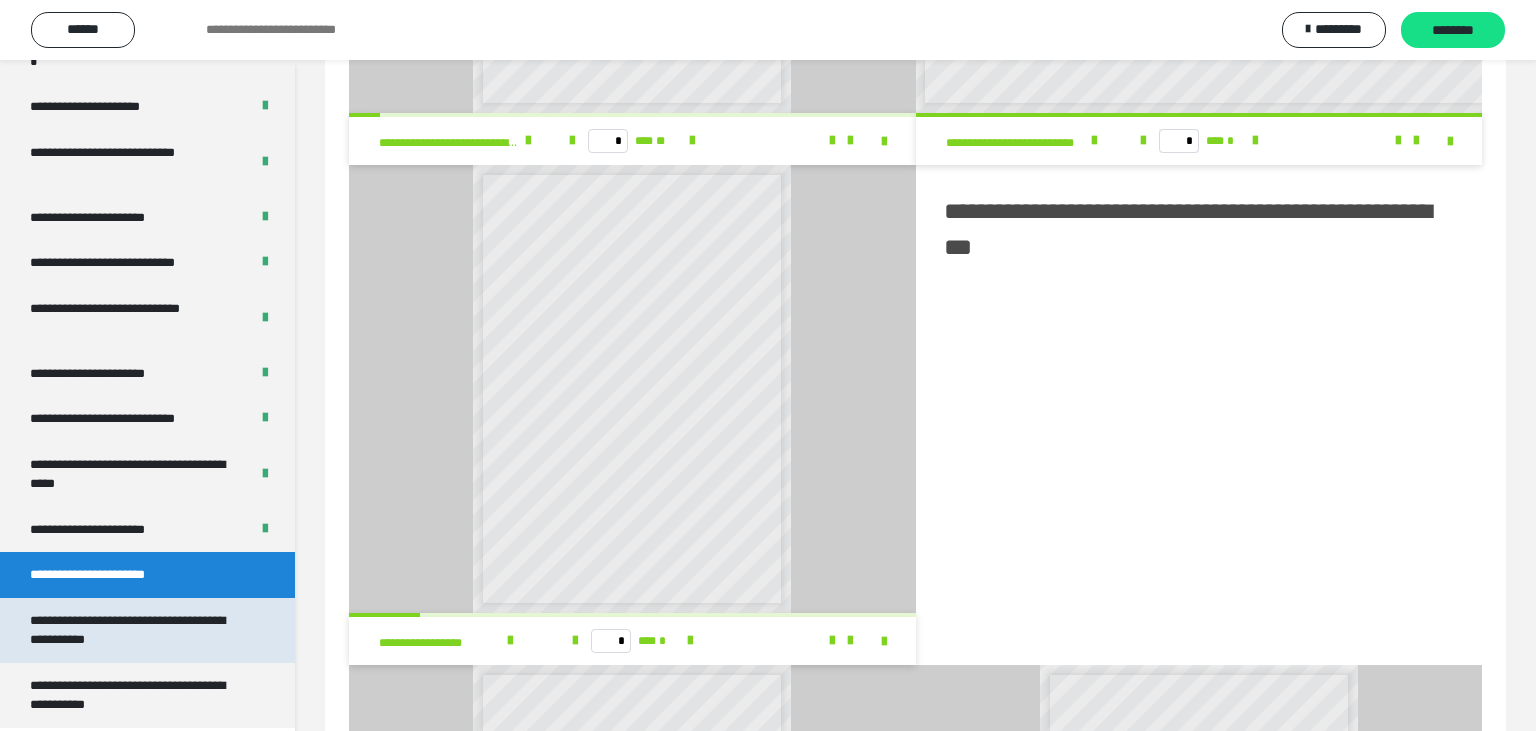 click on "**********" at bounding box center [139, 630] 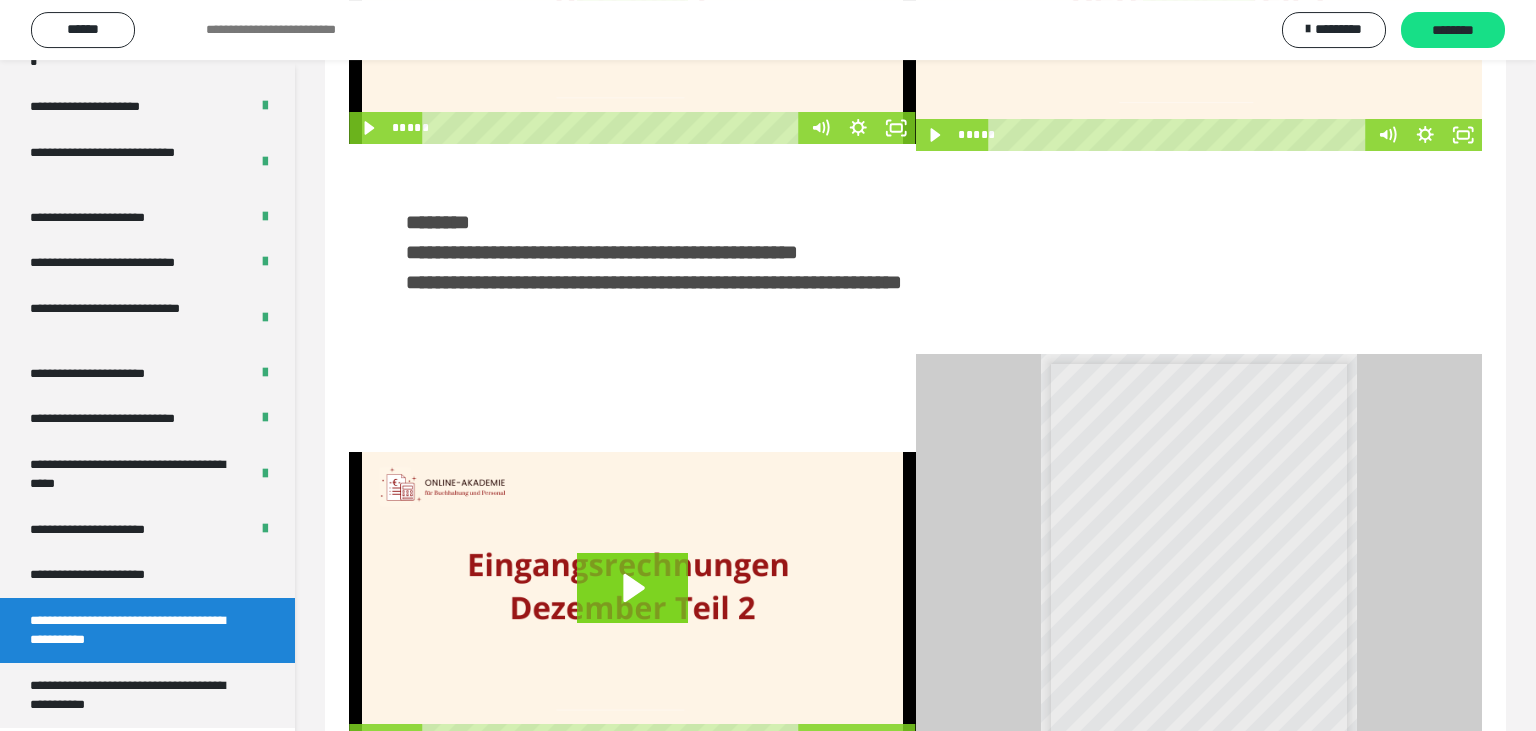 scroll, scrollTop: 485, scrollLeft: 0, axis: vertical 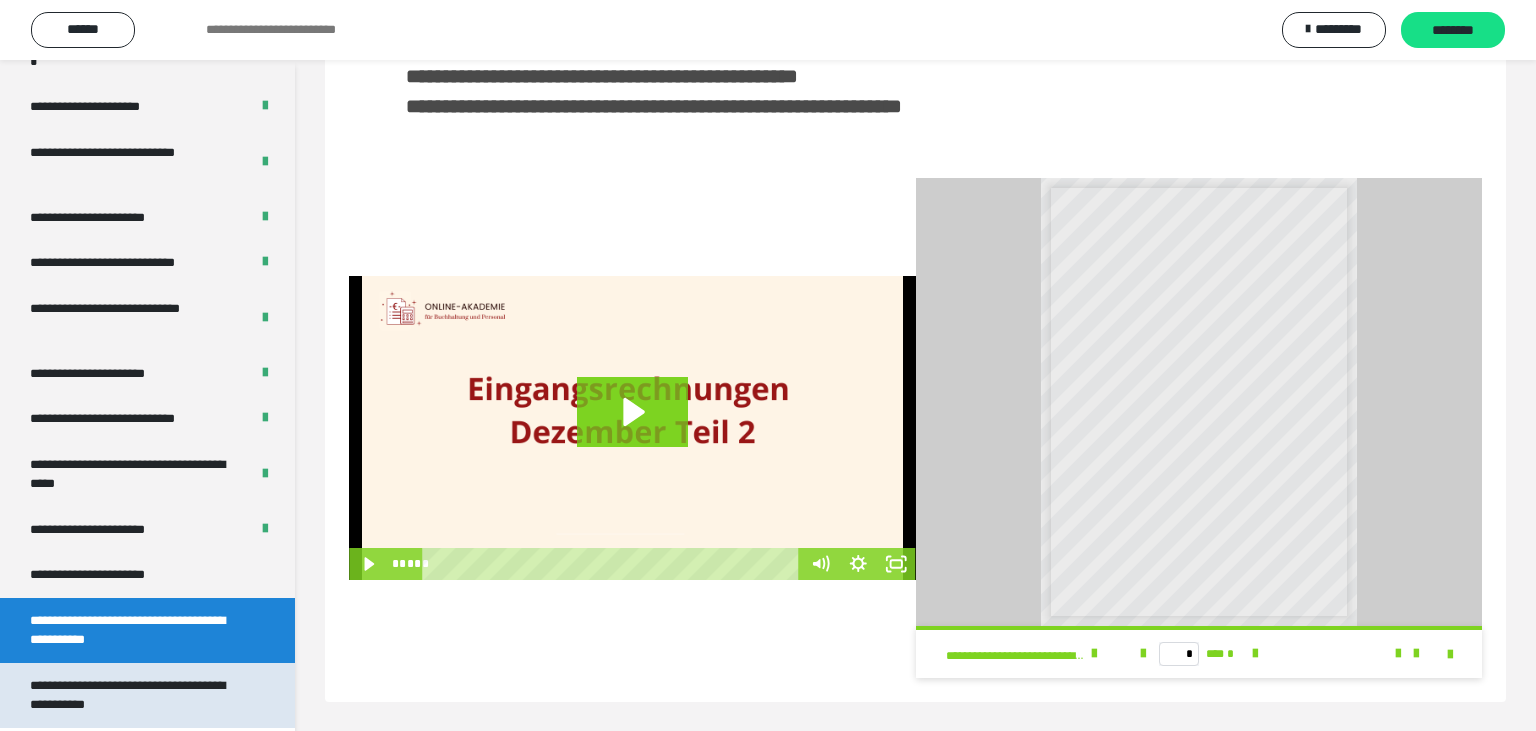 click on "**********" at bounding box center (139, 695) 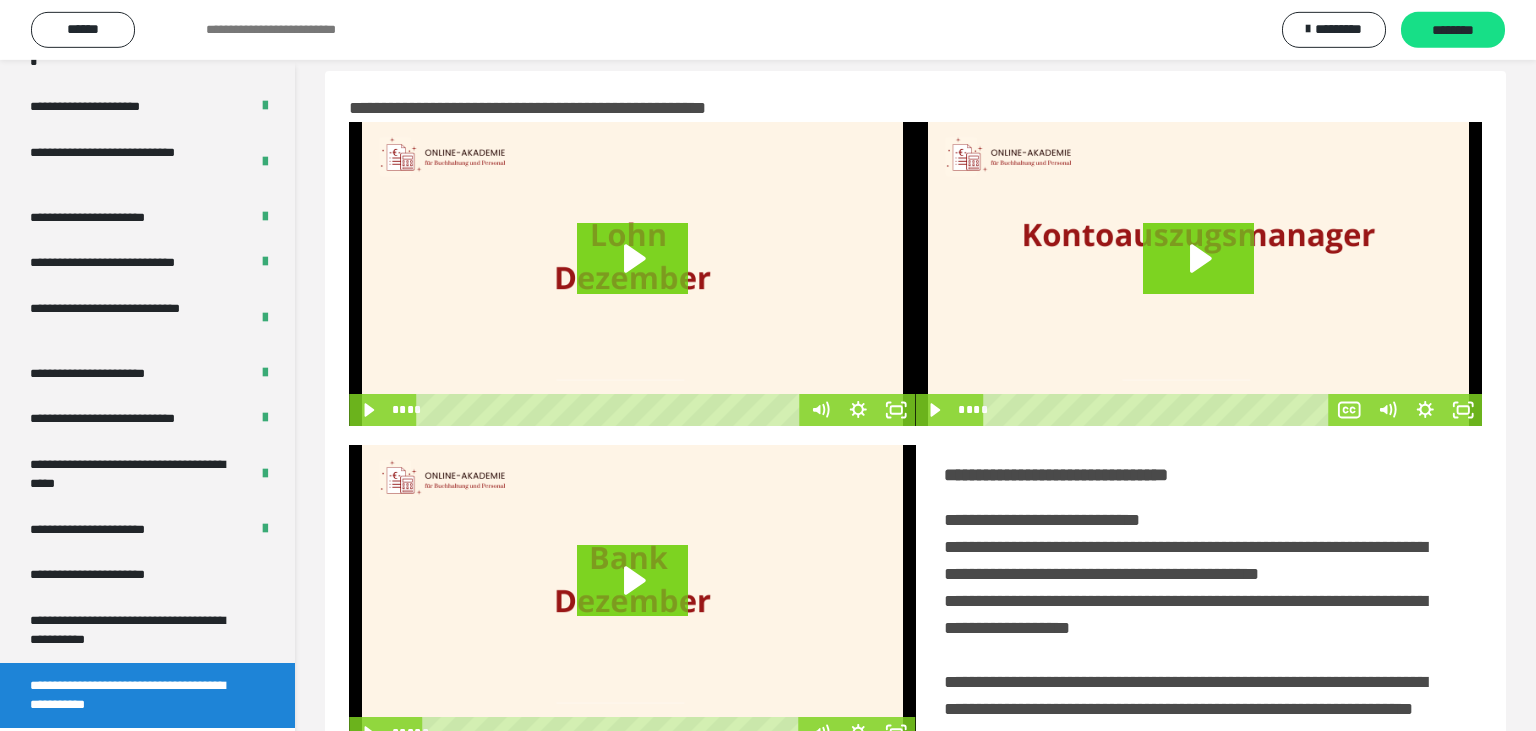 scroll, scrollTop: 0, scrollLeft: 0, axis: both 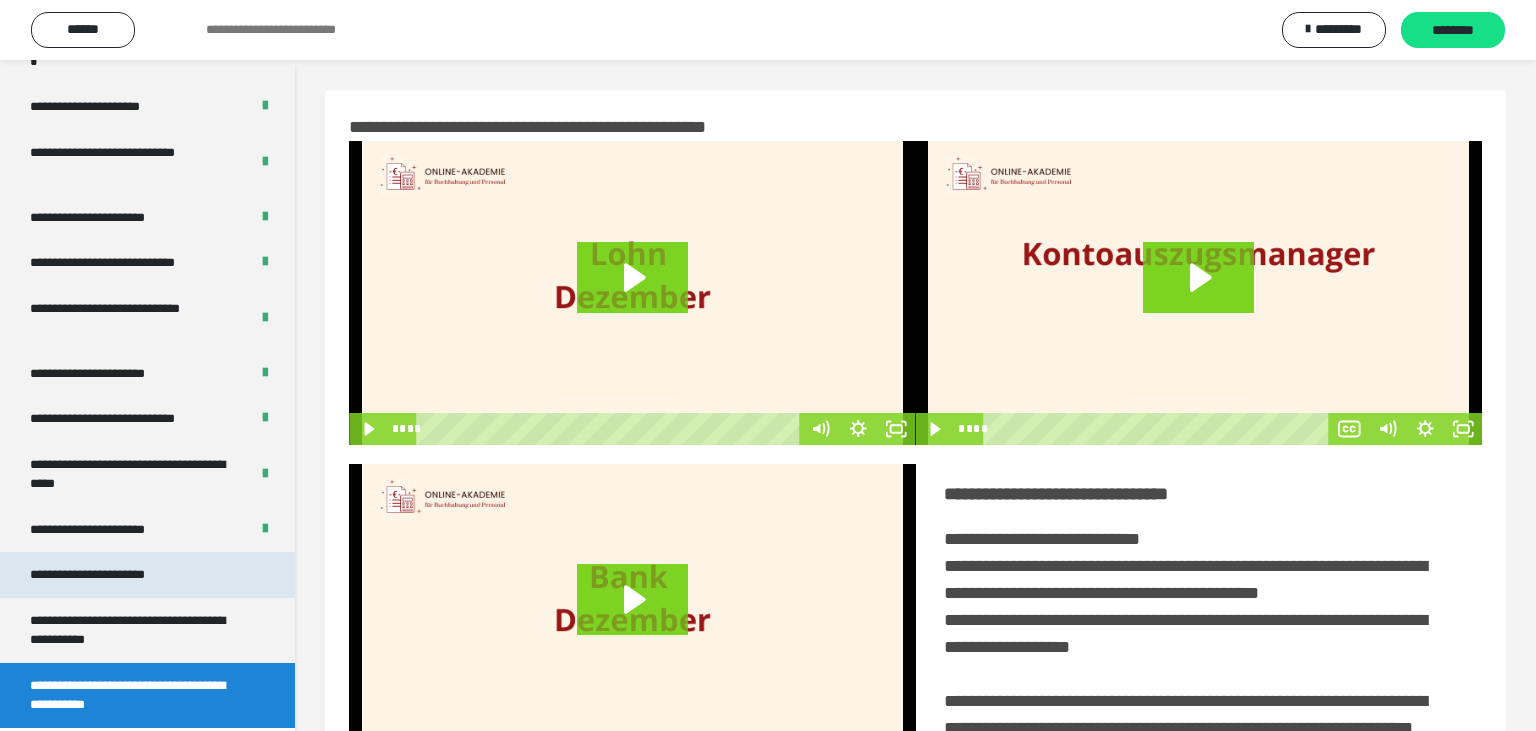 click on "**********" at bounding box center (111, 575) 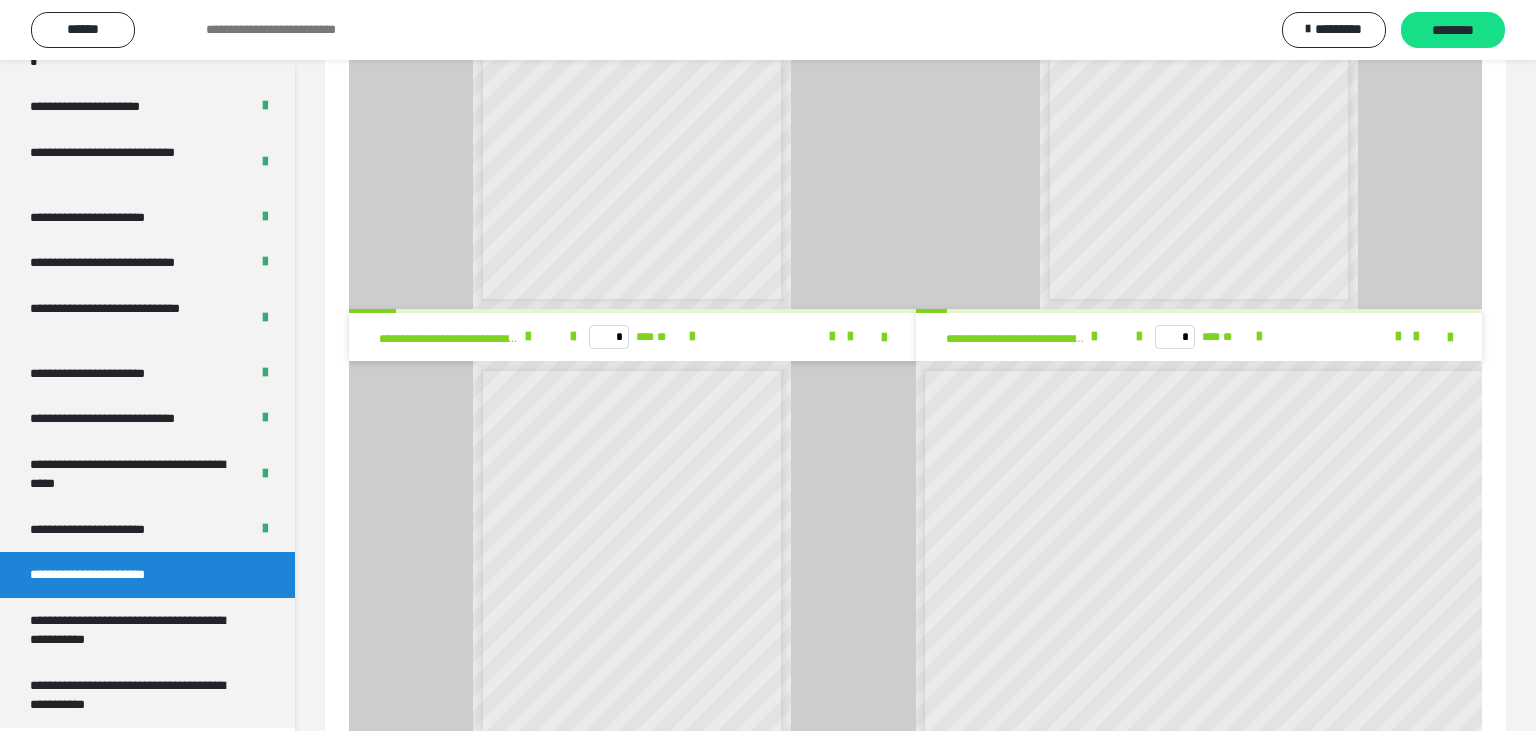 scroll, scrollTop: 1372, scrollLeft: 0, axis: vertical 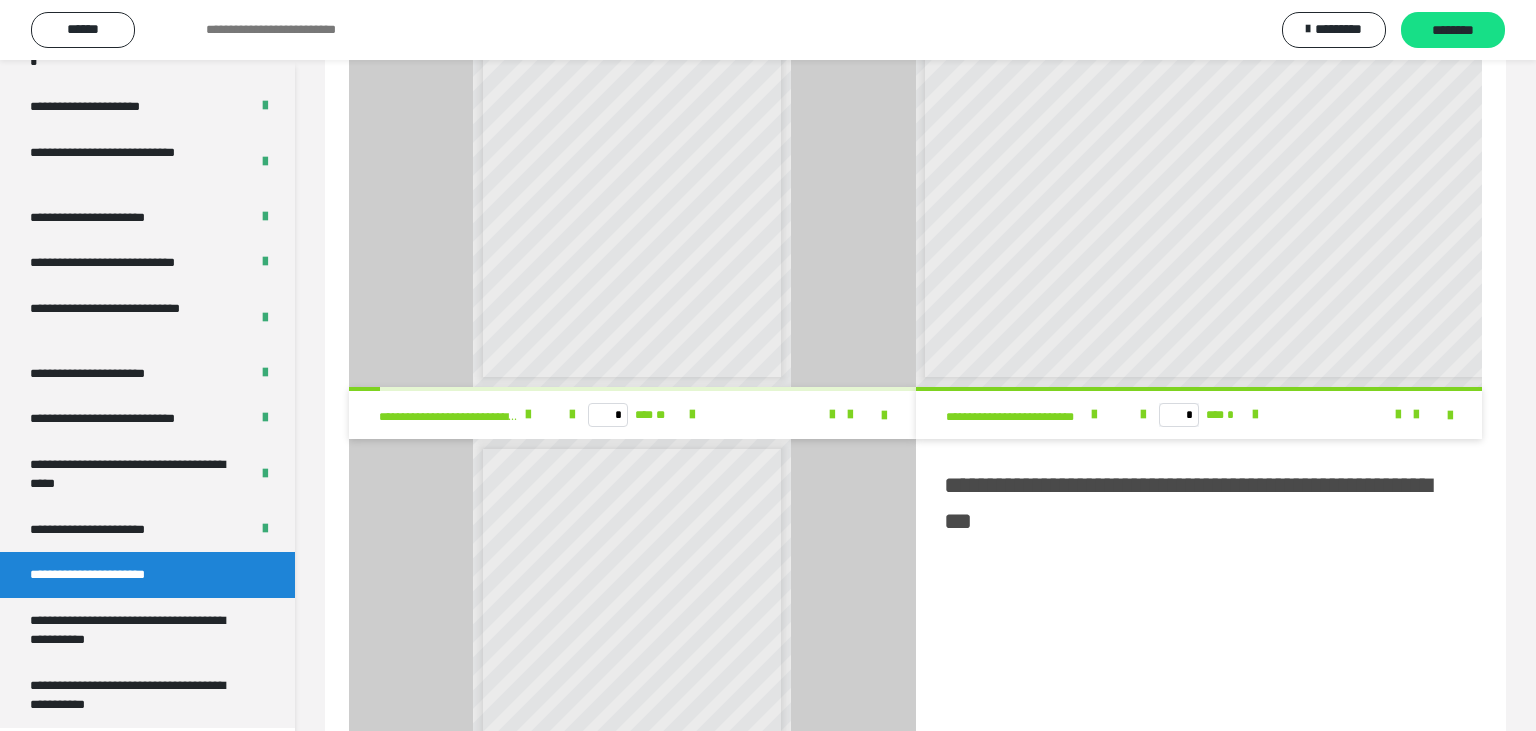 click on "**********" at bounding box center (480, 415) 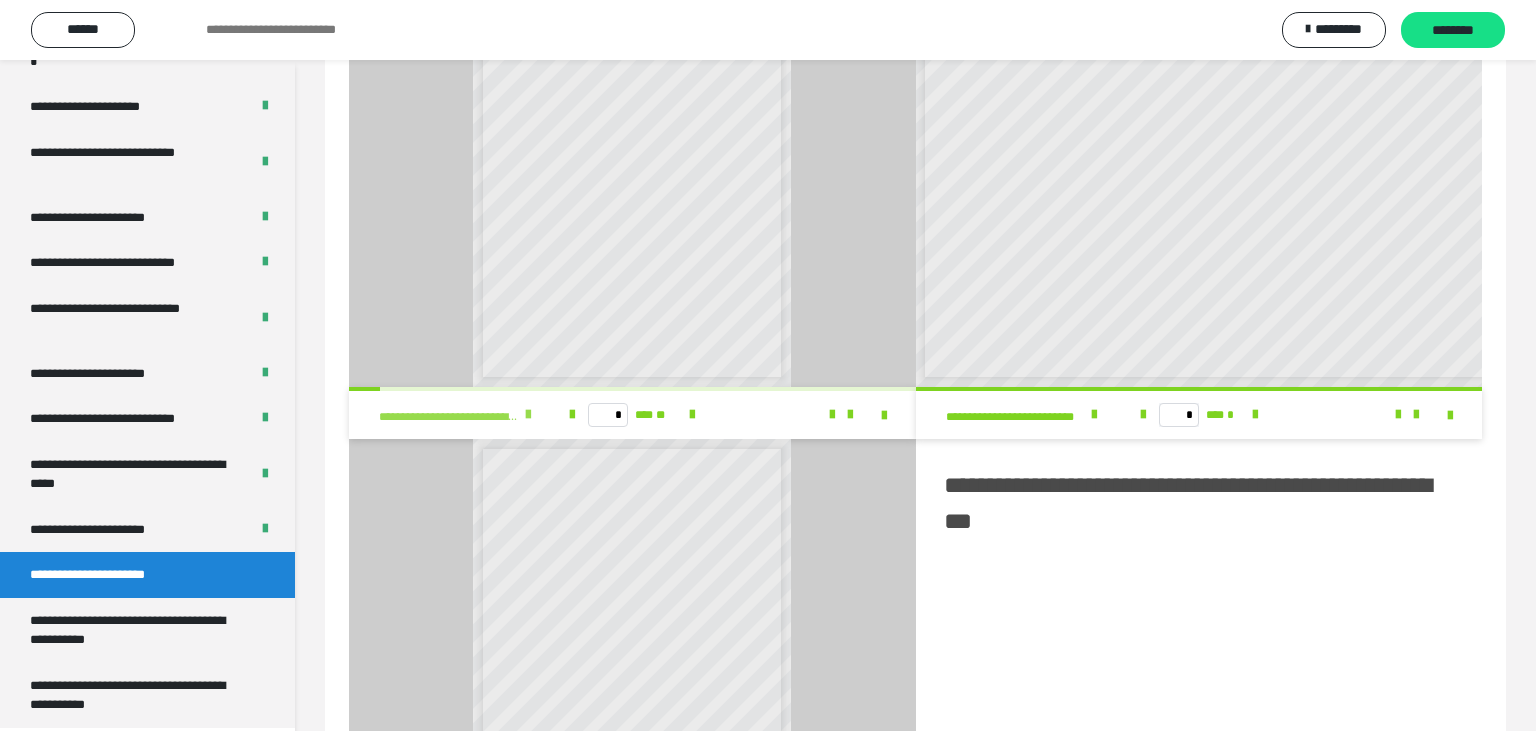 click at bounding box center [528, 415] 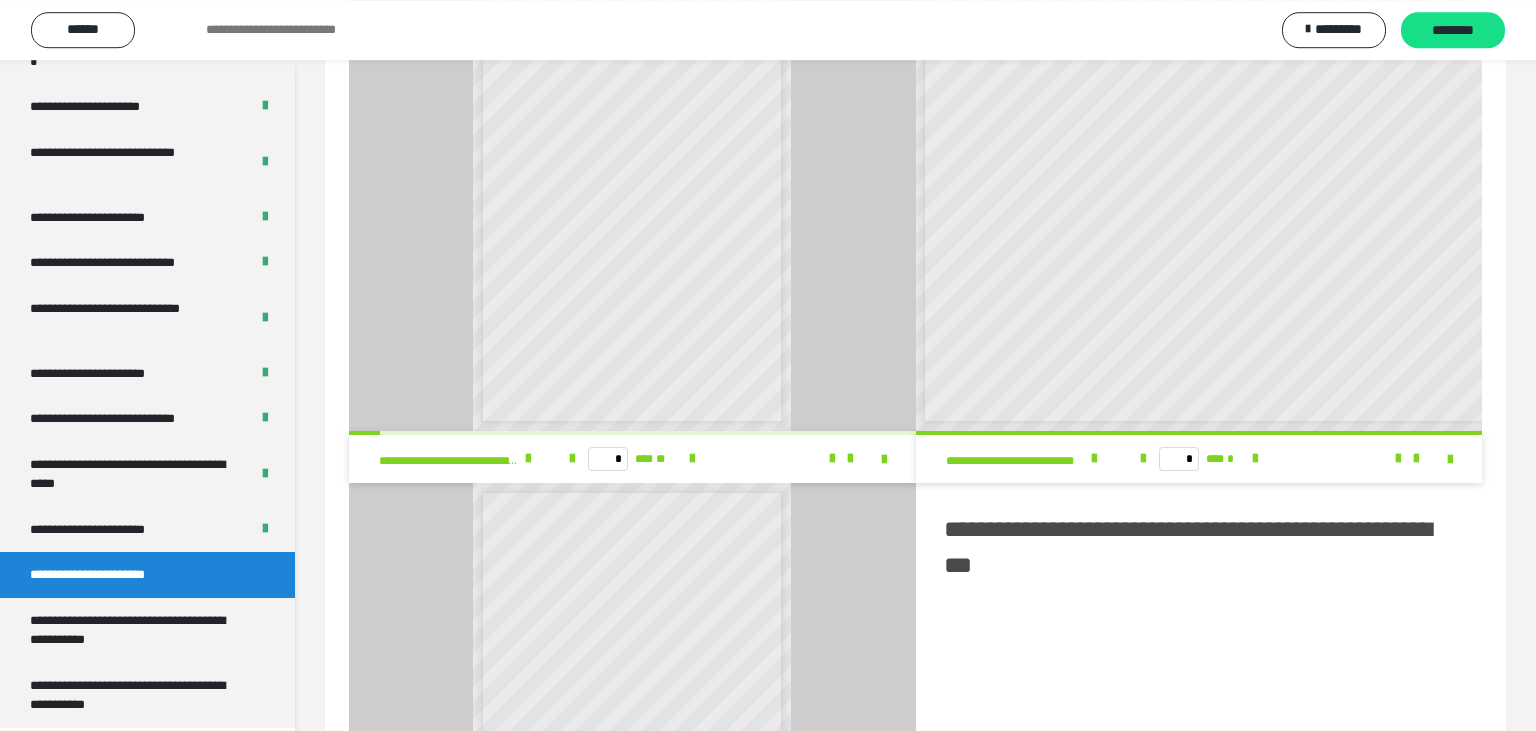 scroll, scrollTop: 1372, scrollLeft: 0, axis: vertical 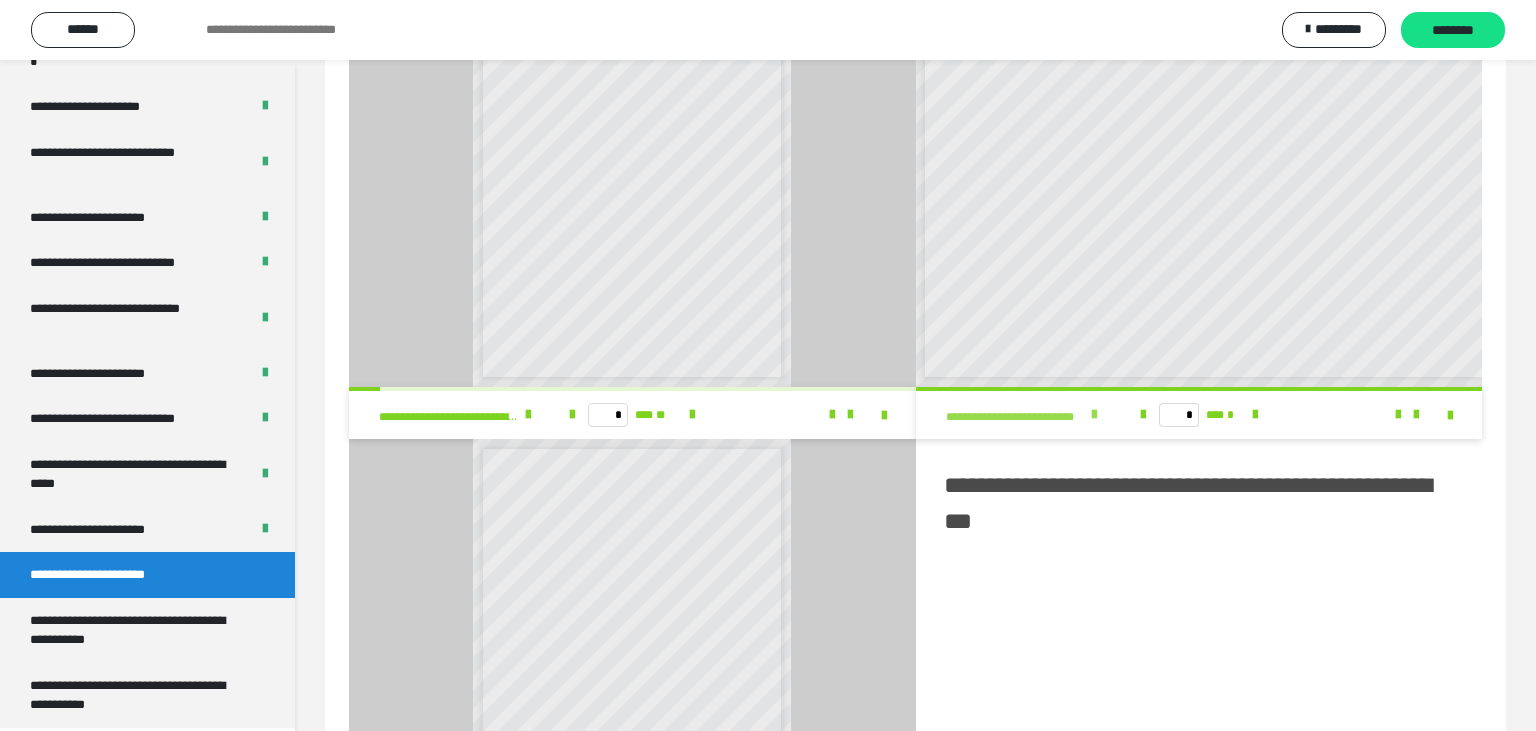 click at bounding box center (1094, 415) 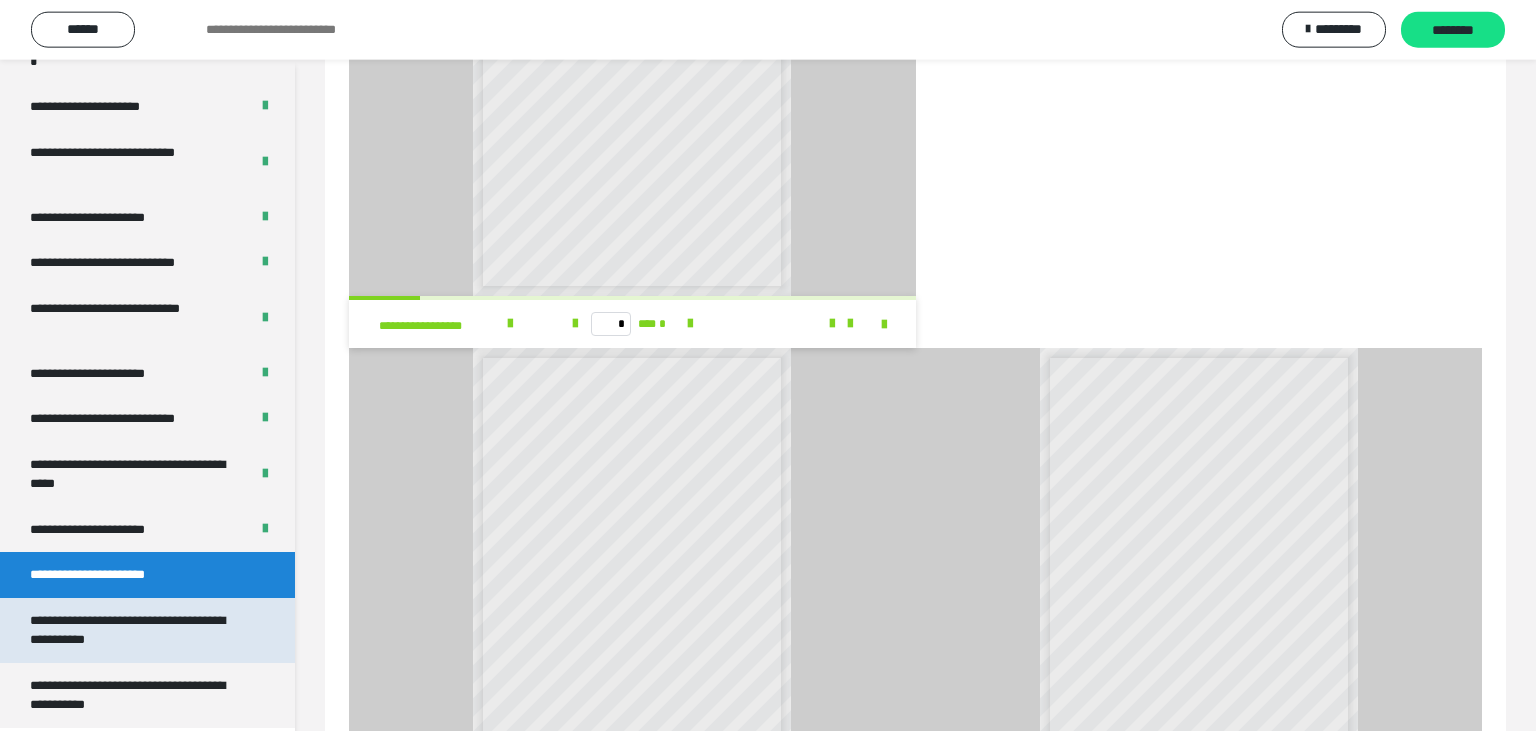 scroll, scrollTop: 2174, scrollLeft: 0, axis: vertical 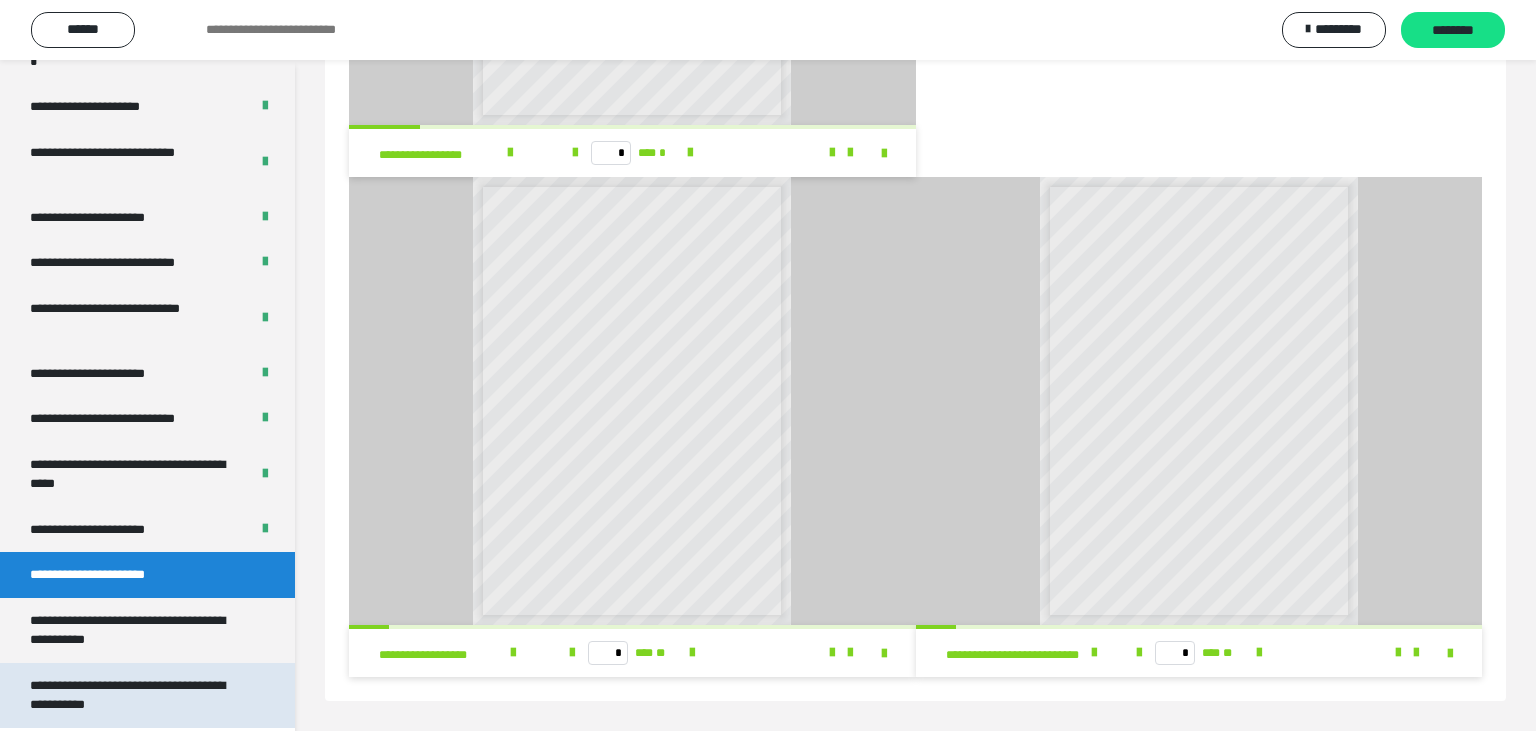 click on "**********" at bounding box center (139, 695) 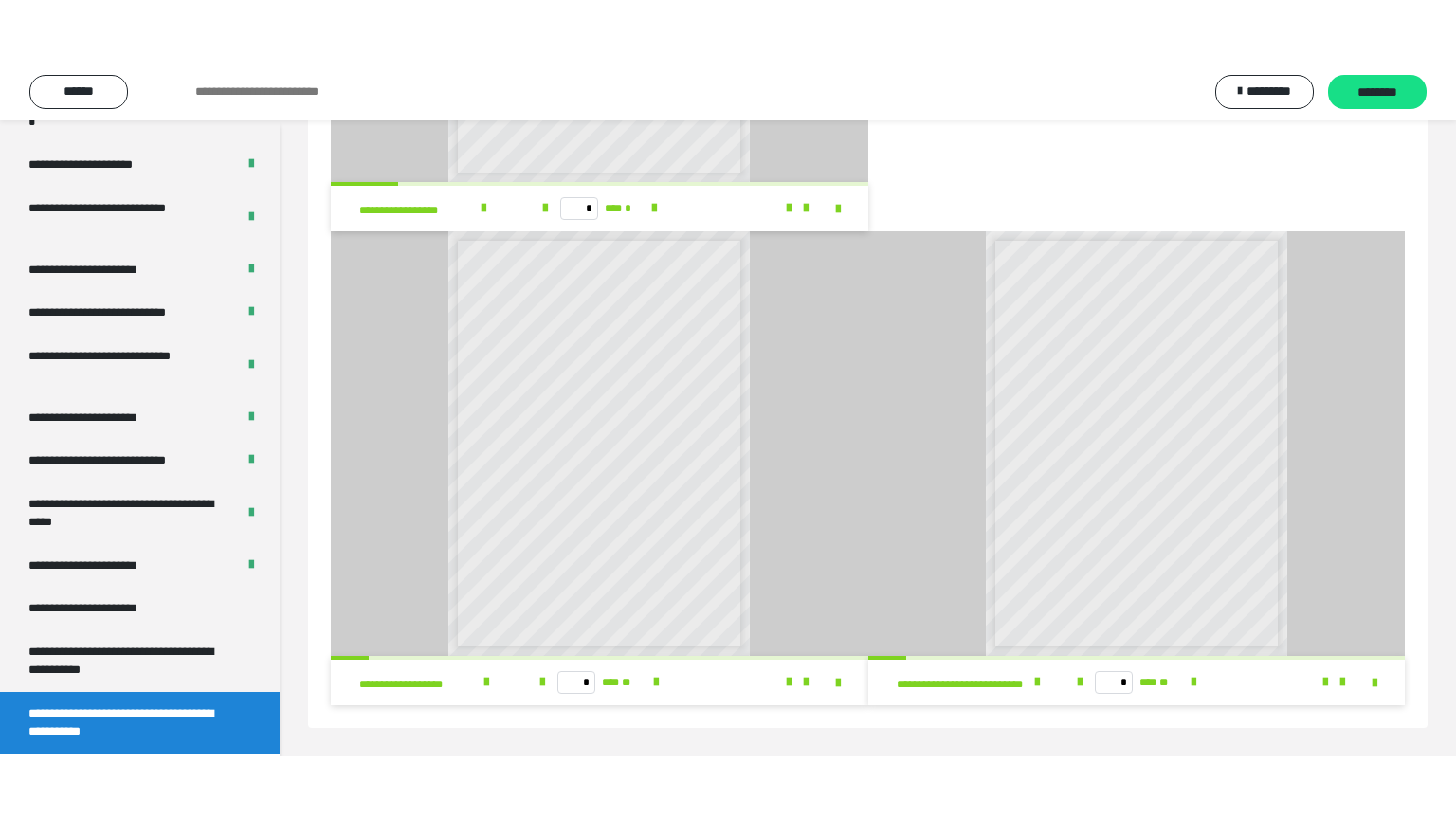 scroll, scrollTop: 57, scrollLeft: 0, axis: vertical 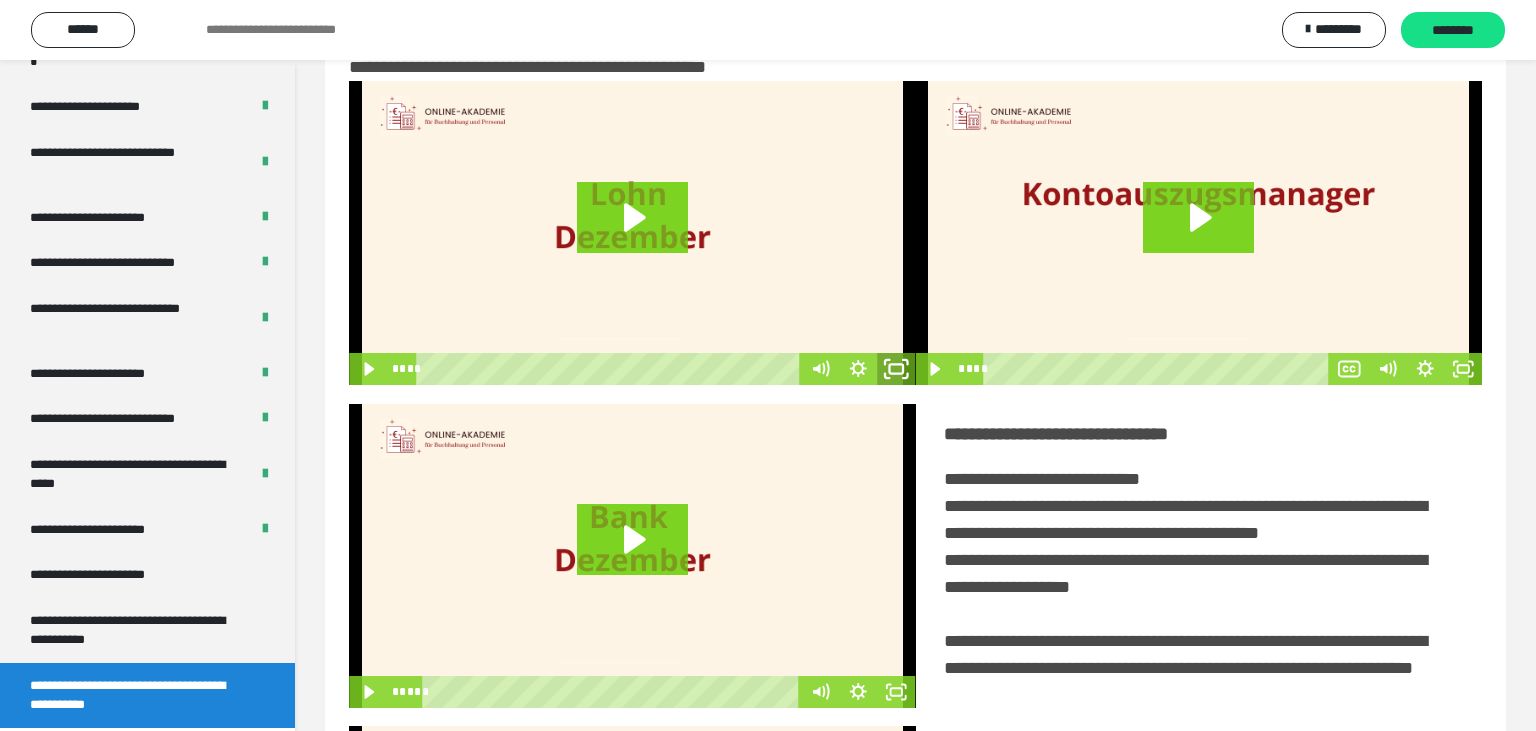 click 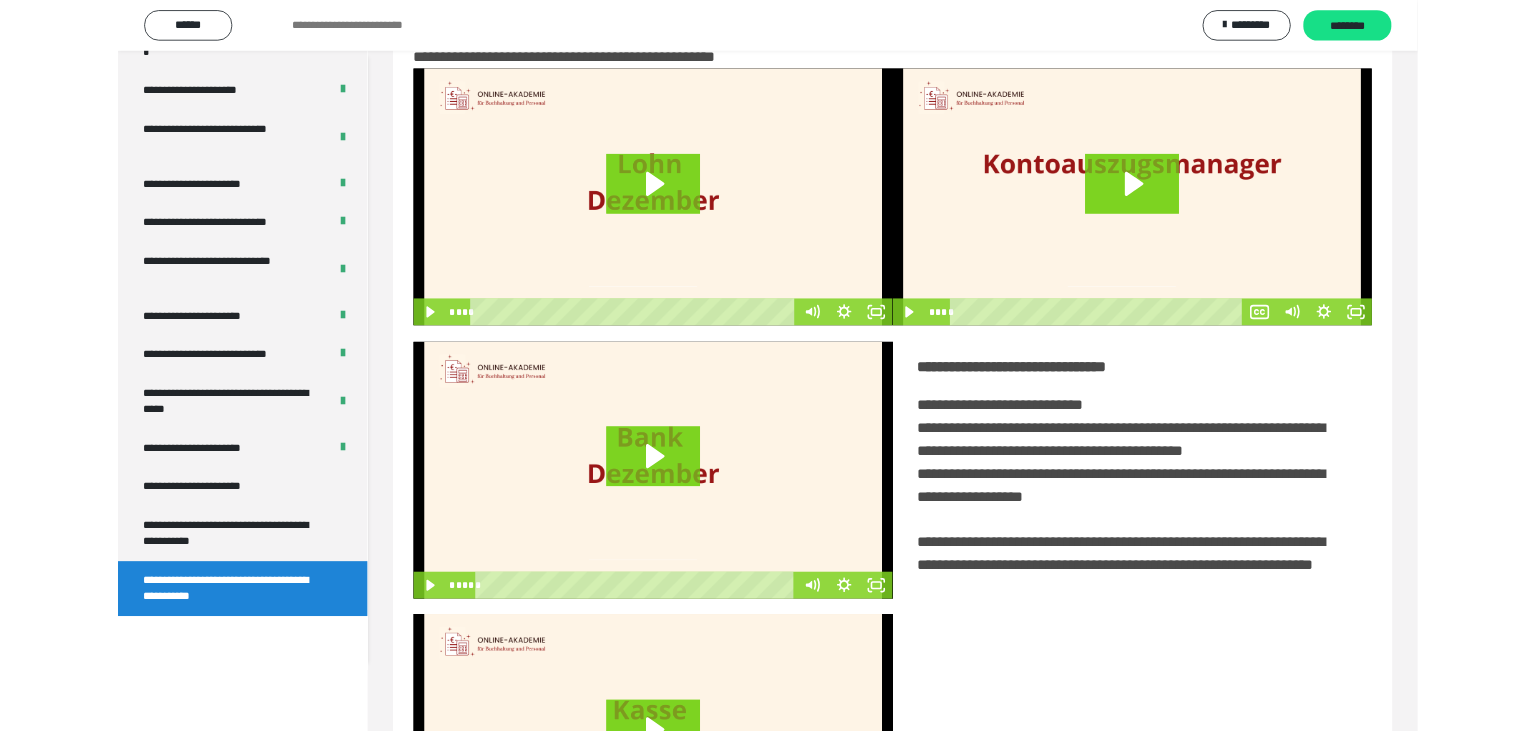 scroll, scrollTop: 3518, scrollLeft: 0, axis: vertical 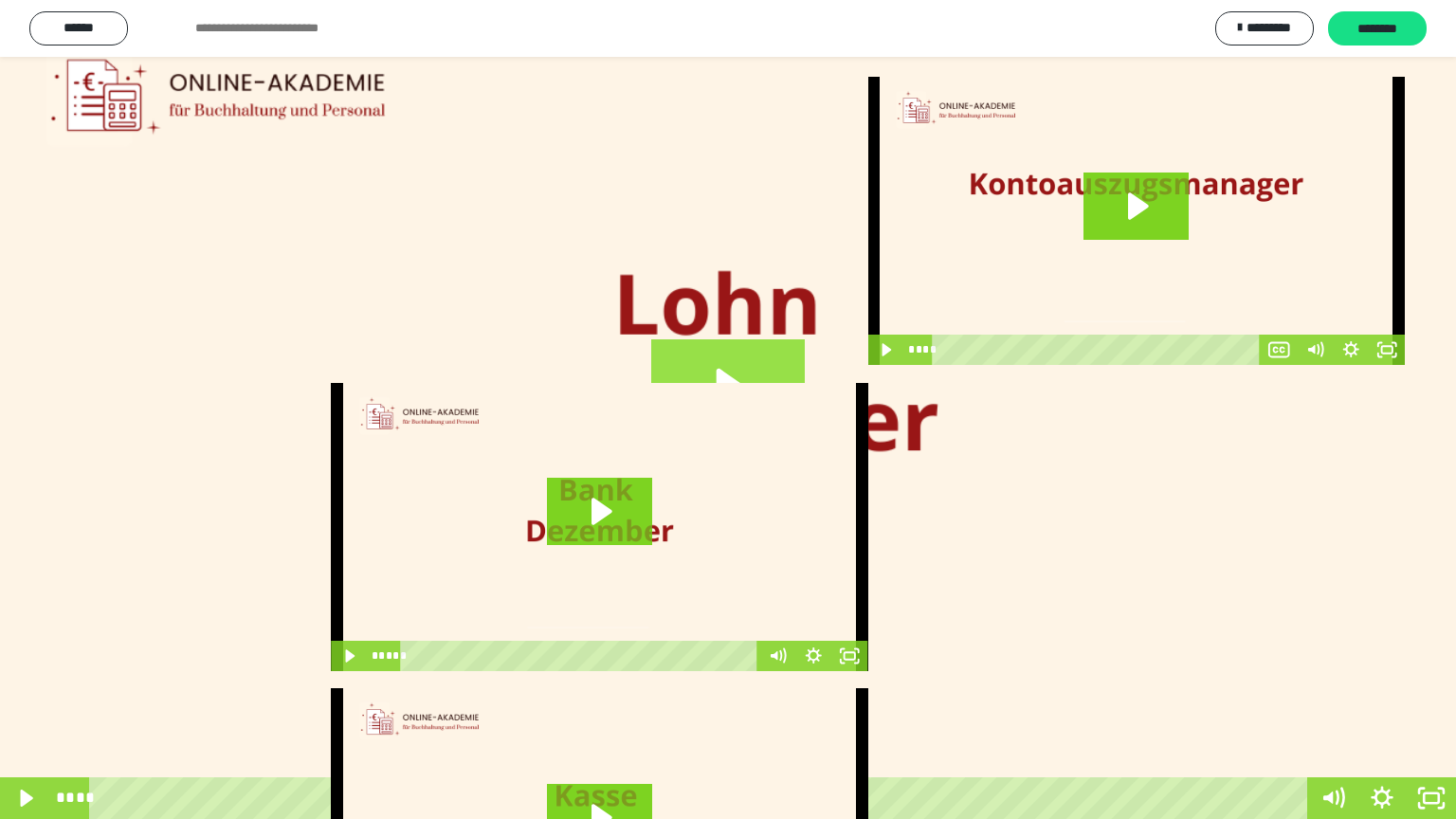 click 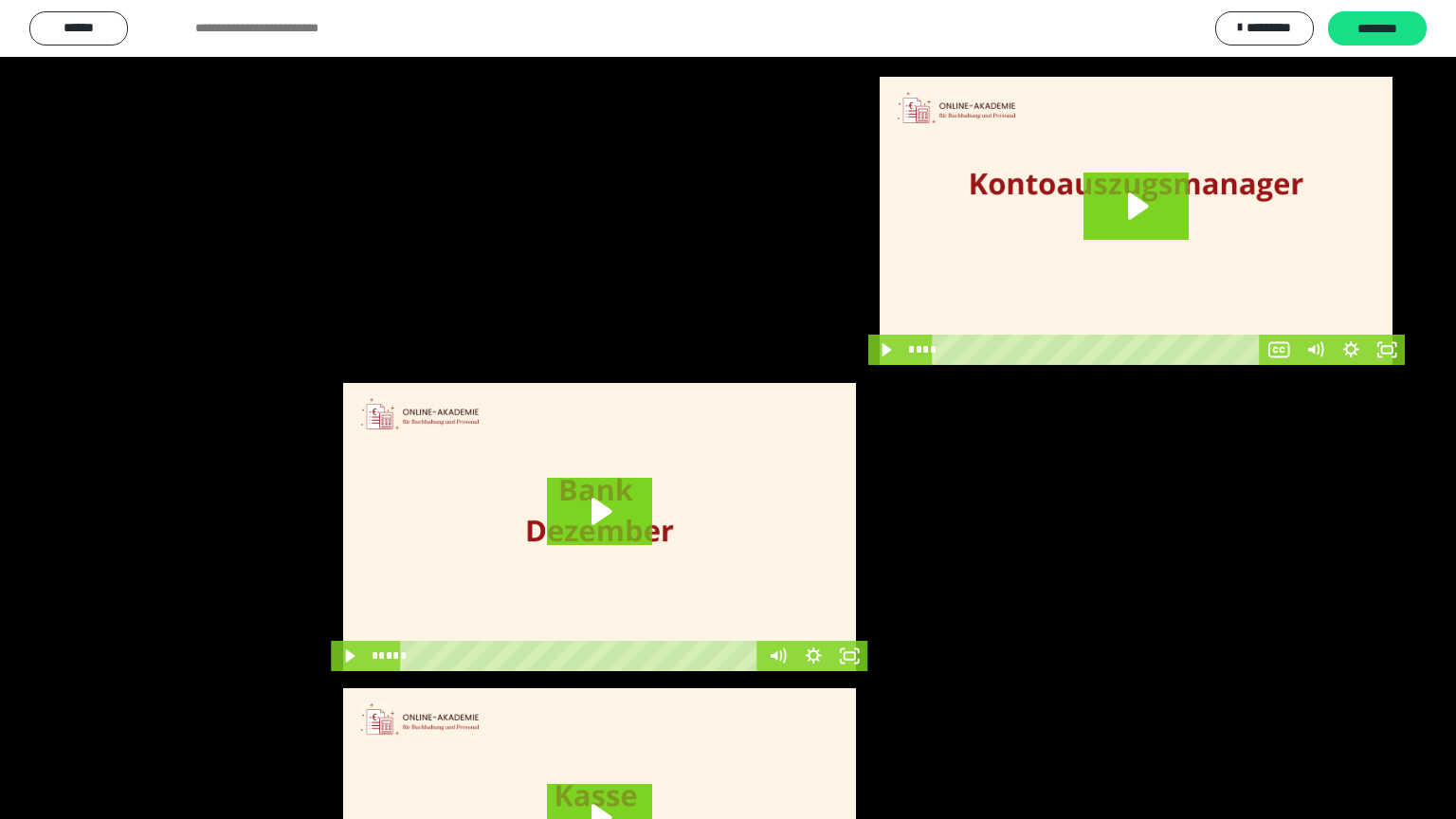 type 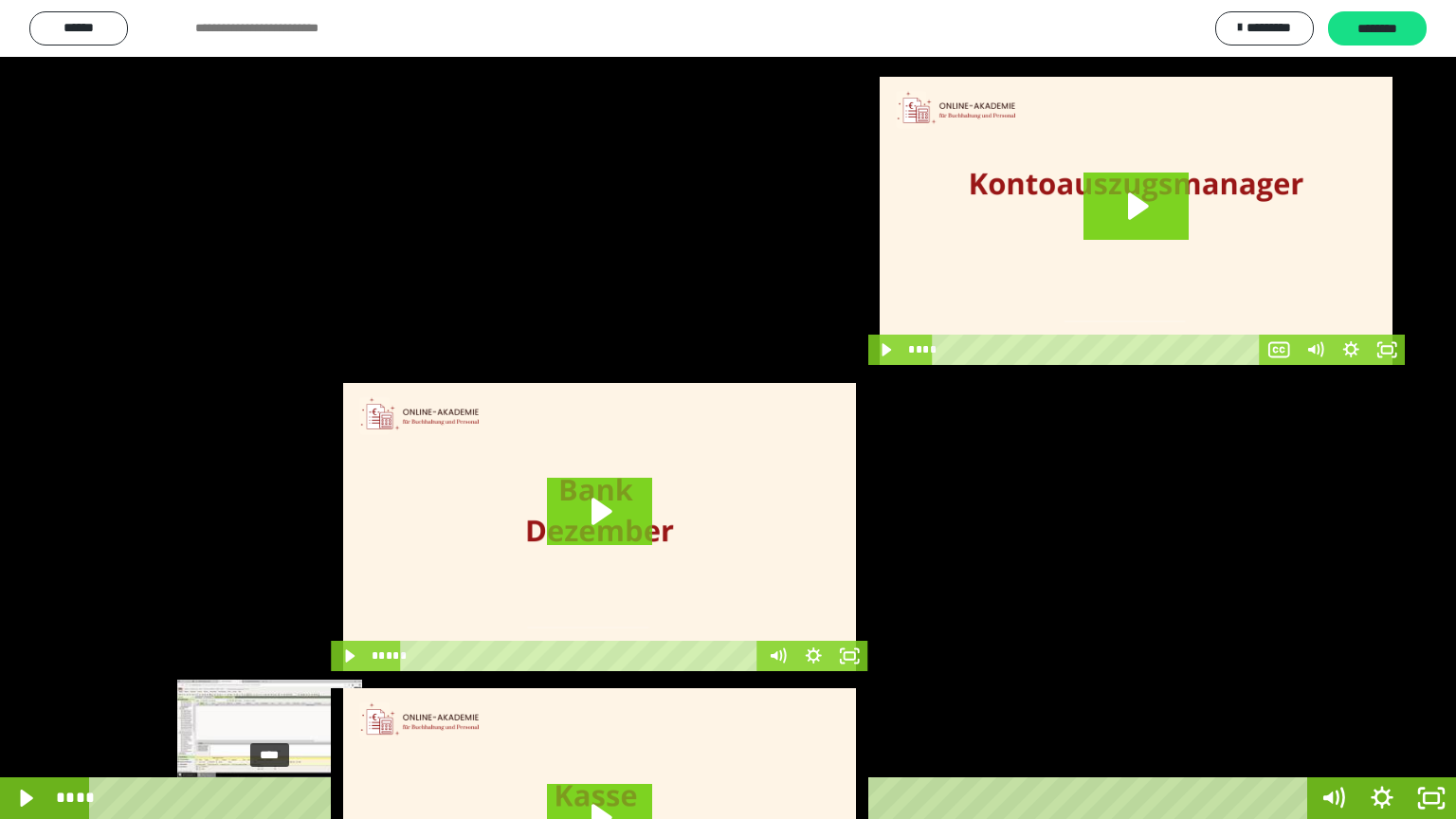 click on "****" at bounding box center [701, 798] 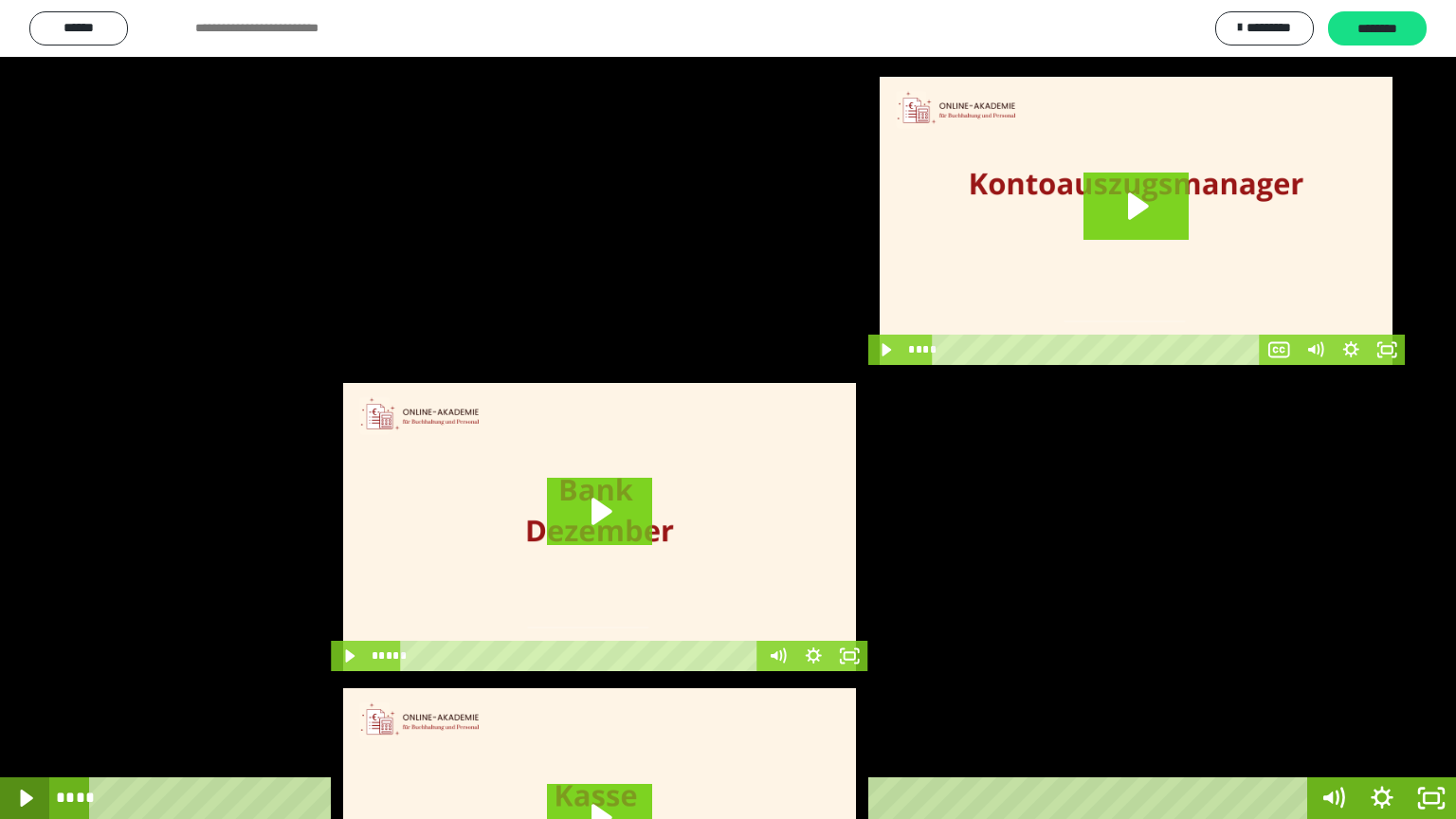 click 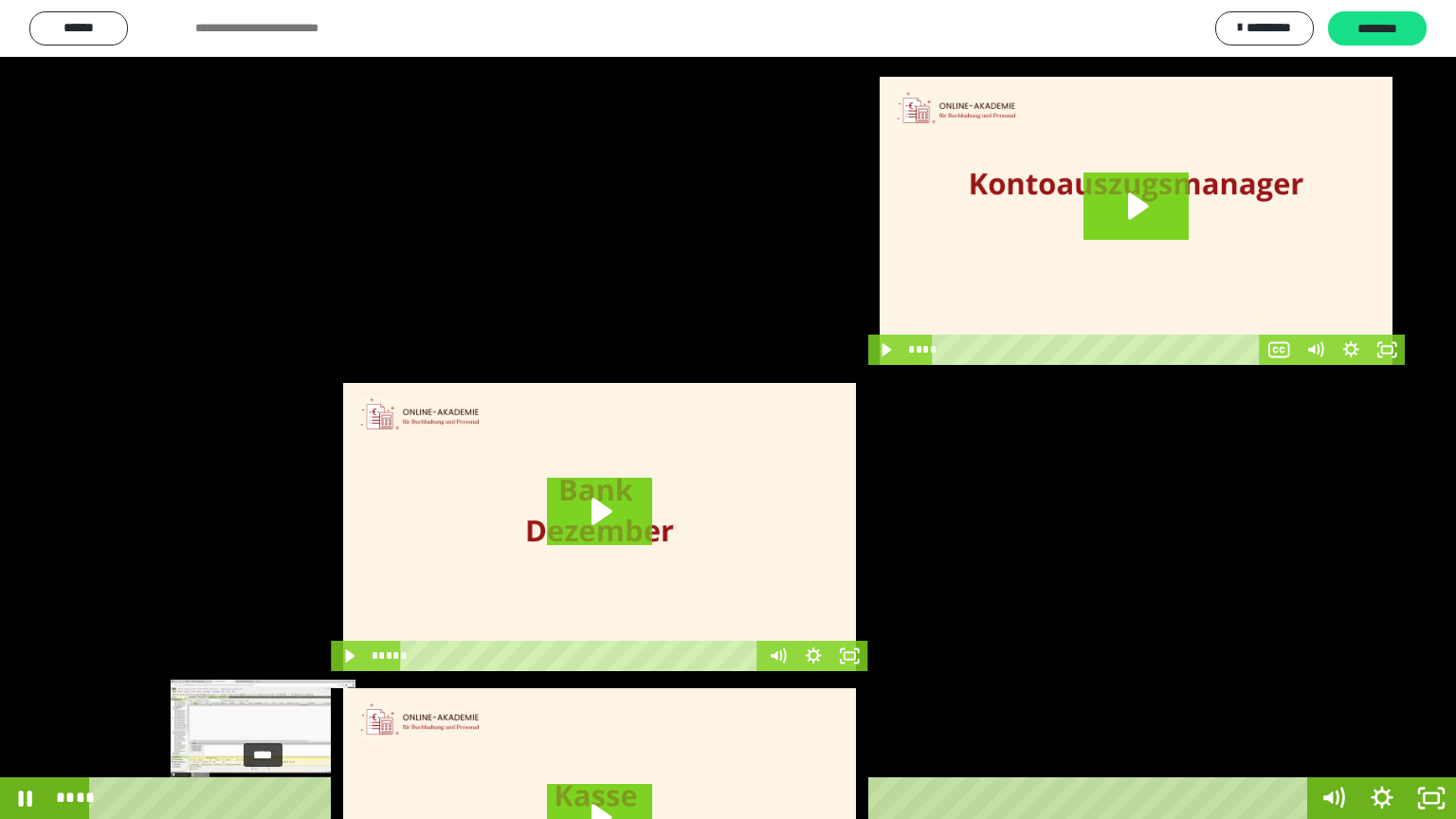 click on "****" at bounding box center (701, 798) 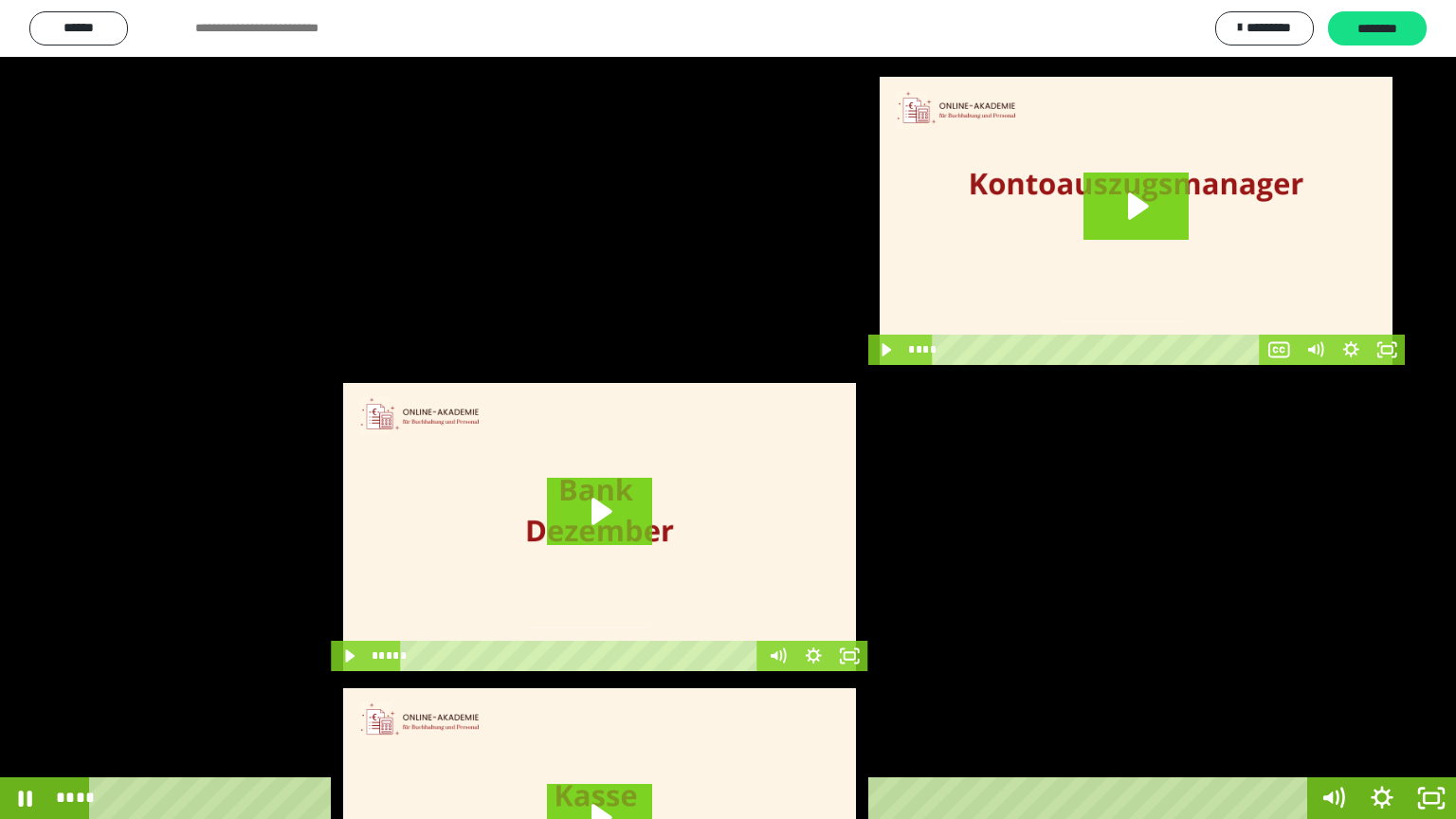 click at bounding box center [728, 410] 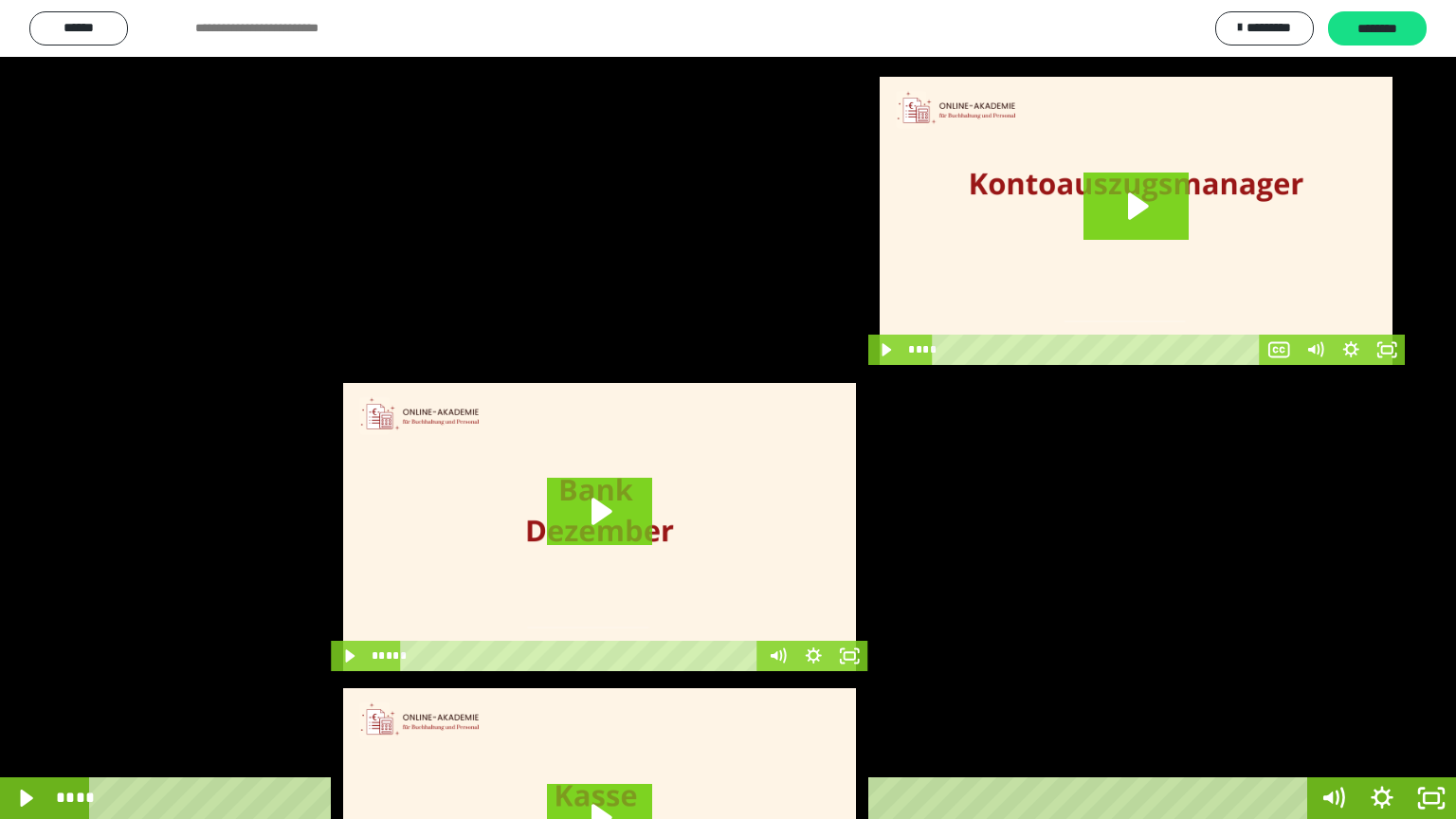 click at bounding box center [728, 410] 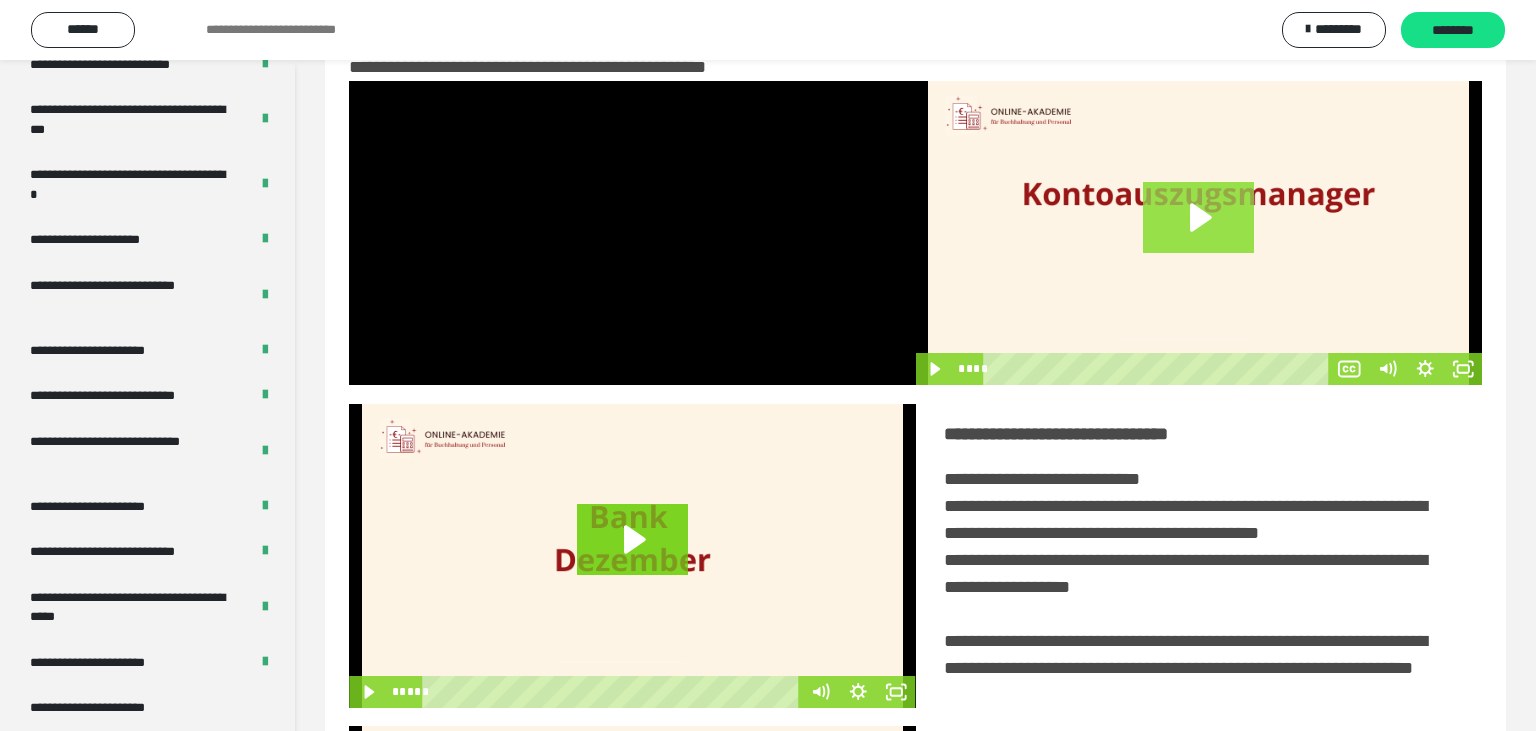 click 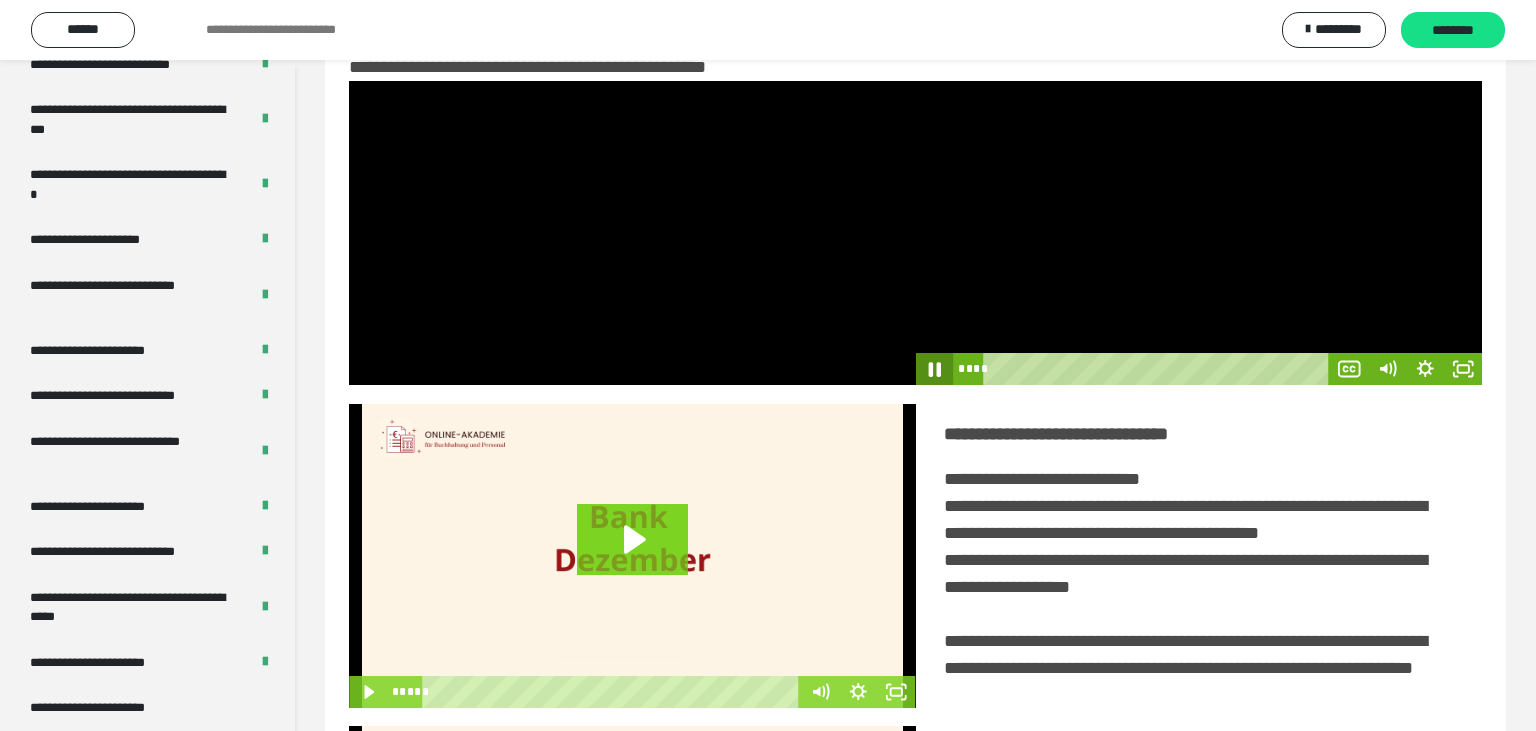 click 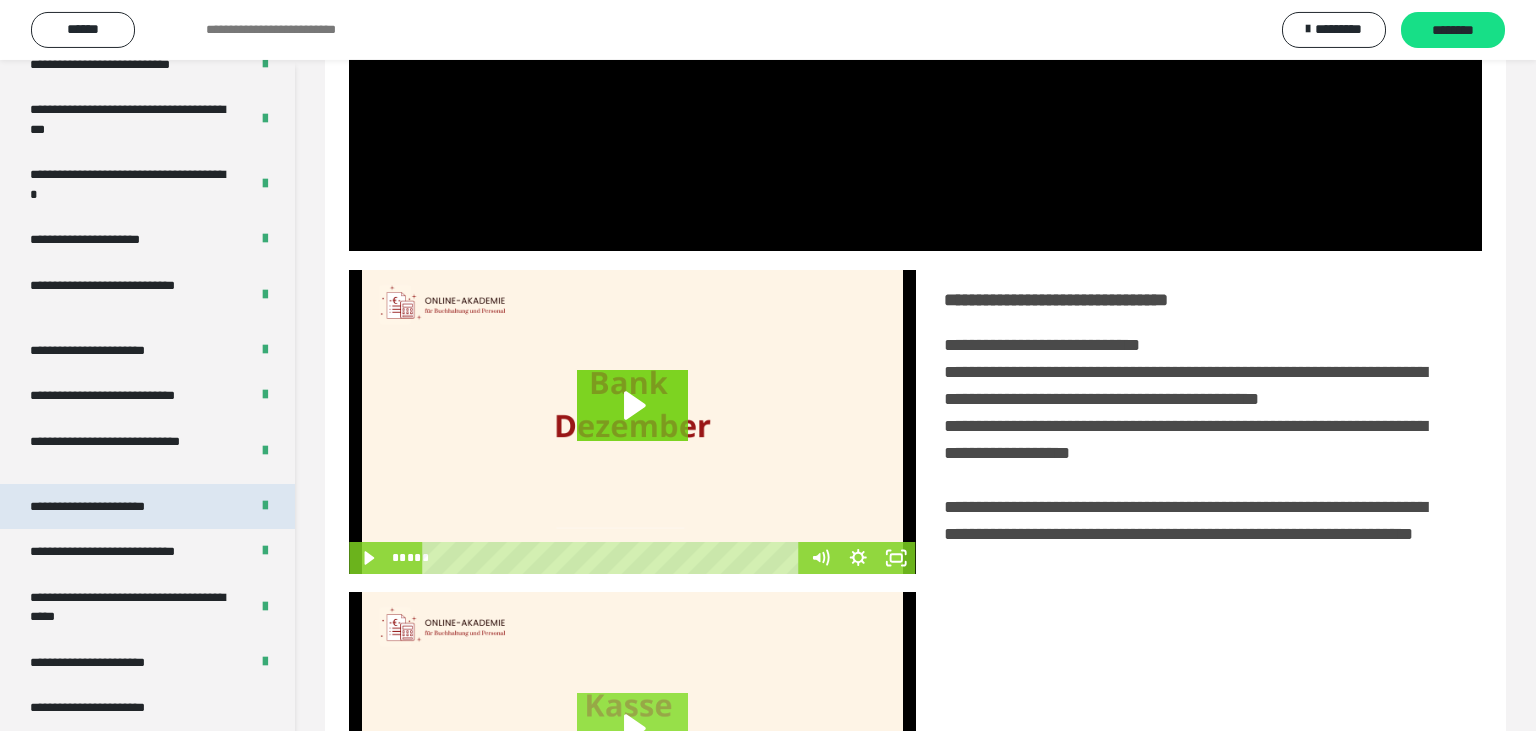 scroll, scrollTop: 150, scrollLeft: 0, axis: vertical 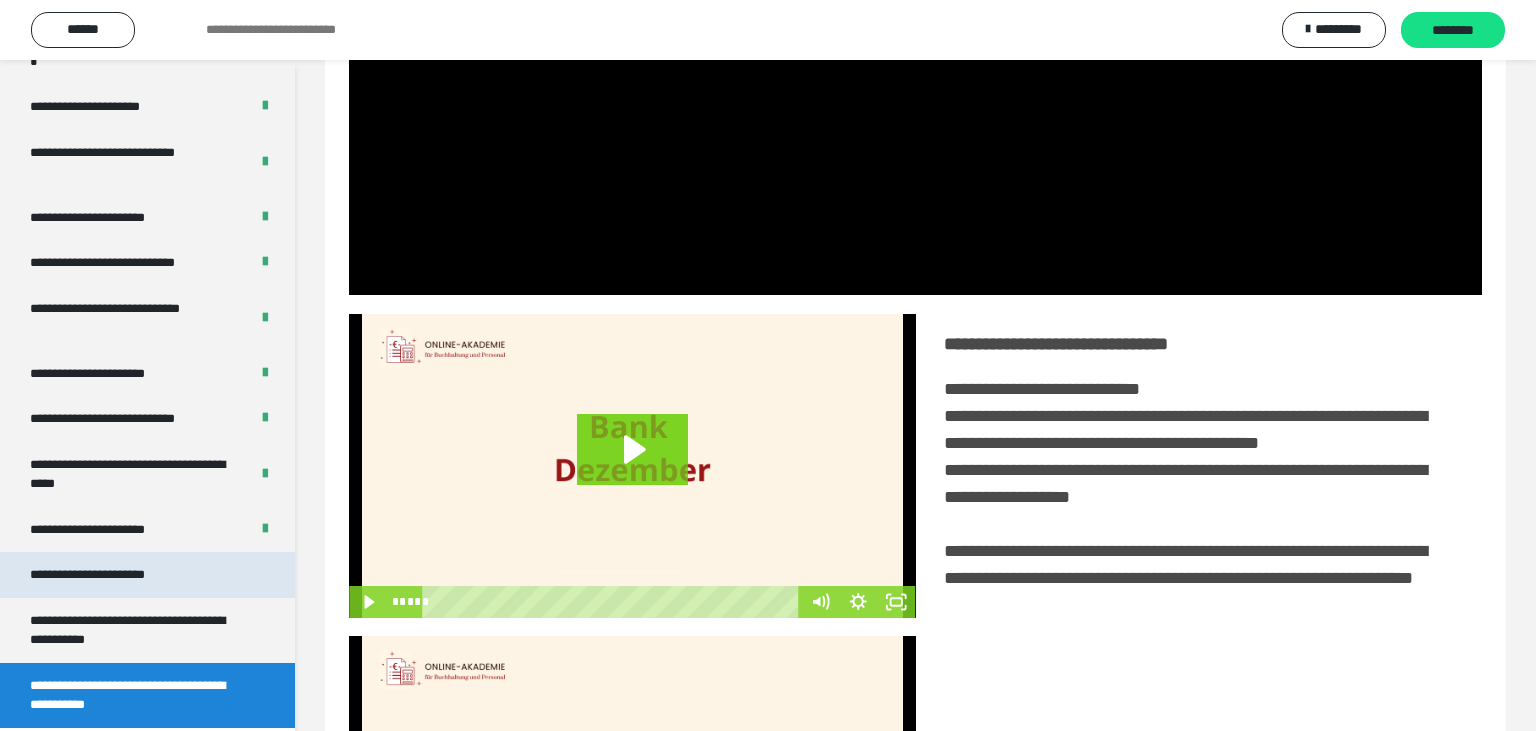 click on "**********" at bounding box center [111, 575] 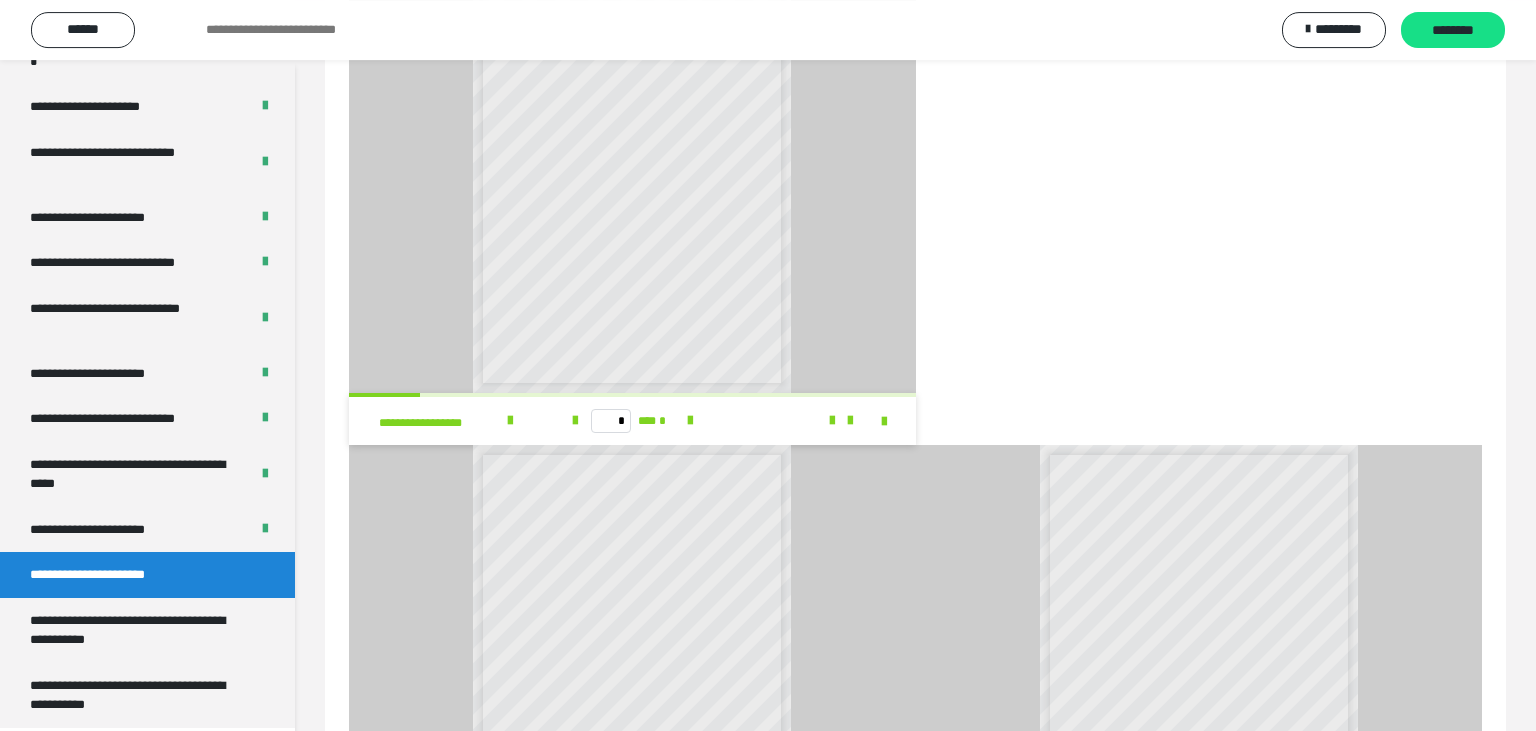 scroll, scrollTop: 1752, scrollLeft: 0, axis: vertical 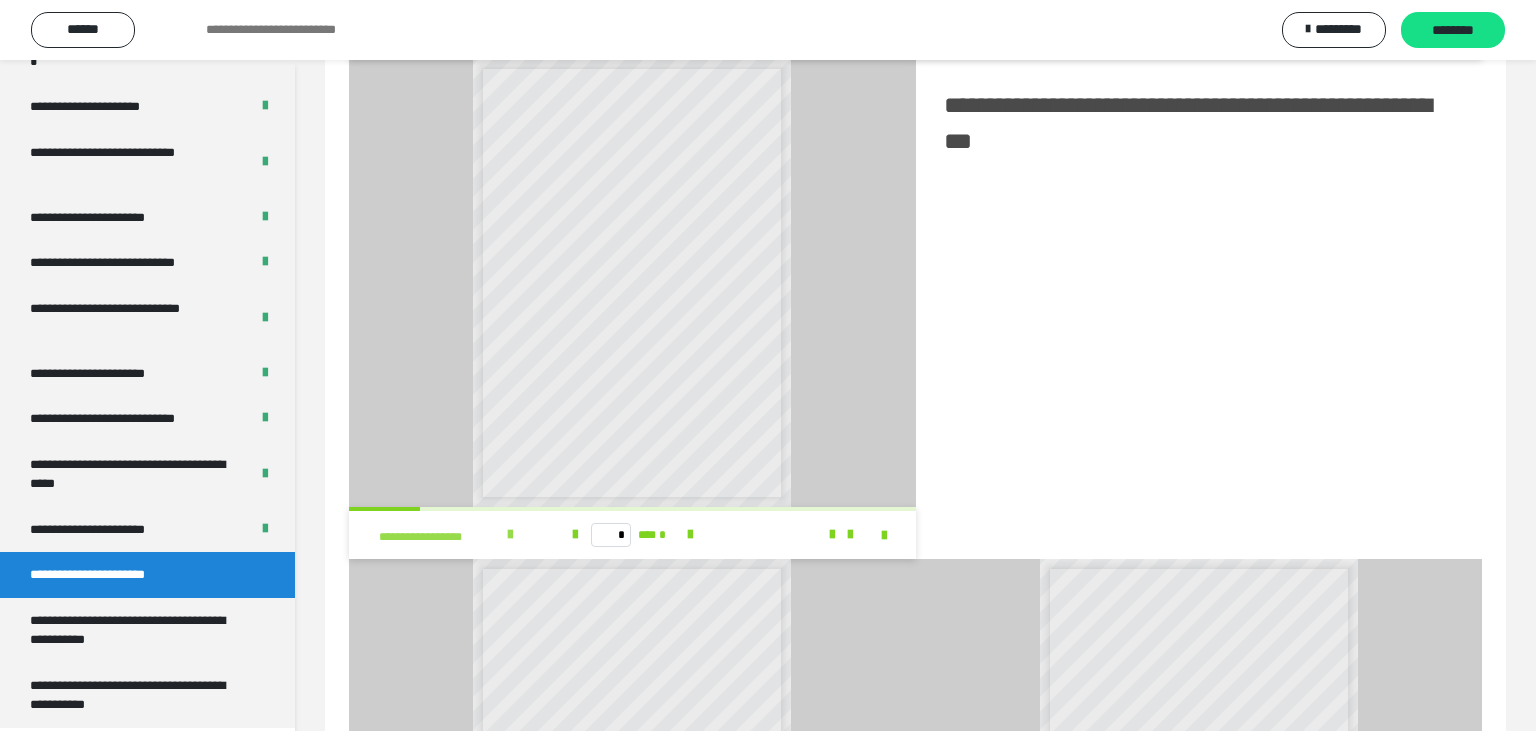 click at bounding box center (510, 535) 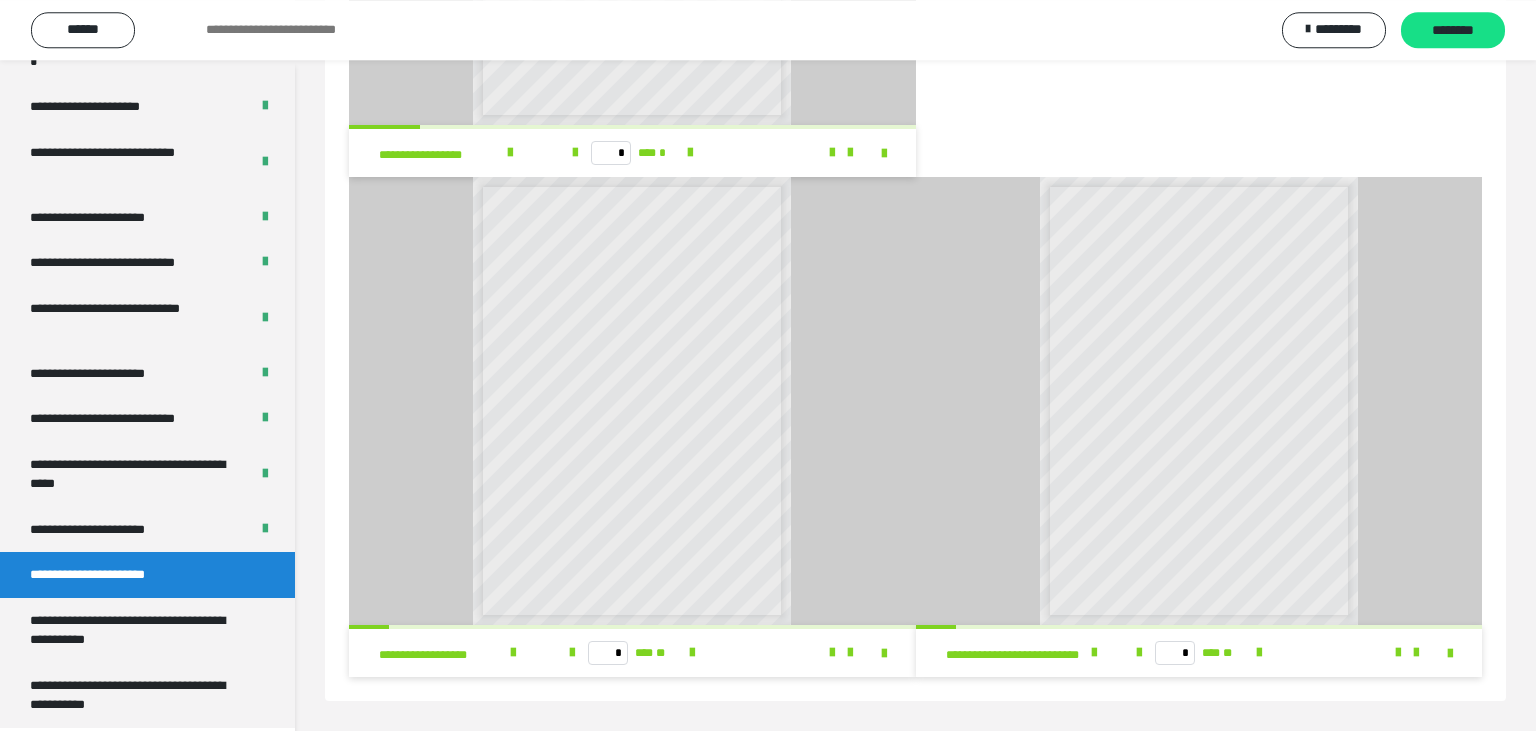 scroll, scrollTop: 2174, scrollLeft: 0, axis: vertical 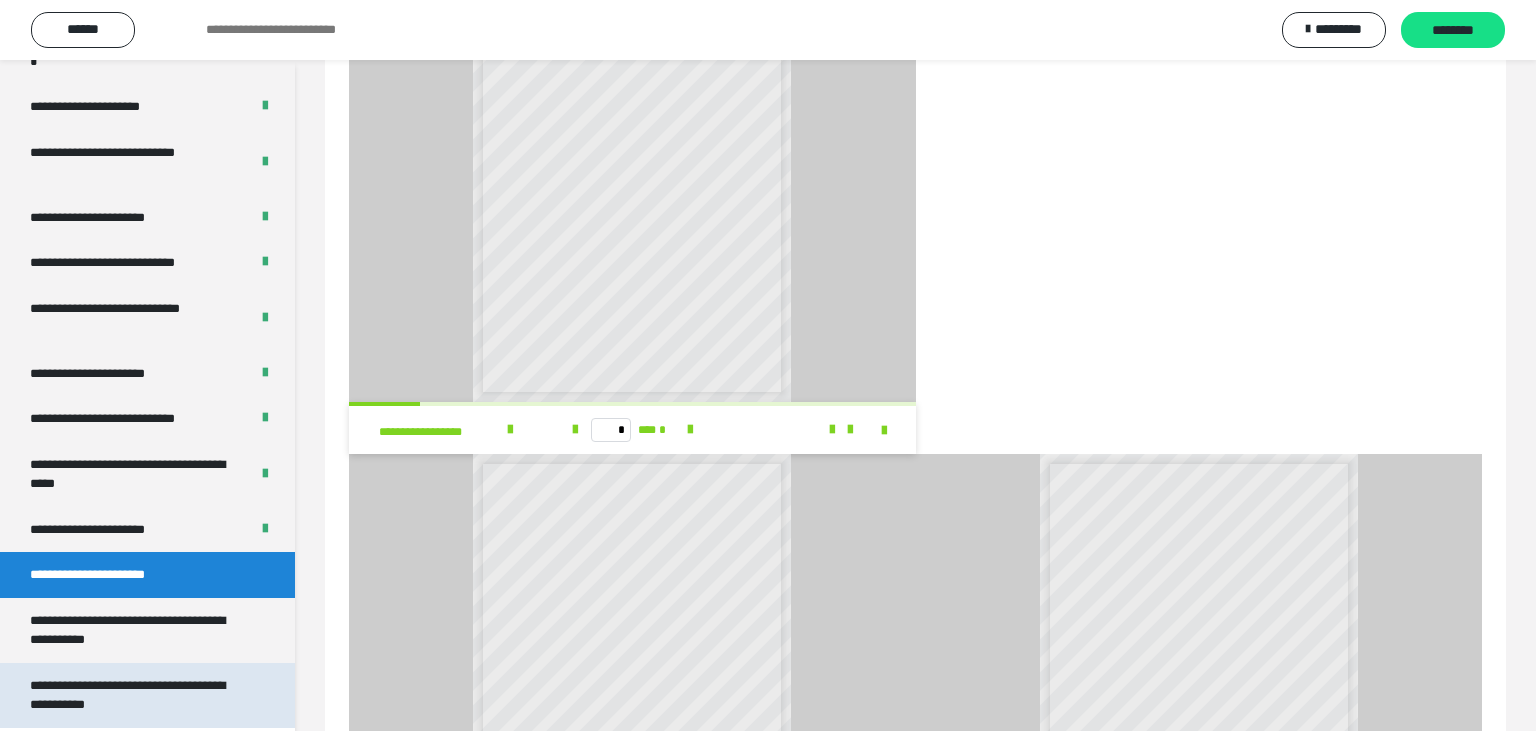 click on "**********" at bounding box center (139, 695) 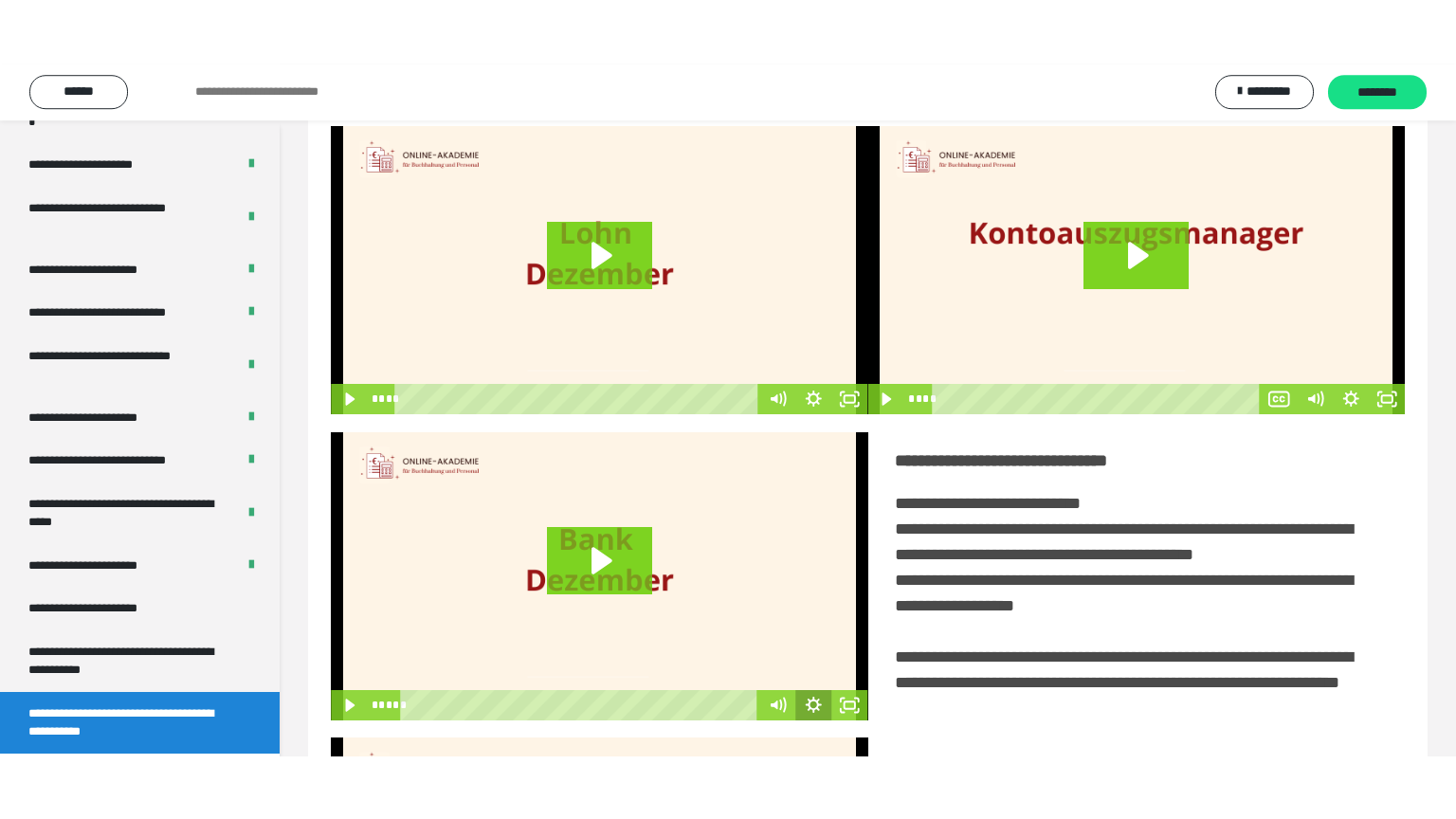 scroll, scrollTop: 42, scrollLeft: 0, axis: vertical 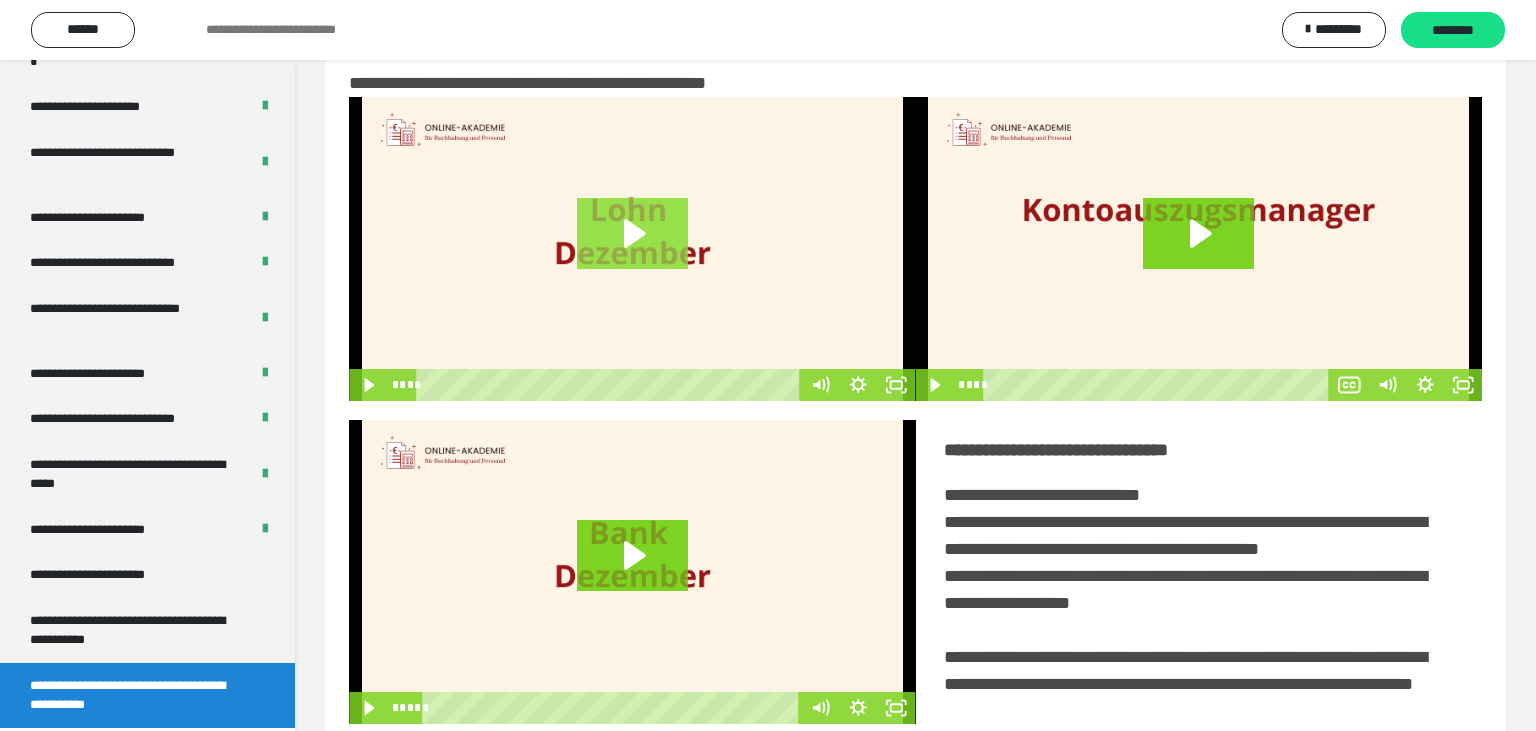 click 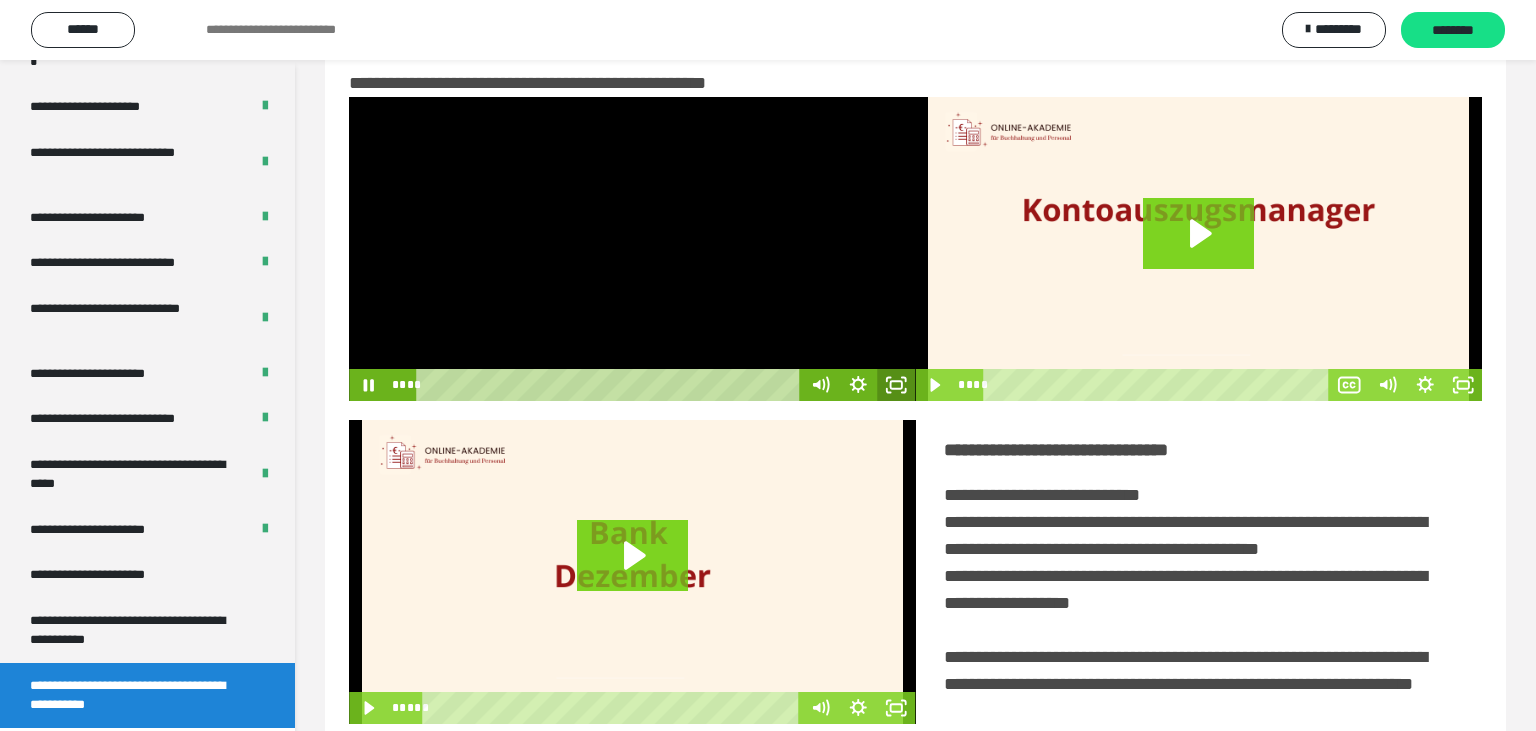 click 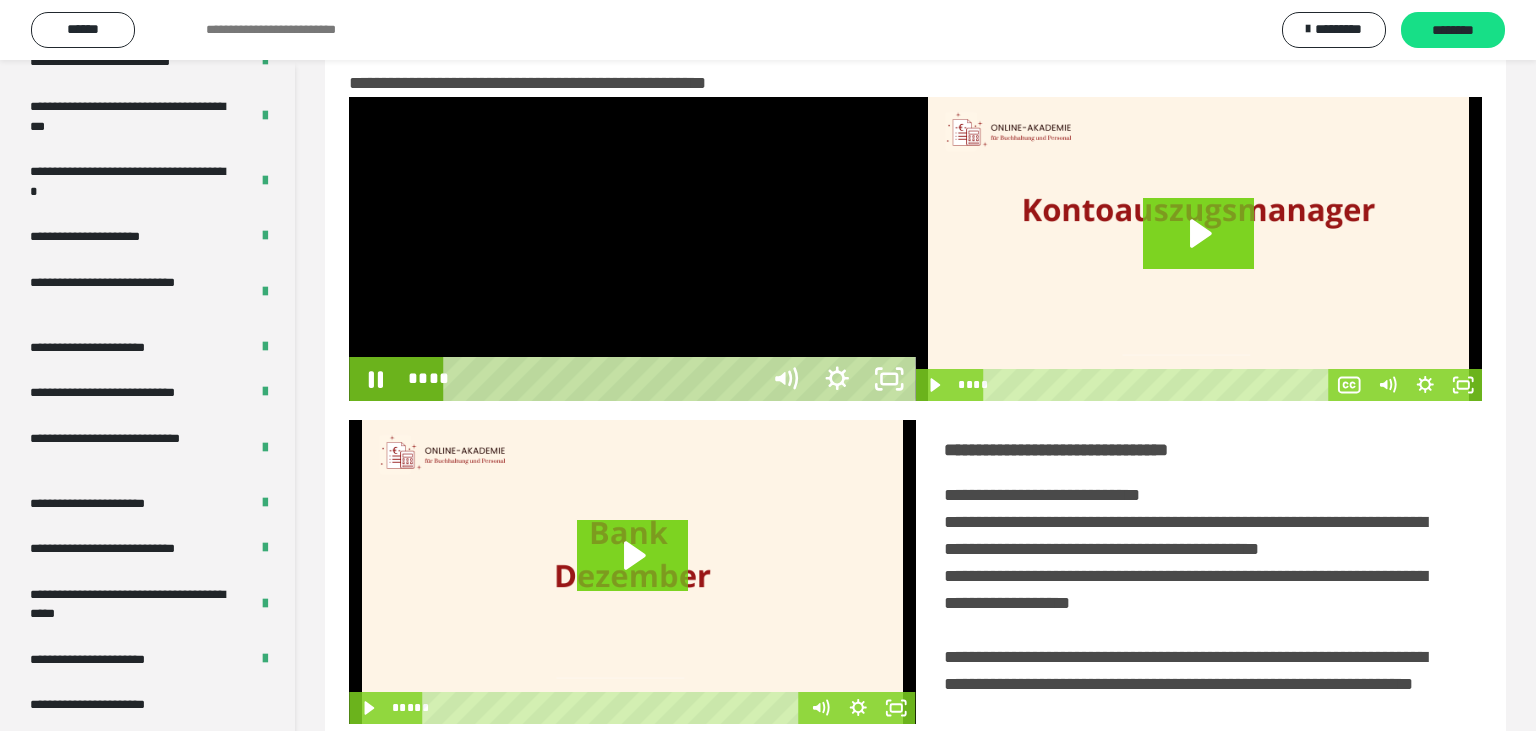 scroll, scrollTop: 3518, scrollLeft: 0, axis: vertical 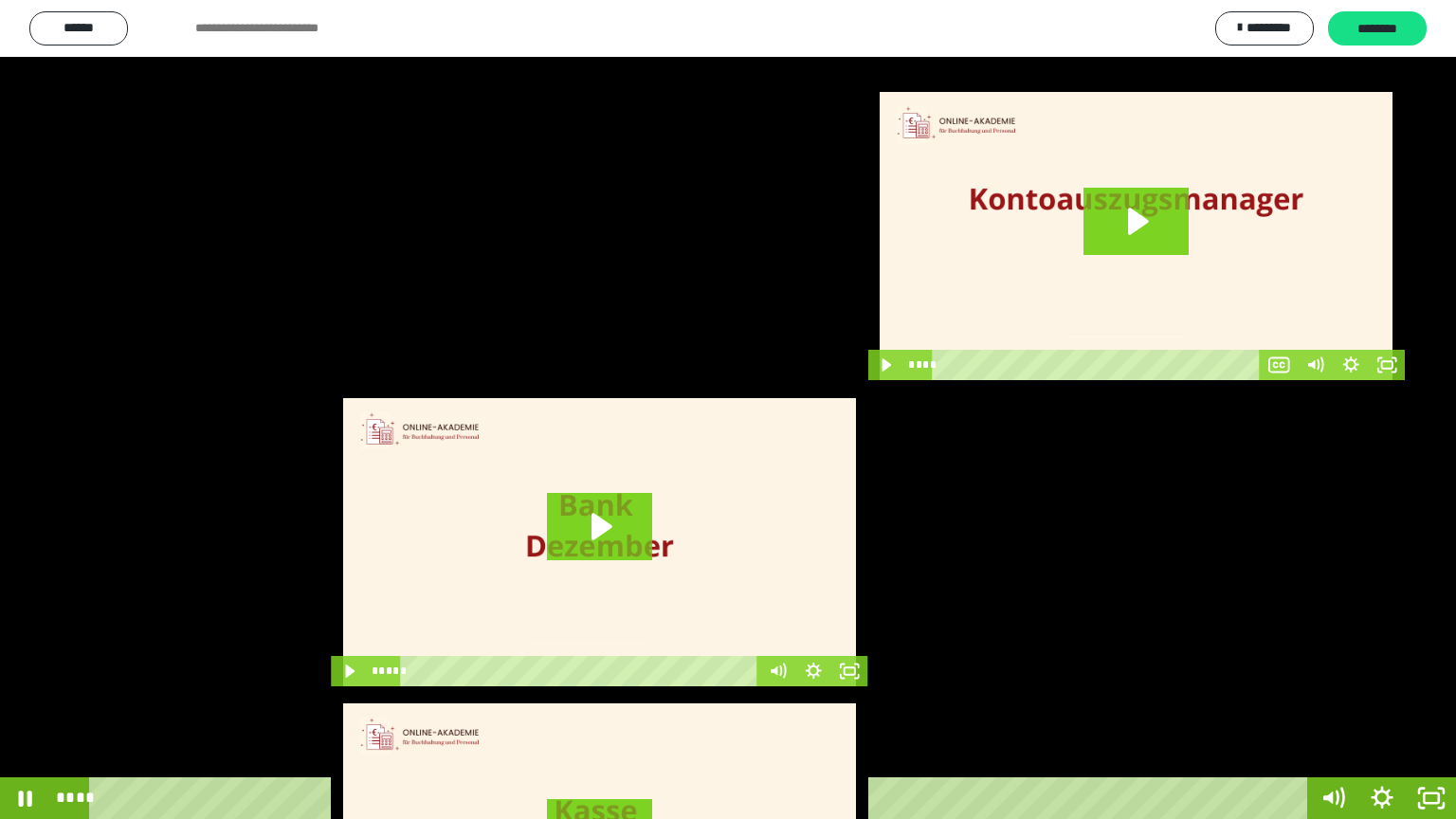 click at bounding box center [728, 410] 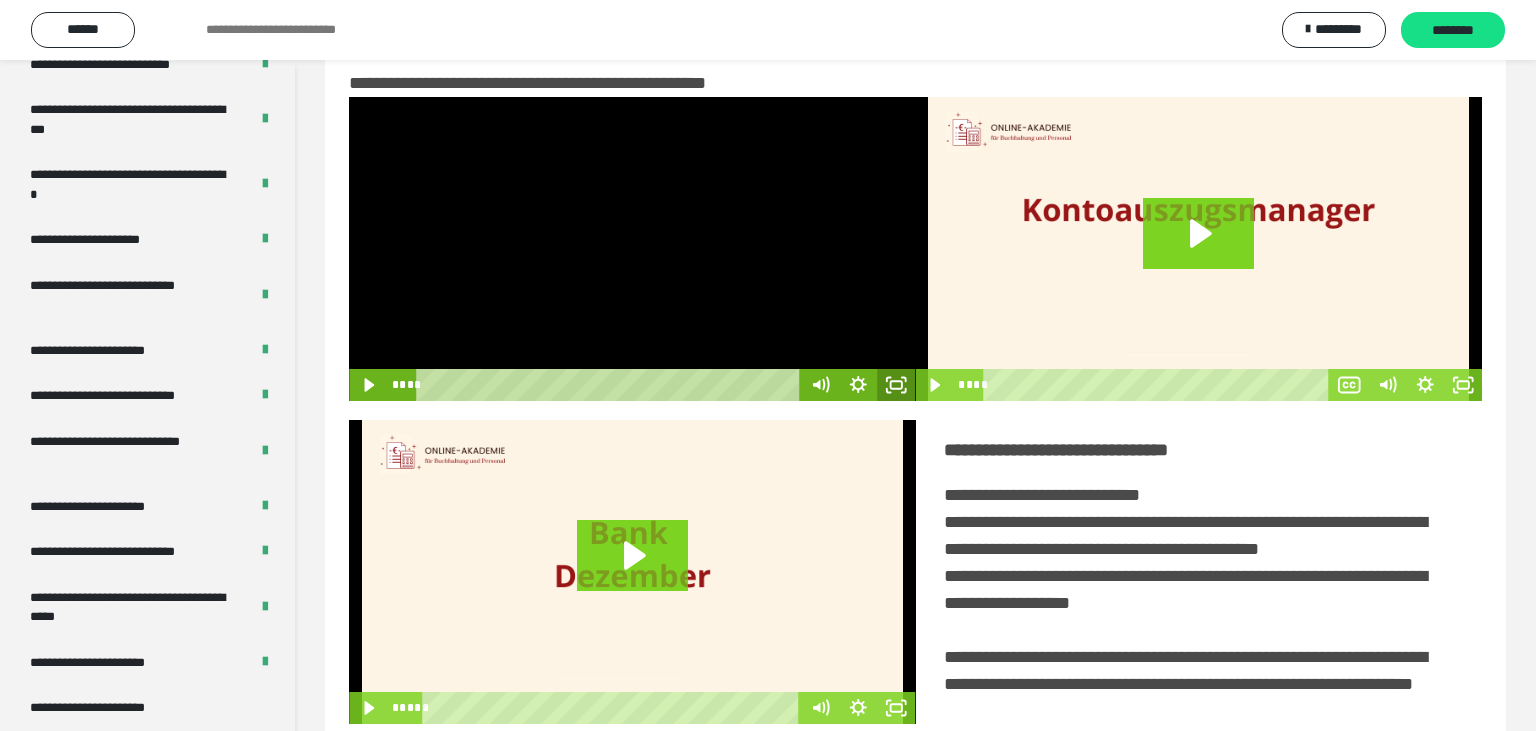 click 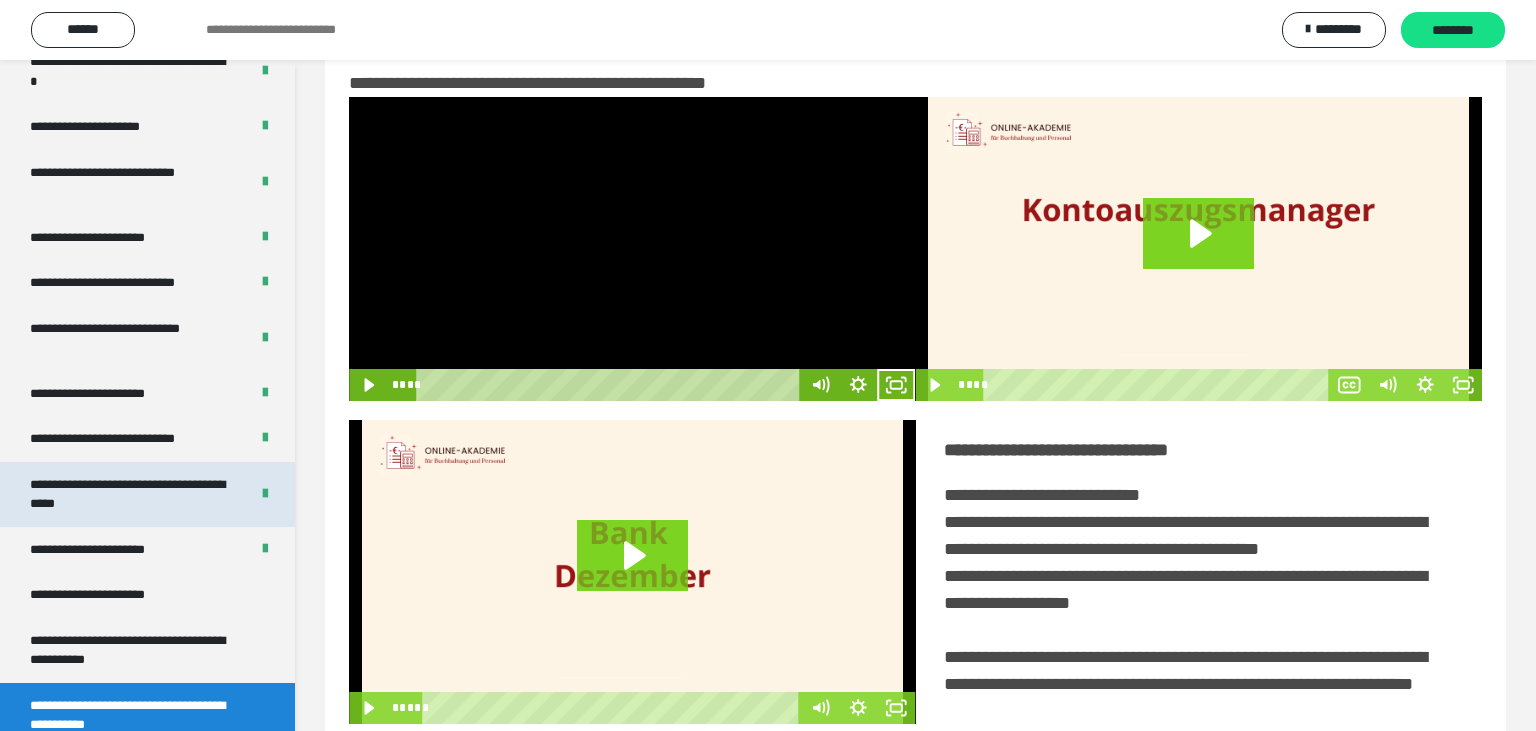 scroll, scrollTop: 3651, scrollLeft: 0, axis: vertical 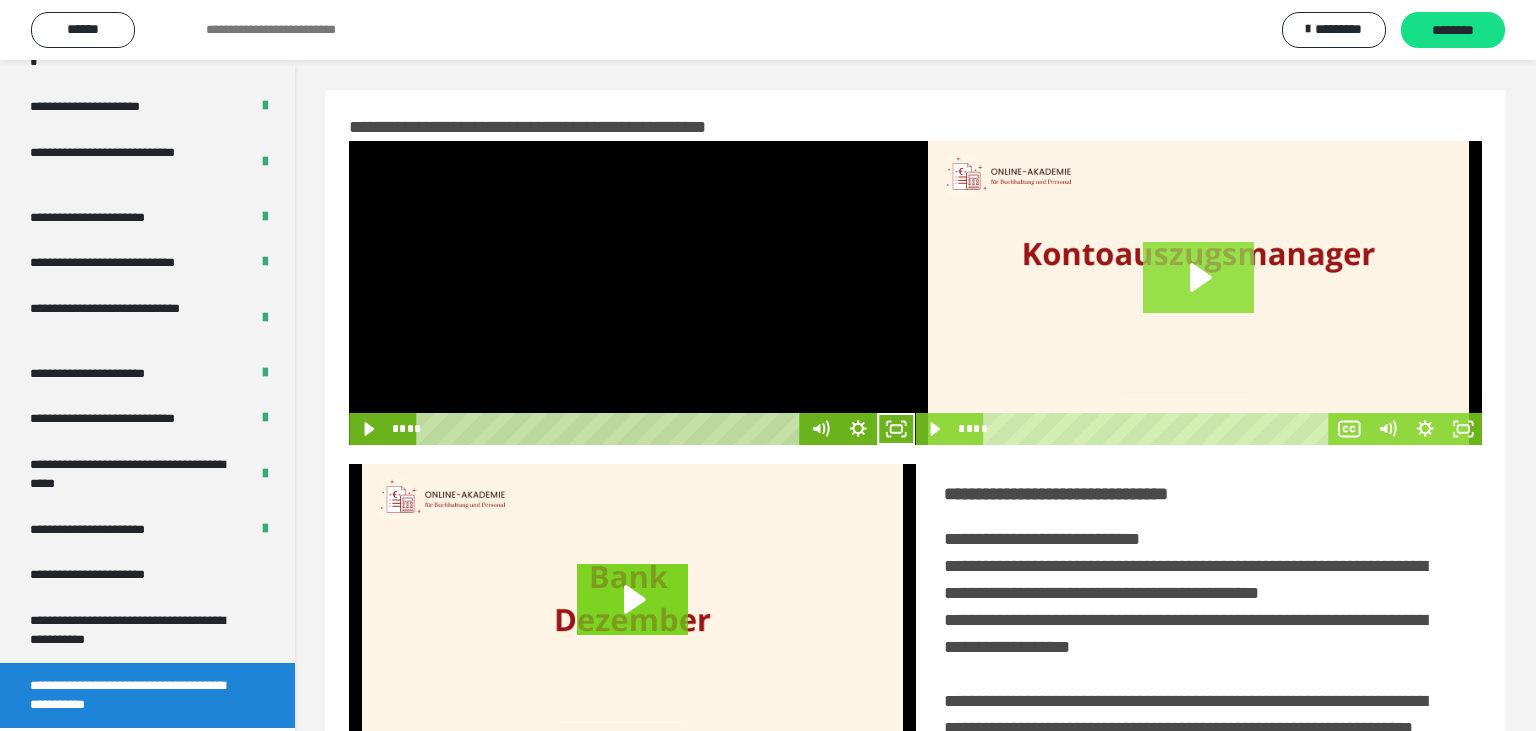 click 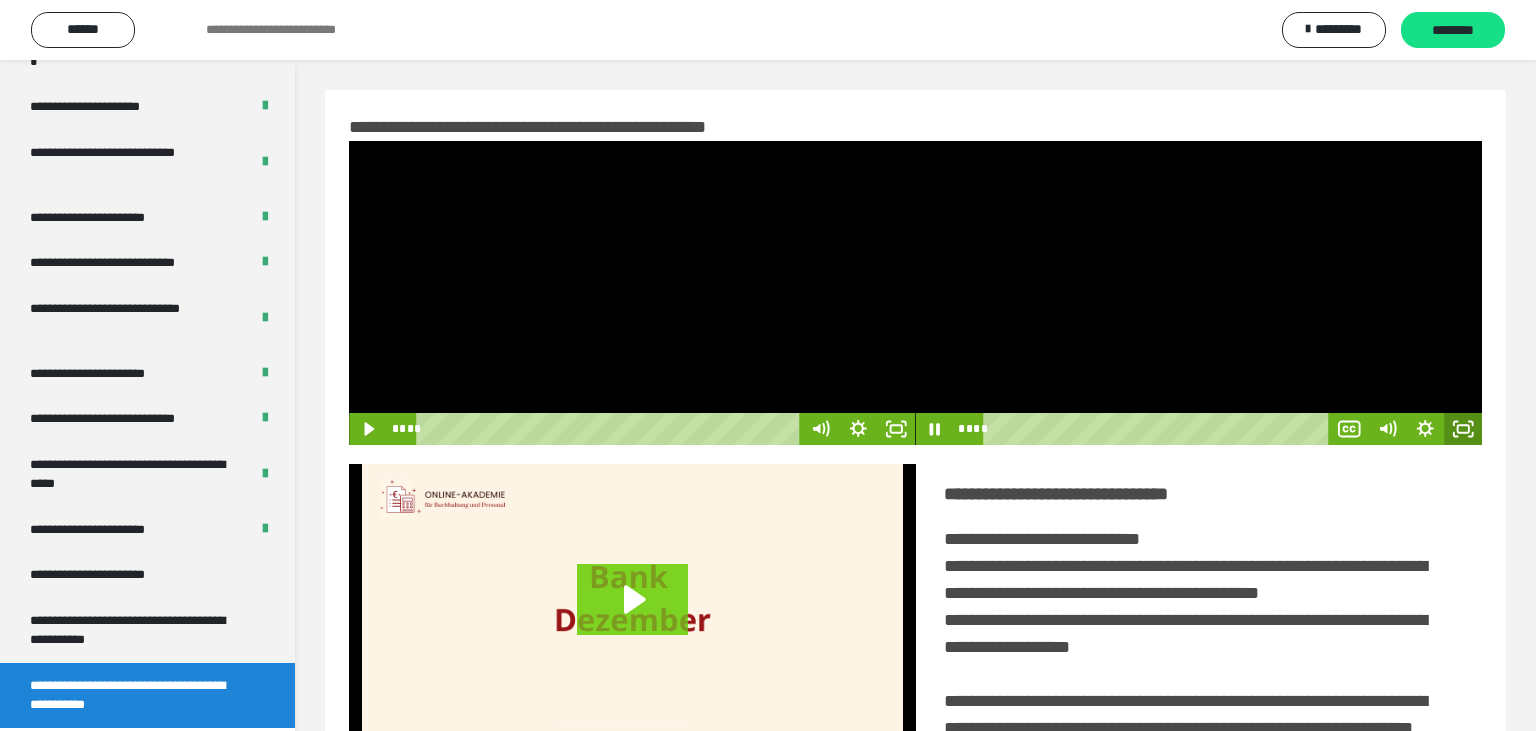 click 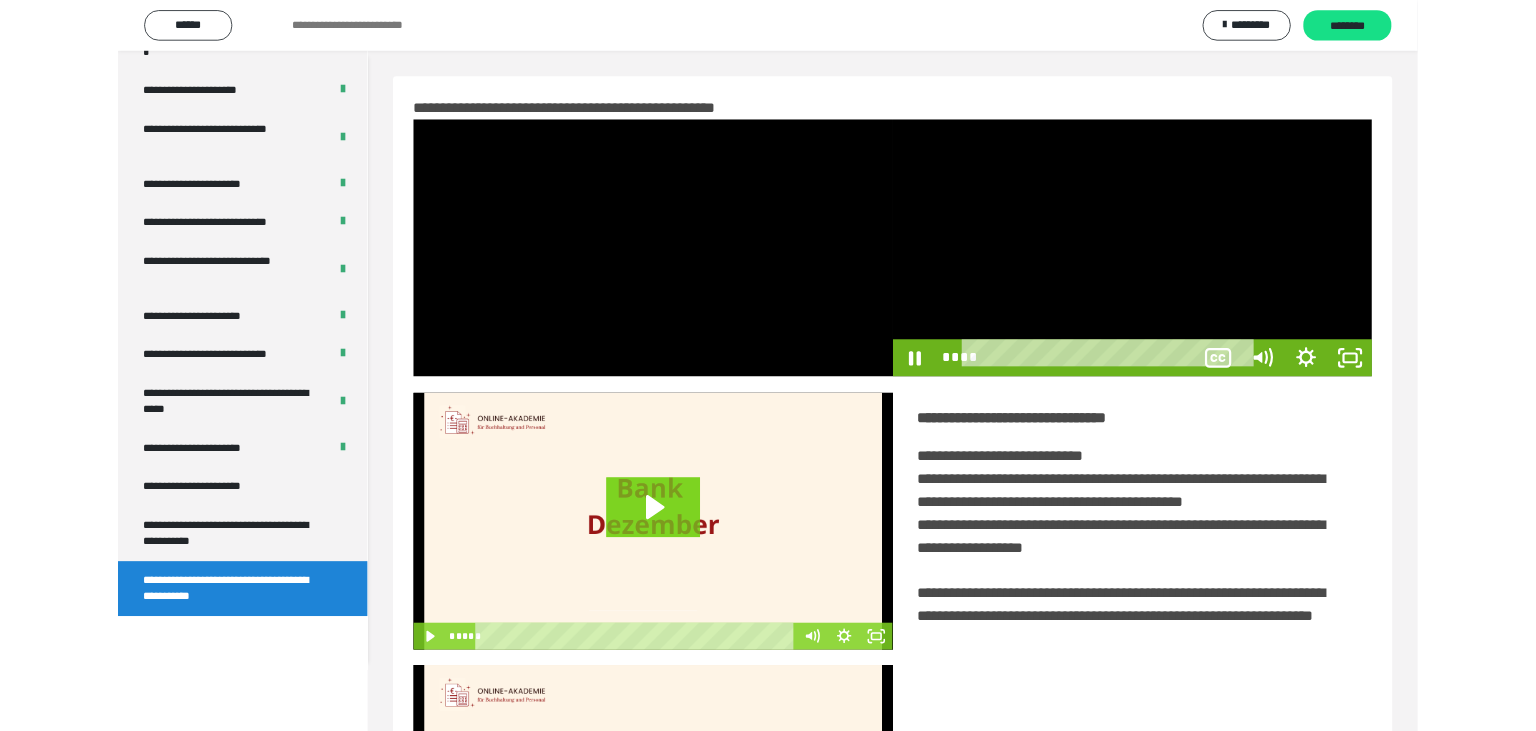 scroll, scrollTop: 3518, scrollLeft: 0, axis: vertical 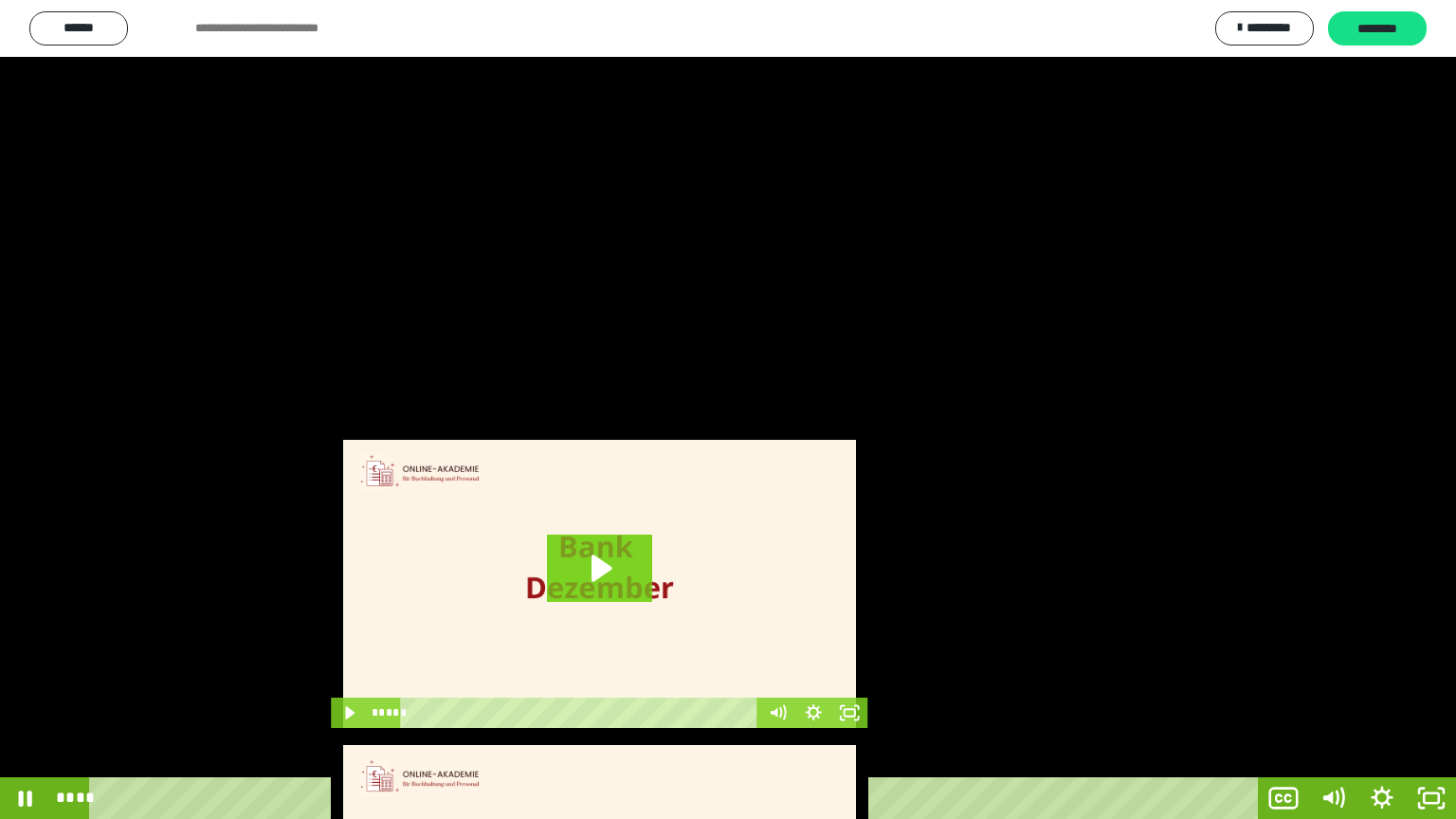 click at bounding box center (728, 410) 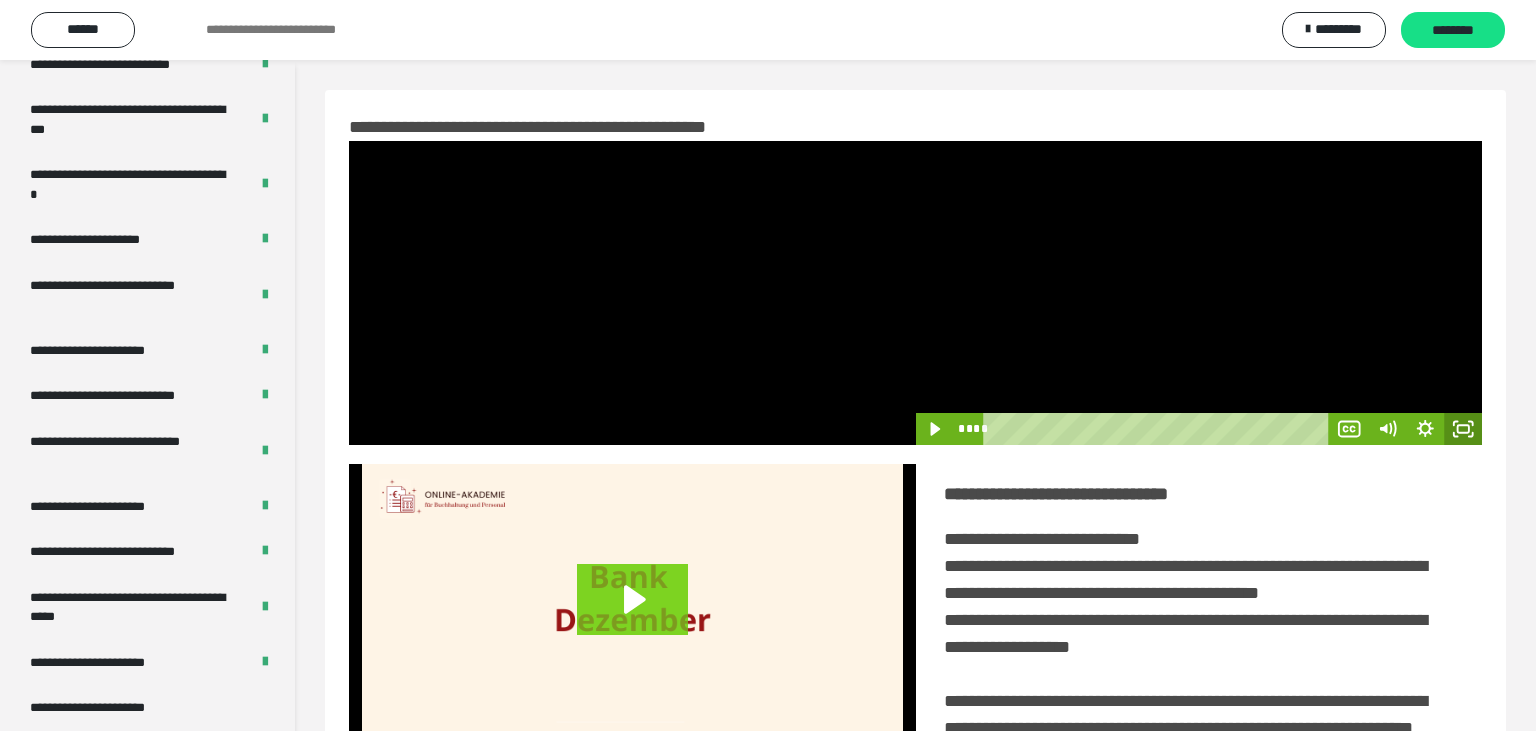 click 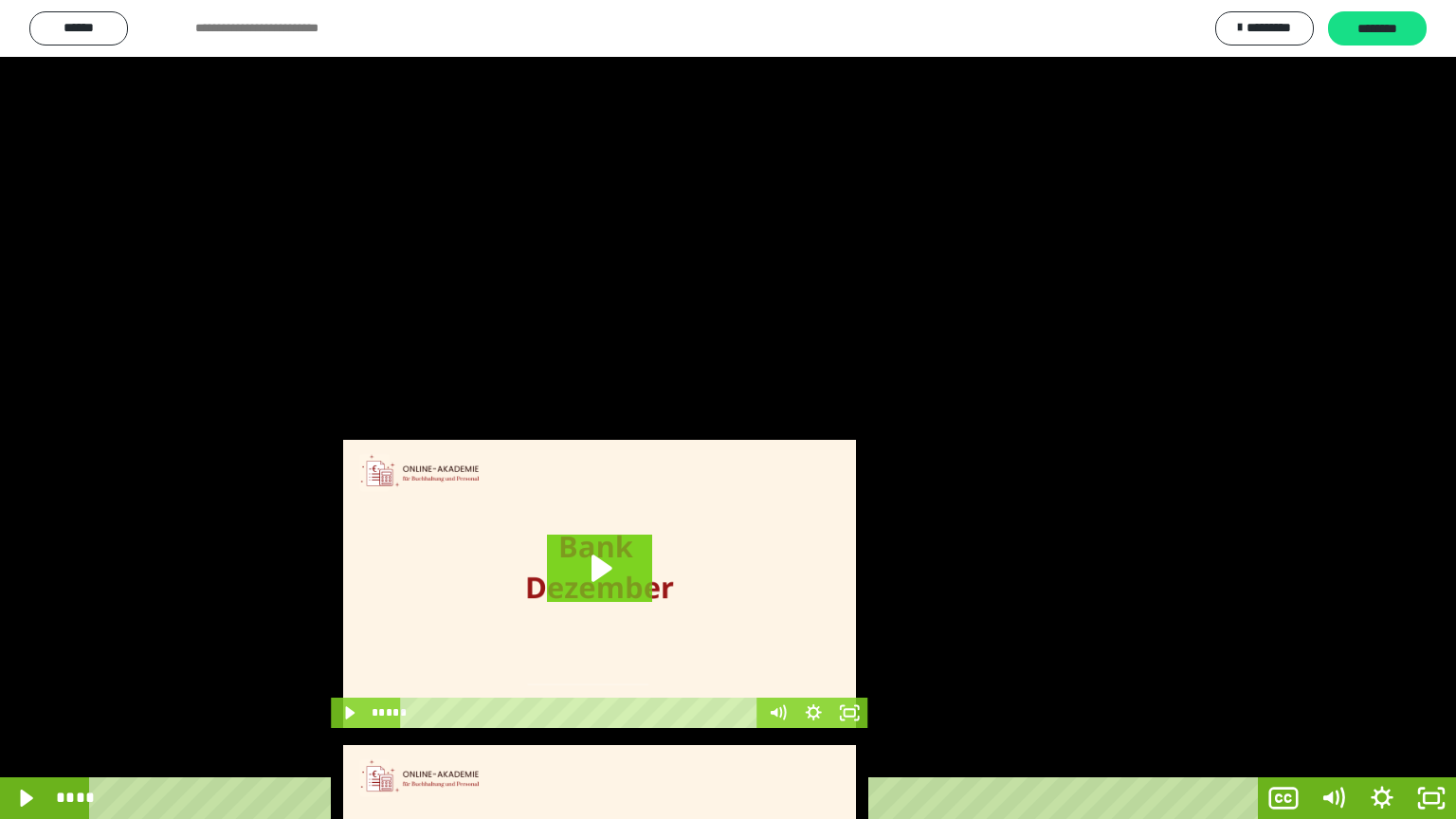 click at bounding box center (728, 410) 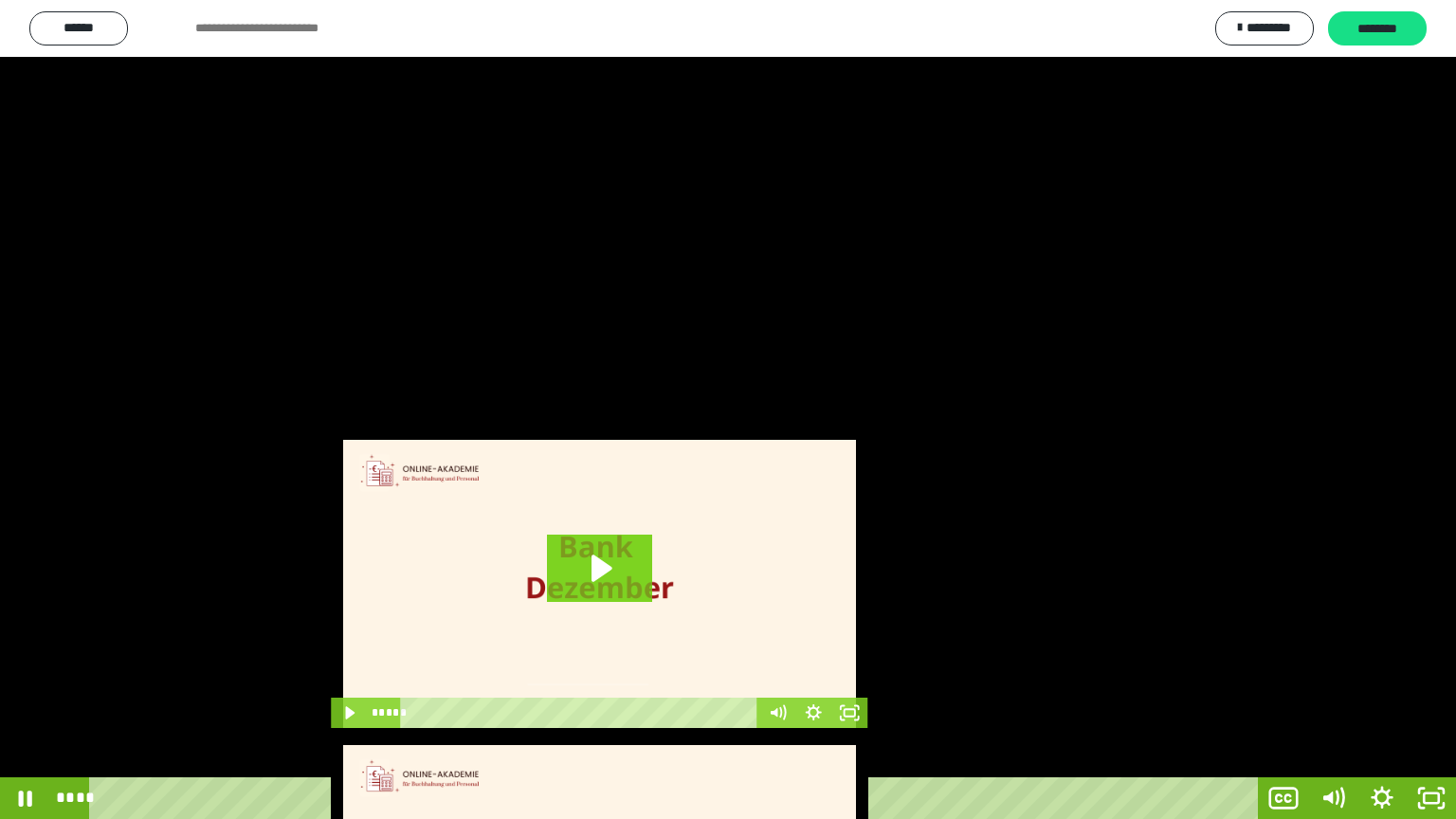 click at bounding box center [728, 410] 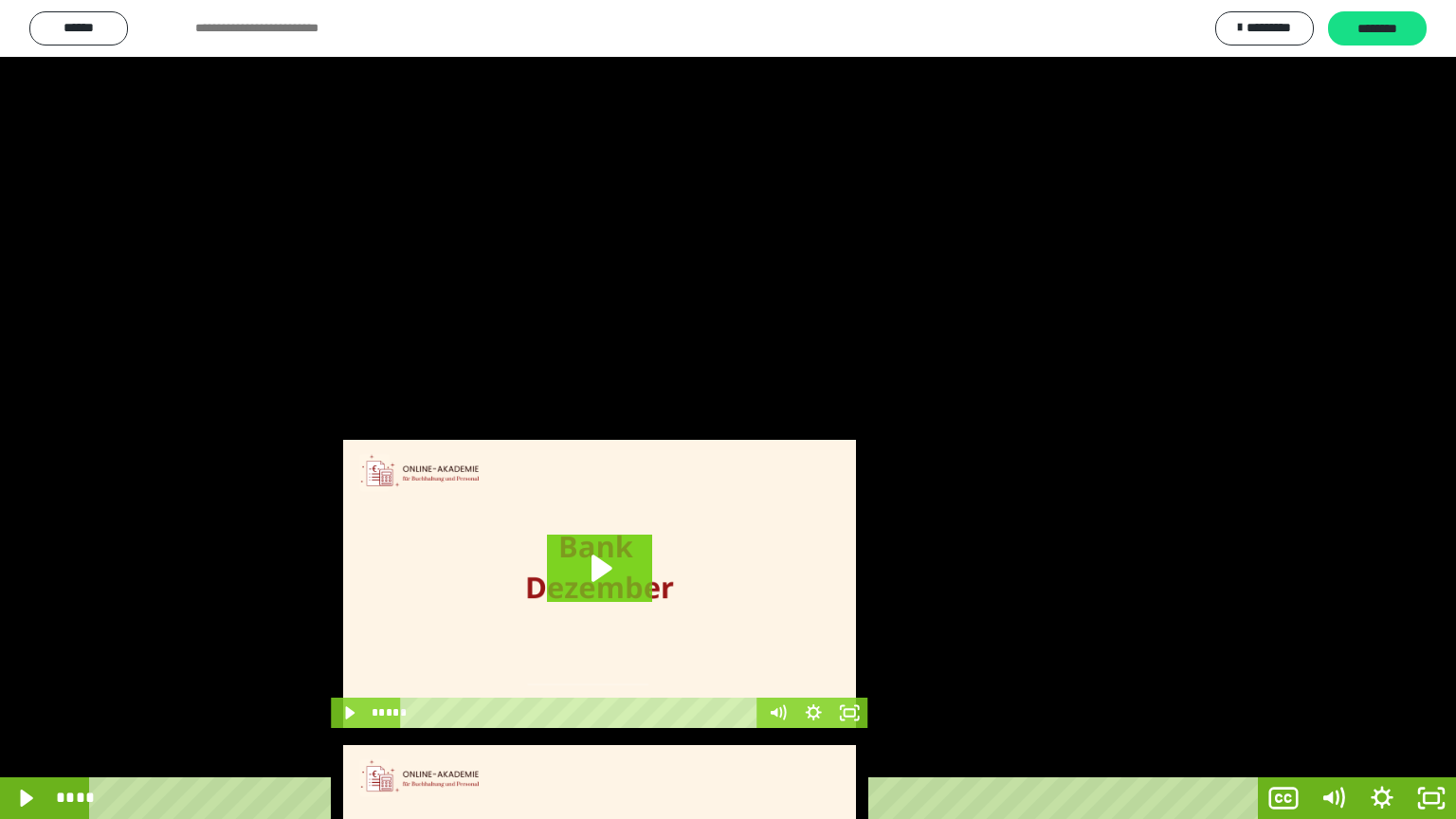 click at bounding box center [728, 410] 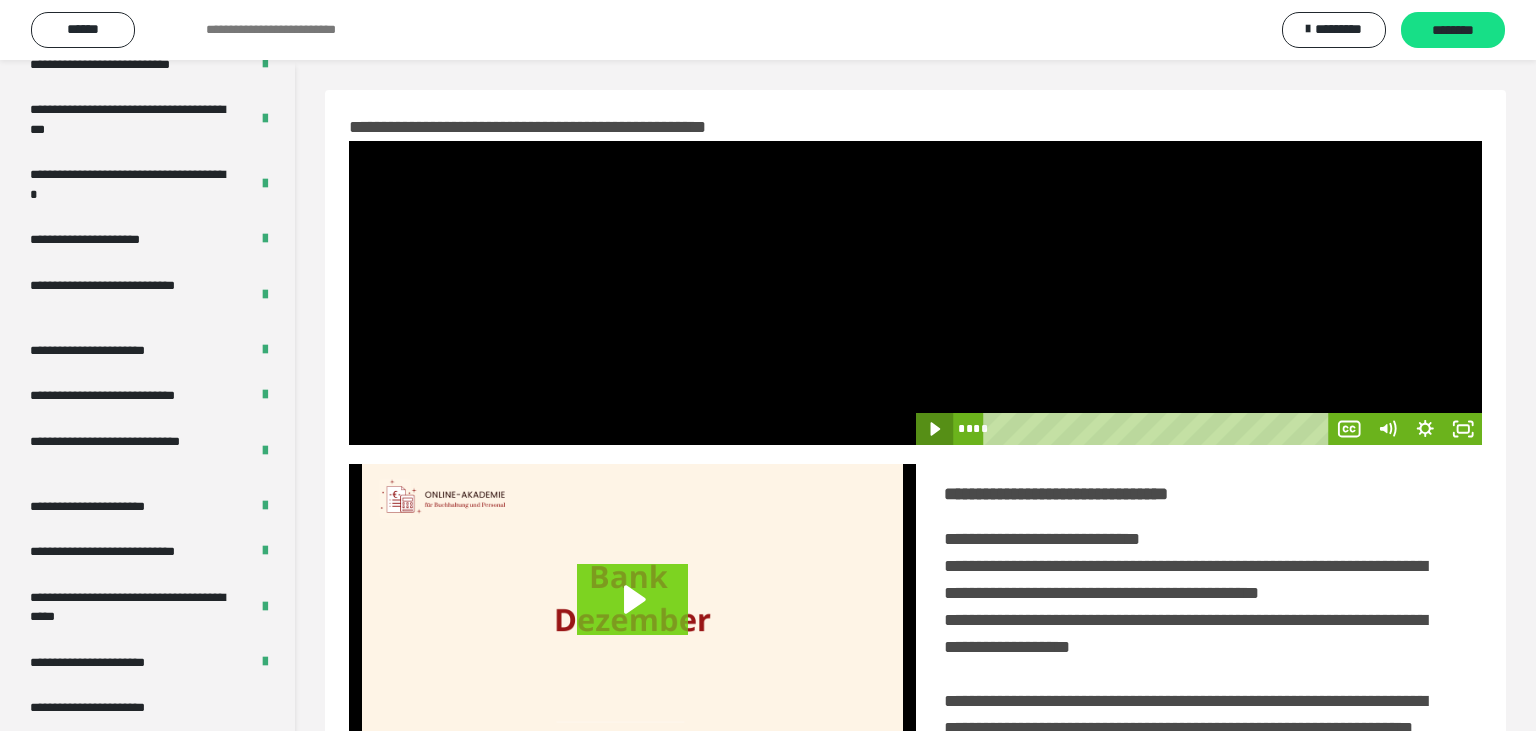 click 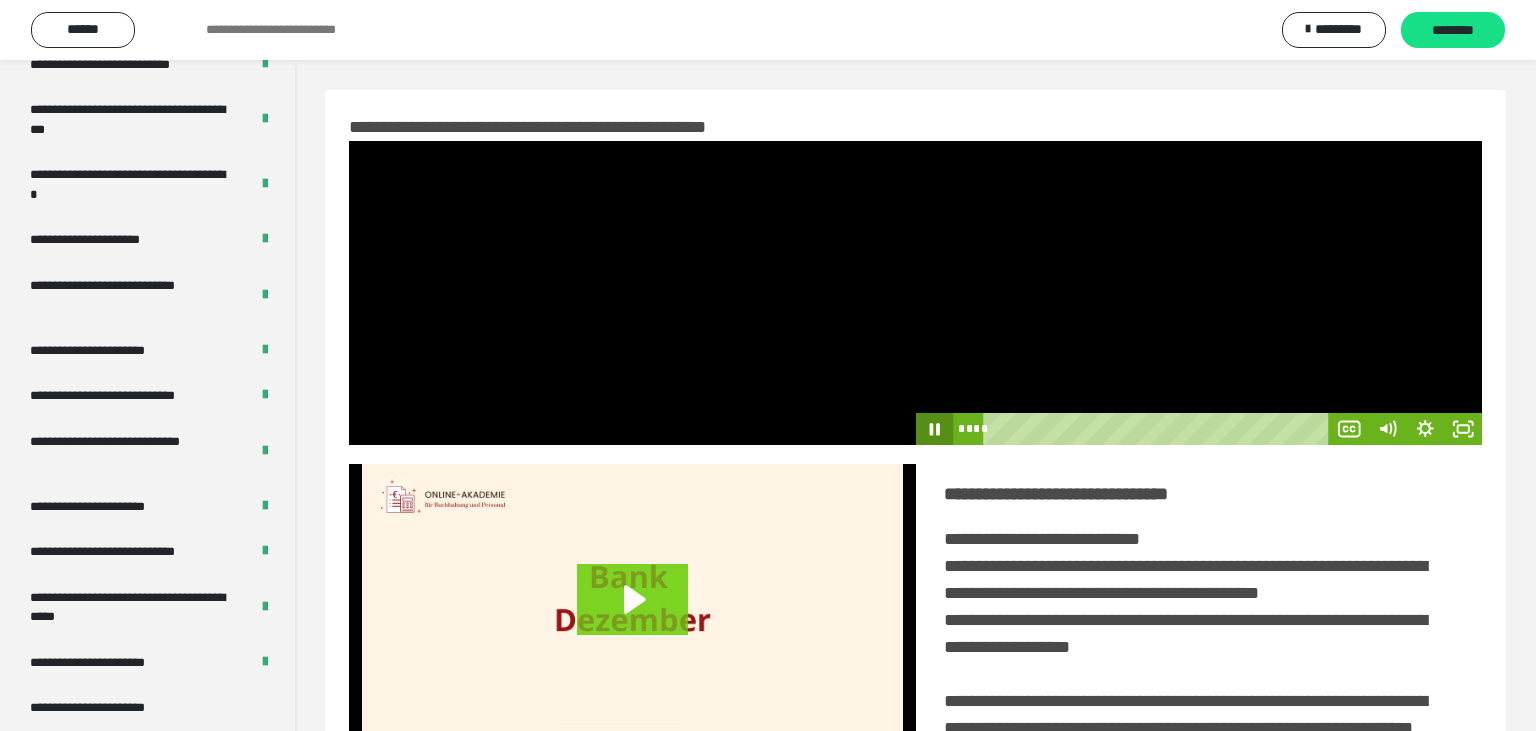 click 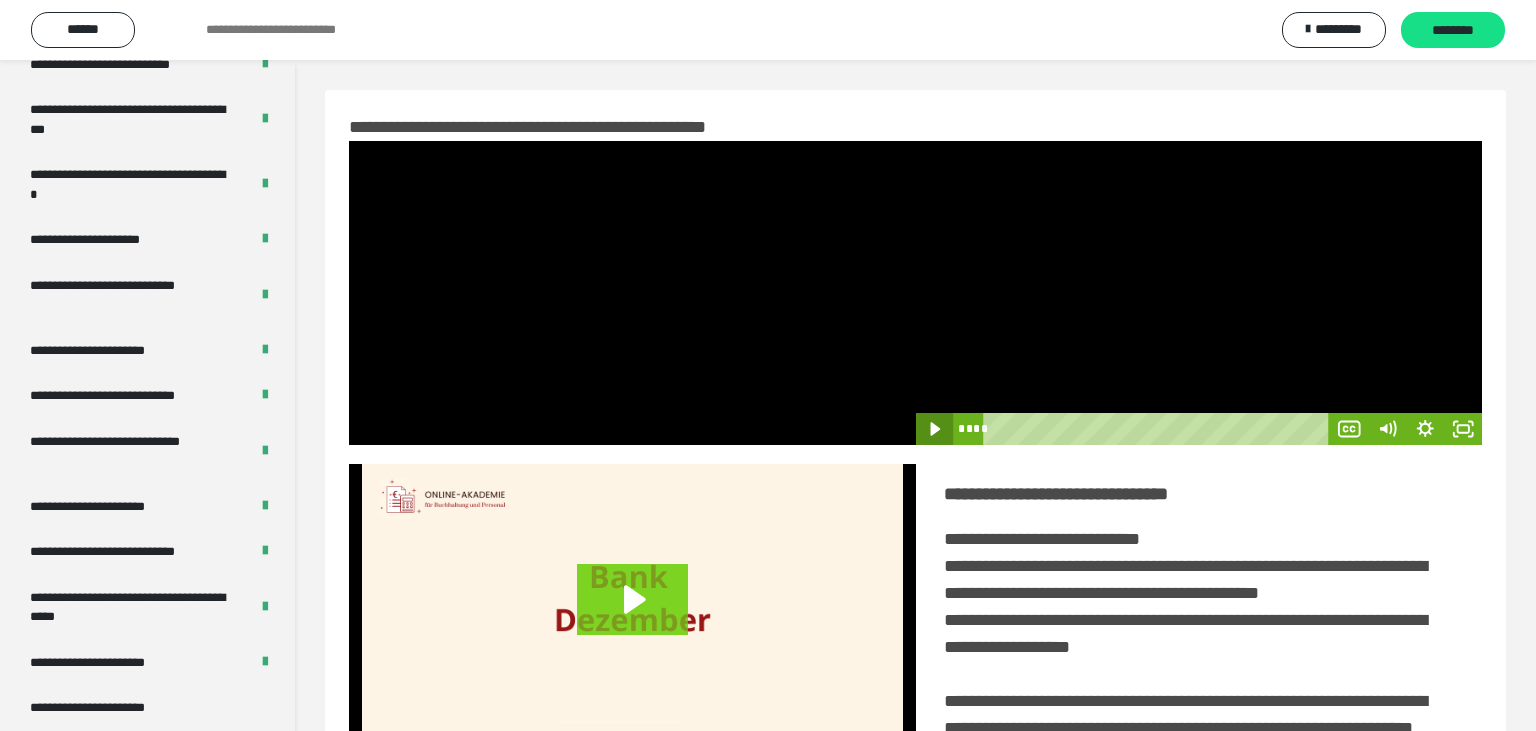 click 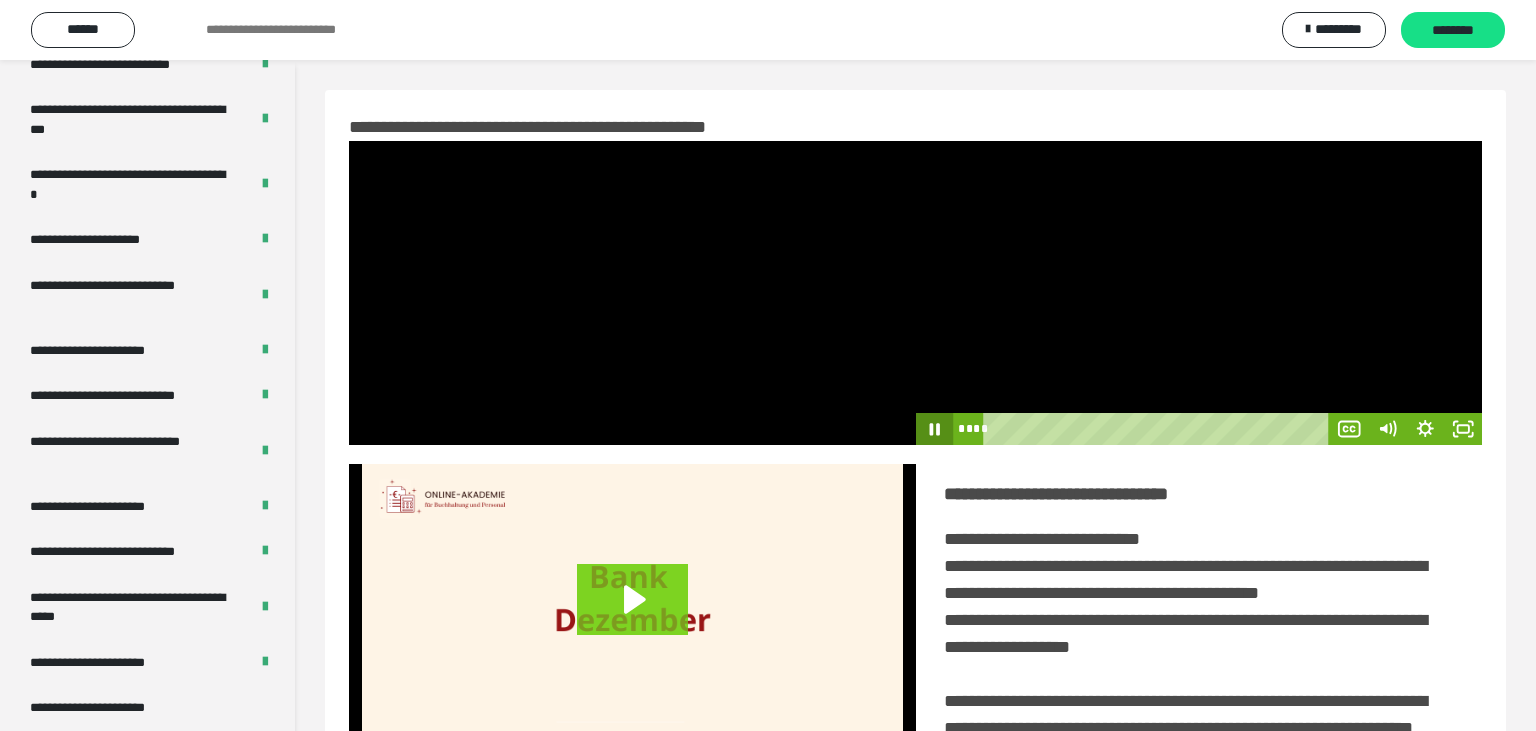 click 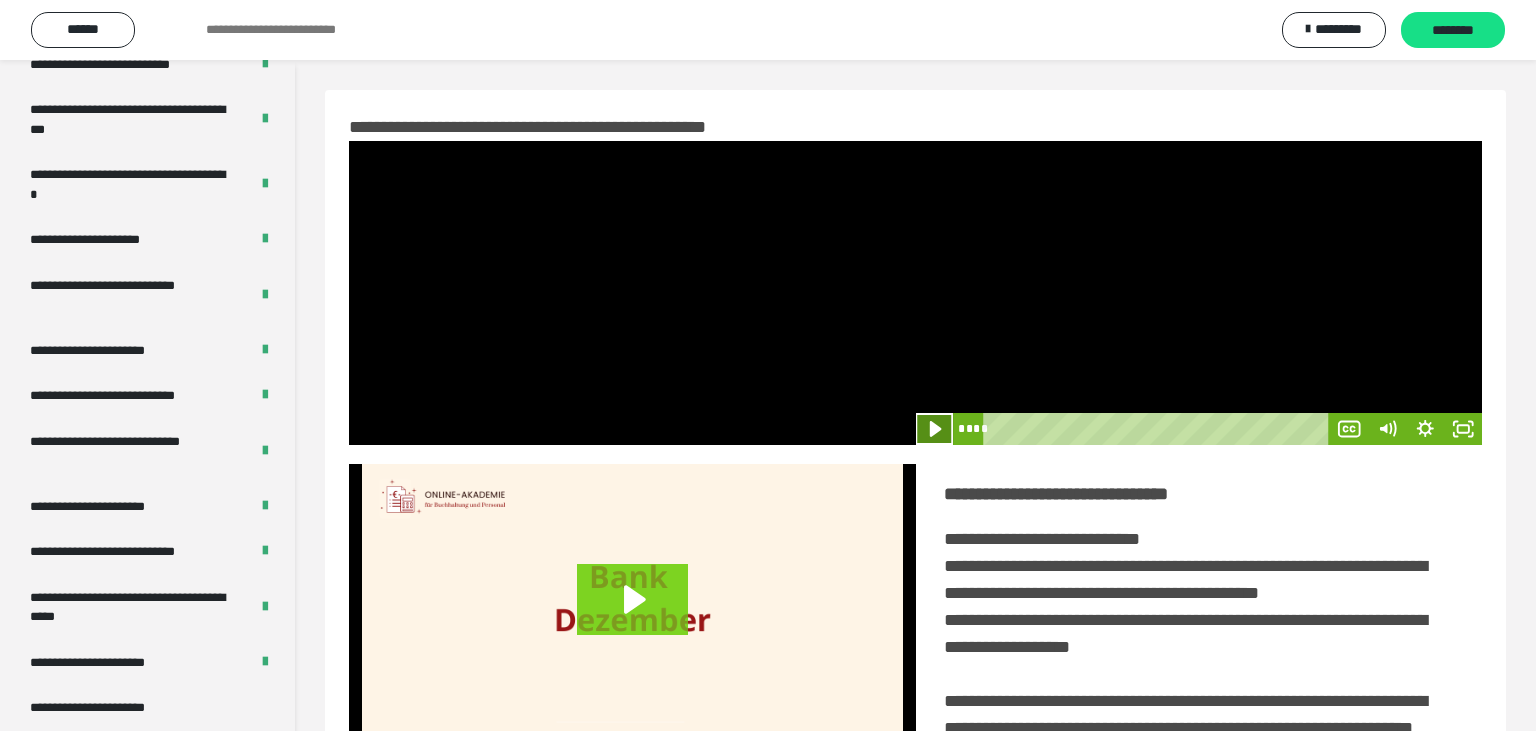 click 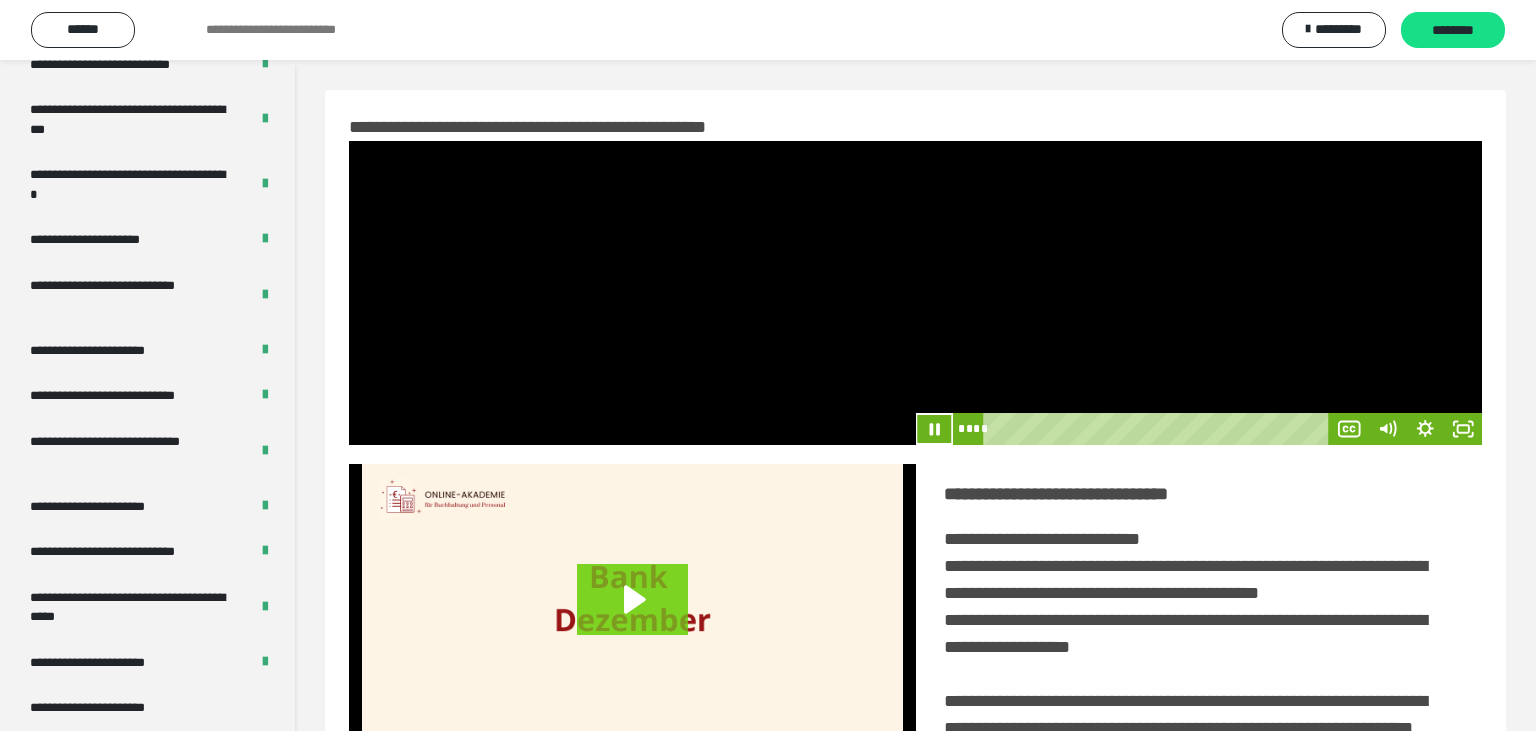 click at bounding box center (1199, 293) 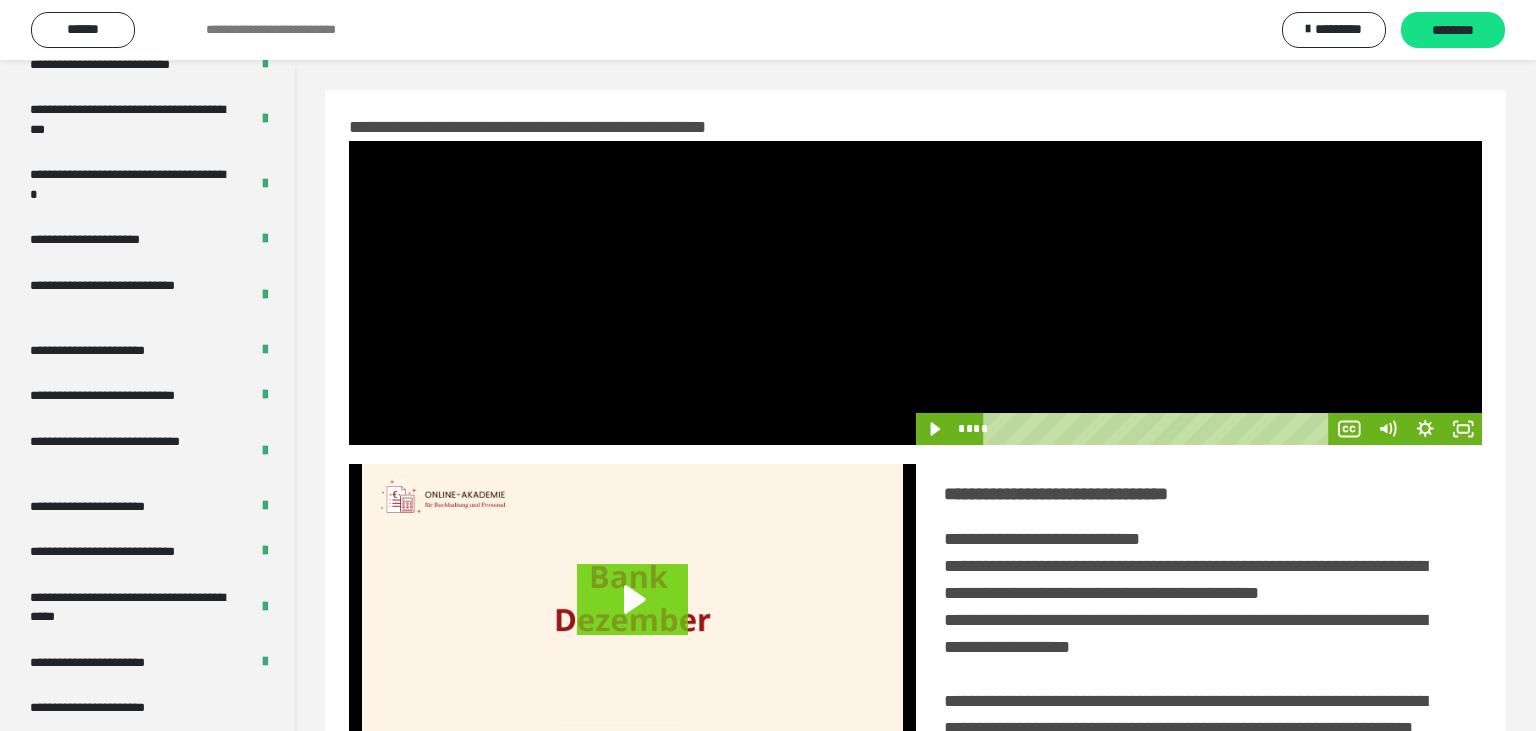 click at bounding box center [1199, 293] 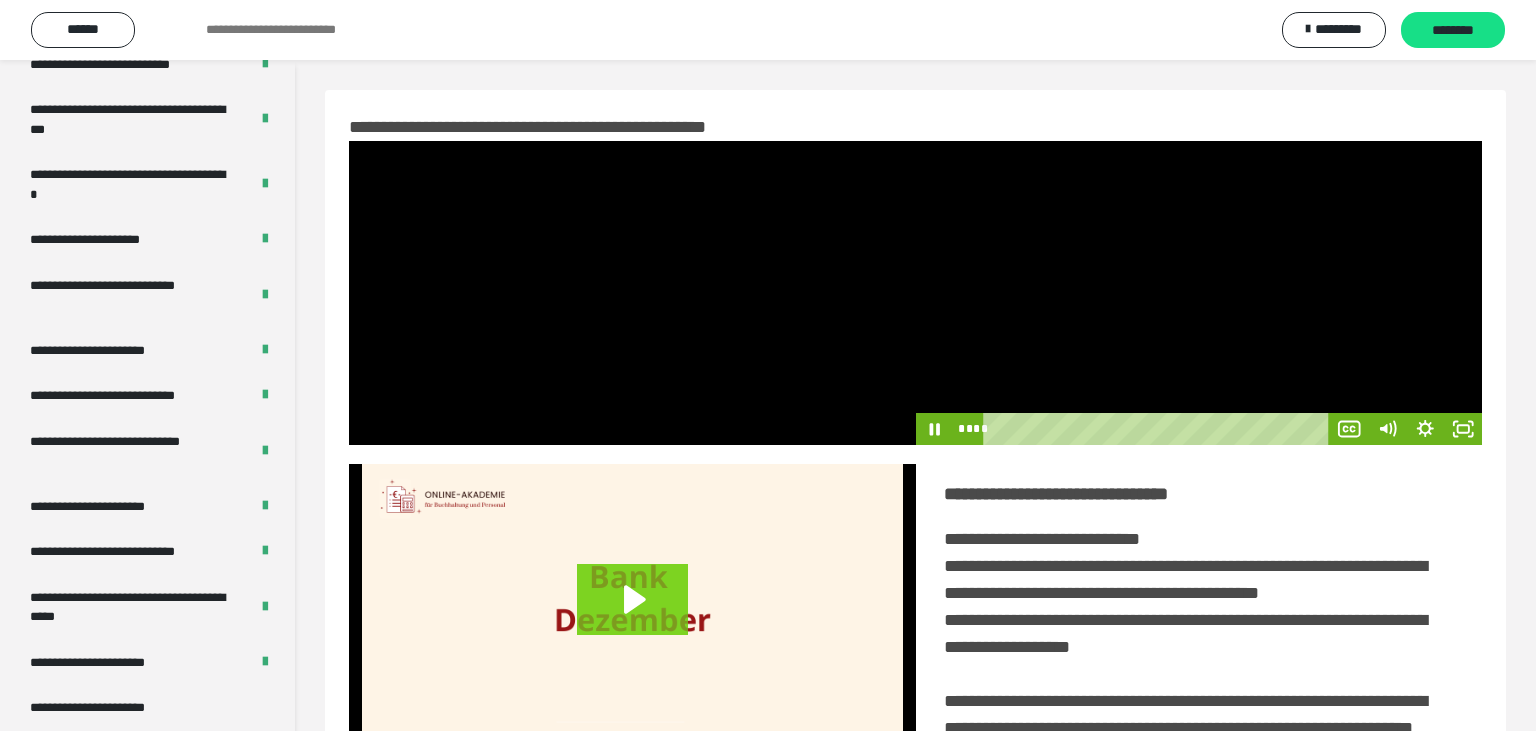 click at bounding box center (1199, 293) 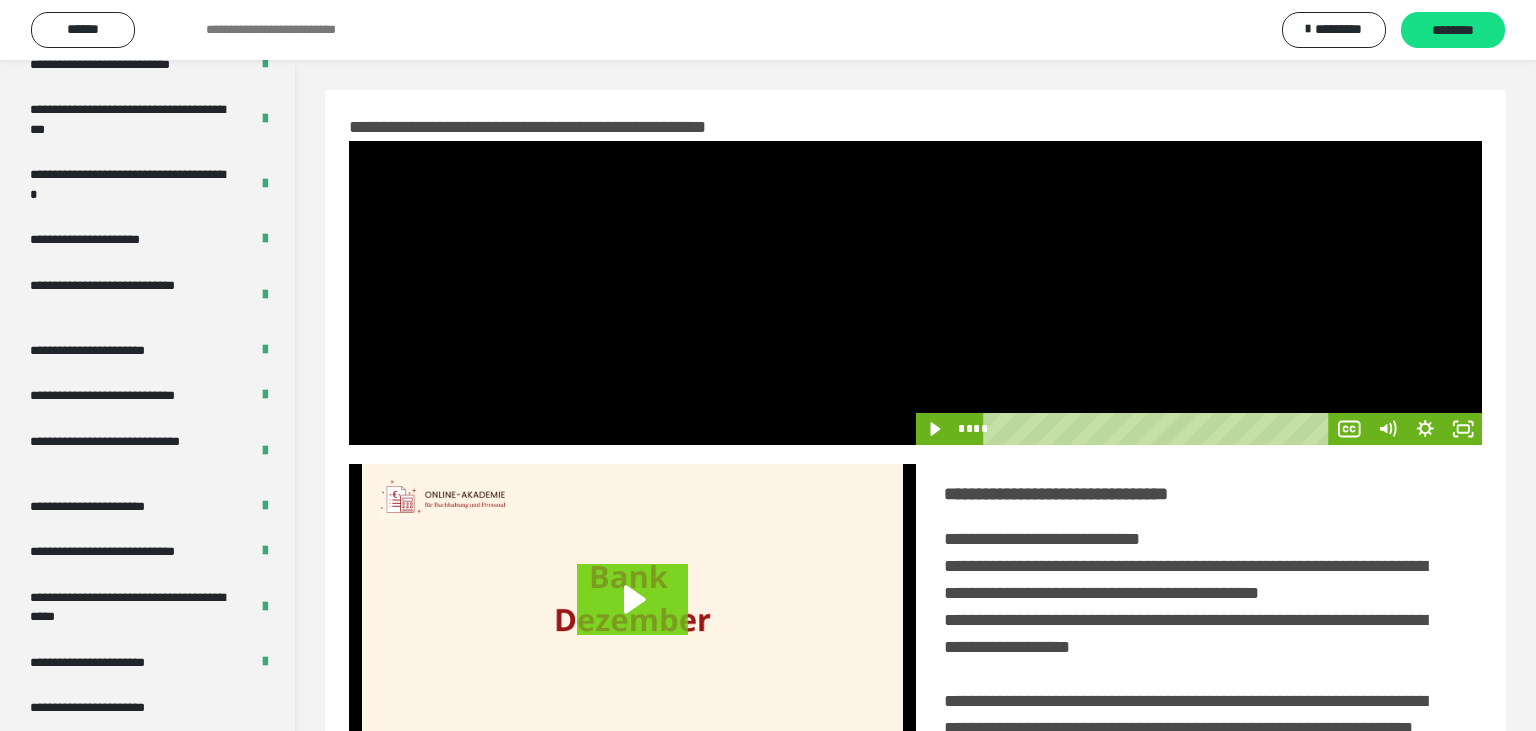 click at bounding box center (1199, 293) 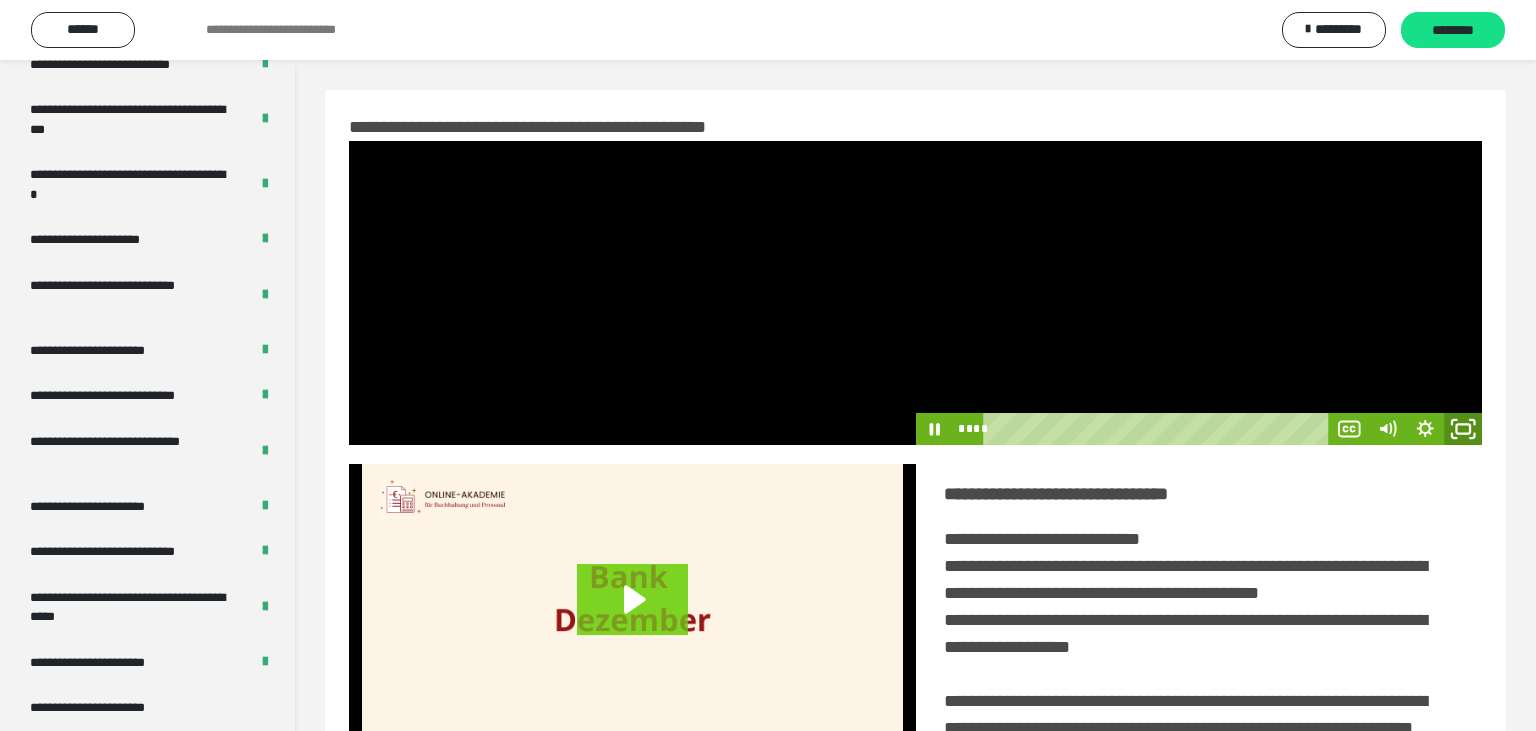 click 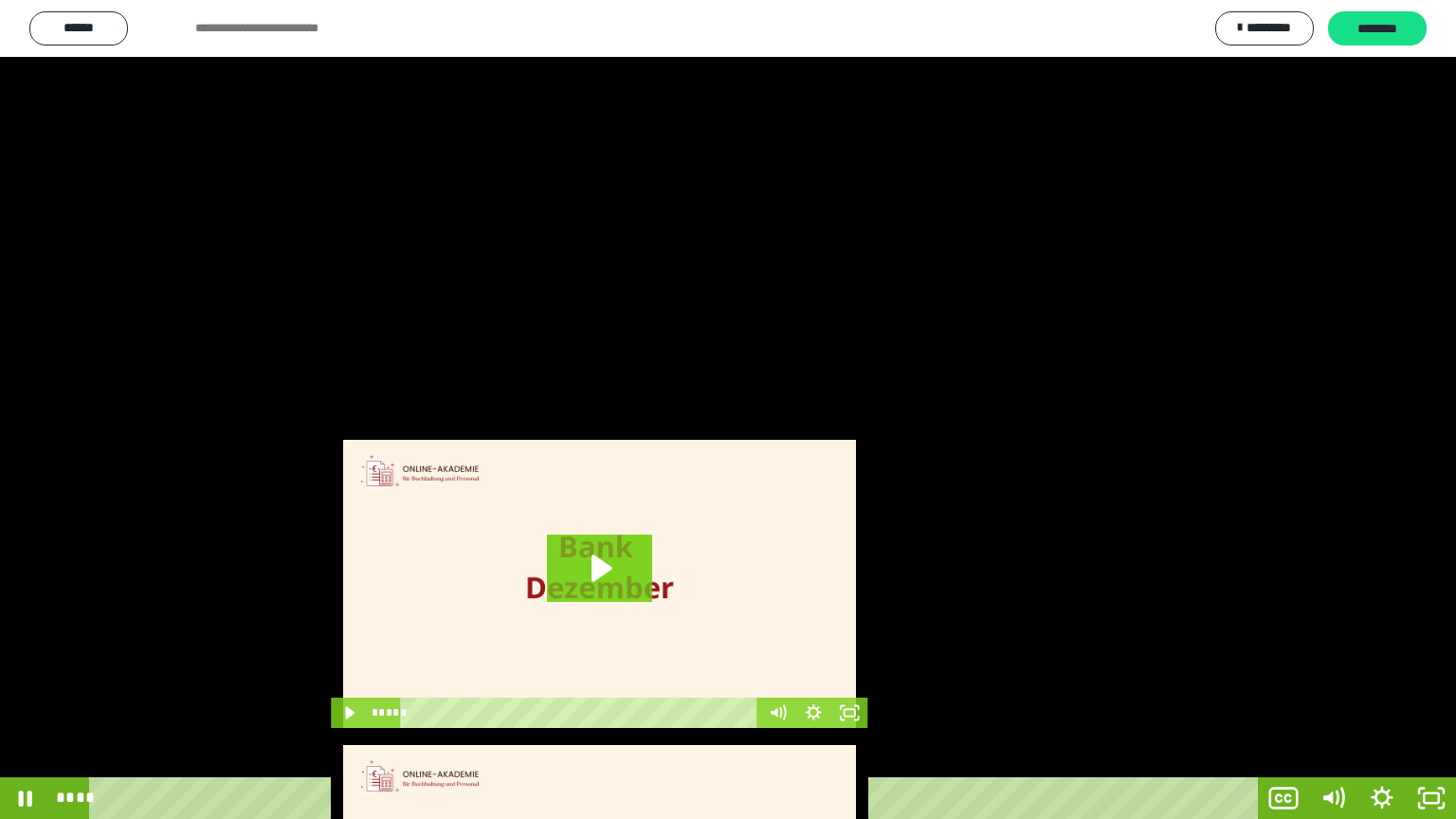 click at bounding box center [728, 410] 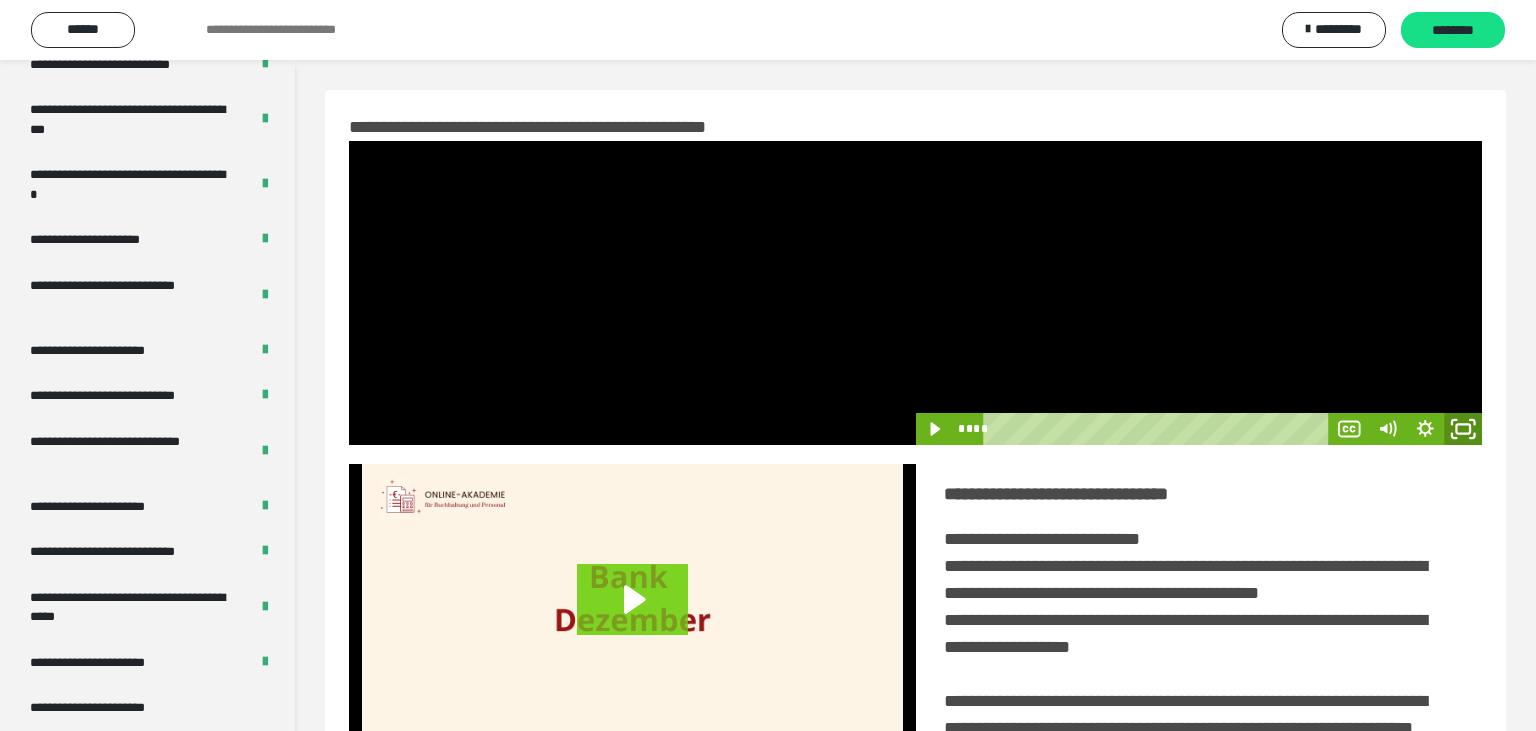 click 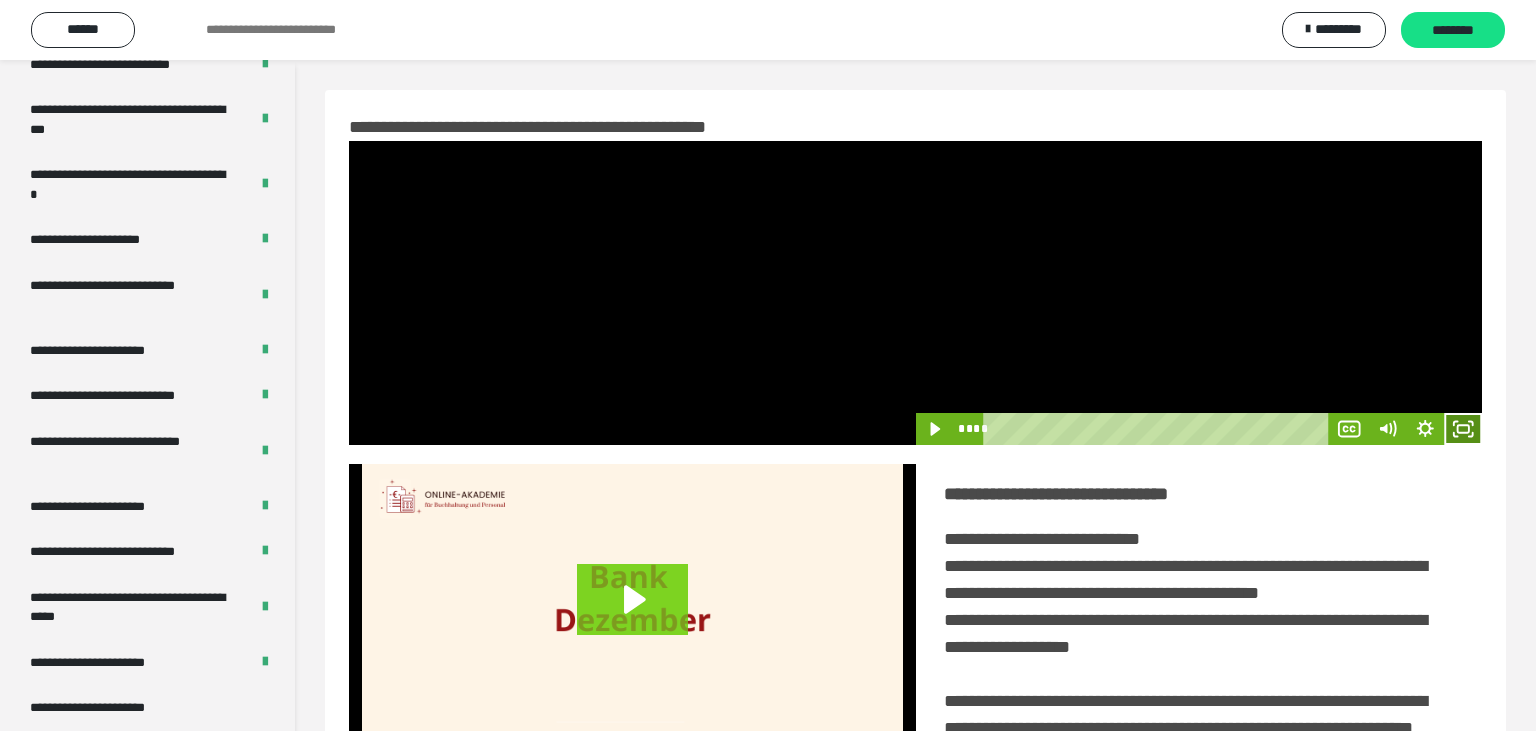 click 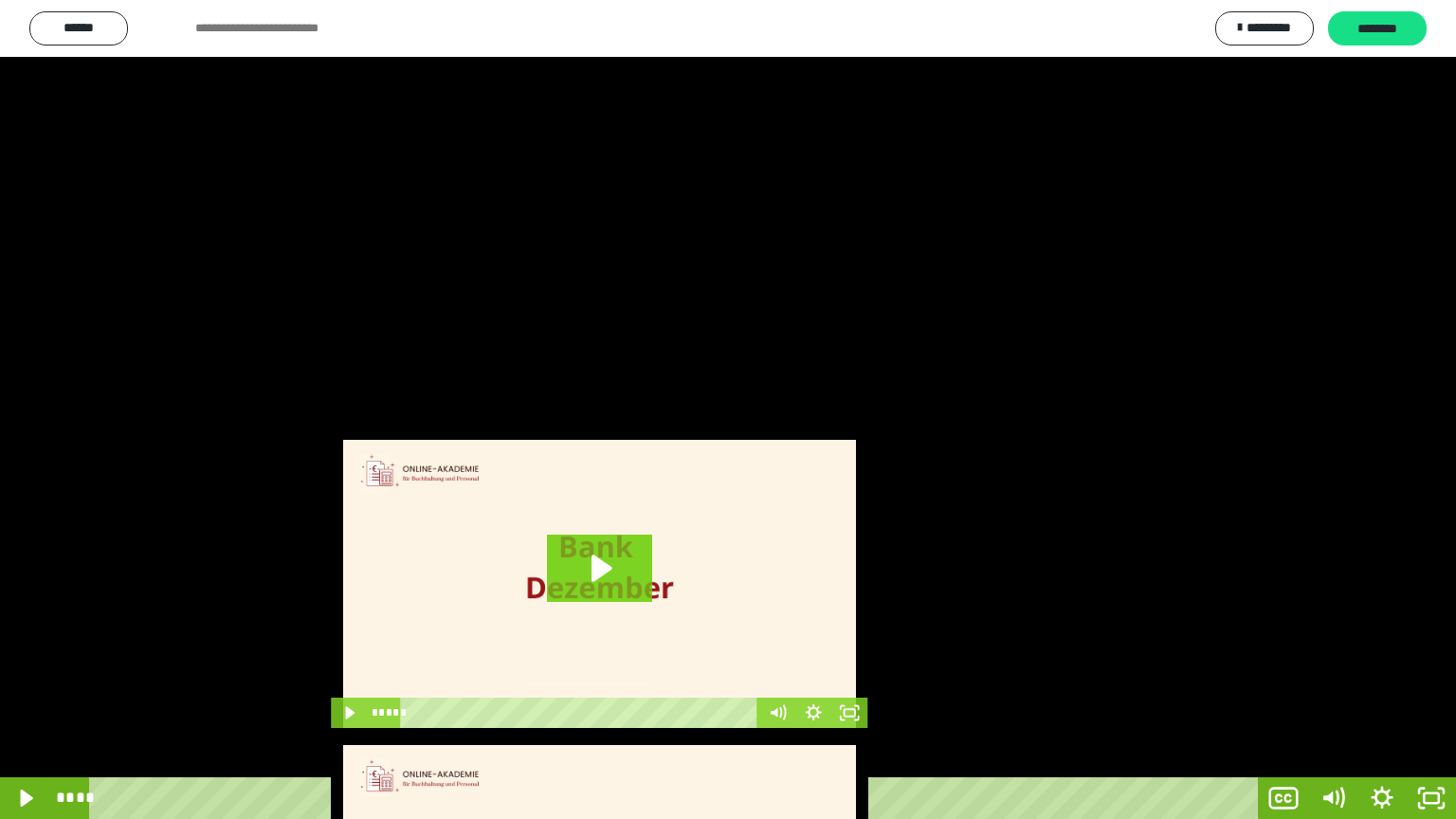 click at bounding box center (728, 410) 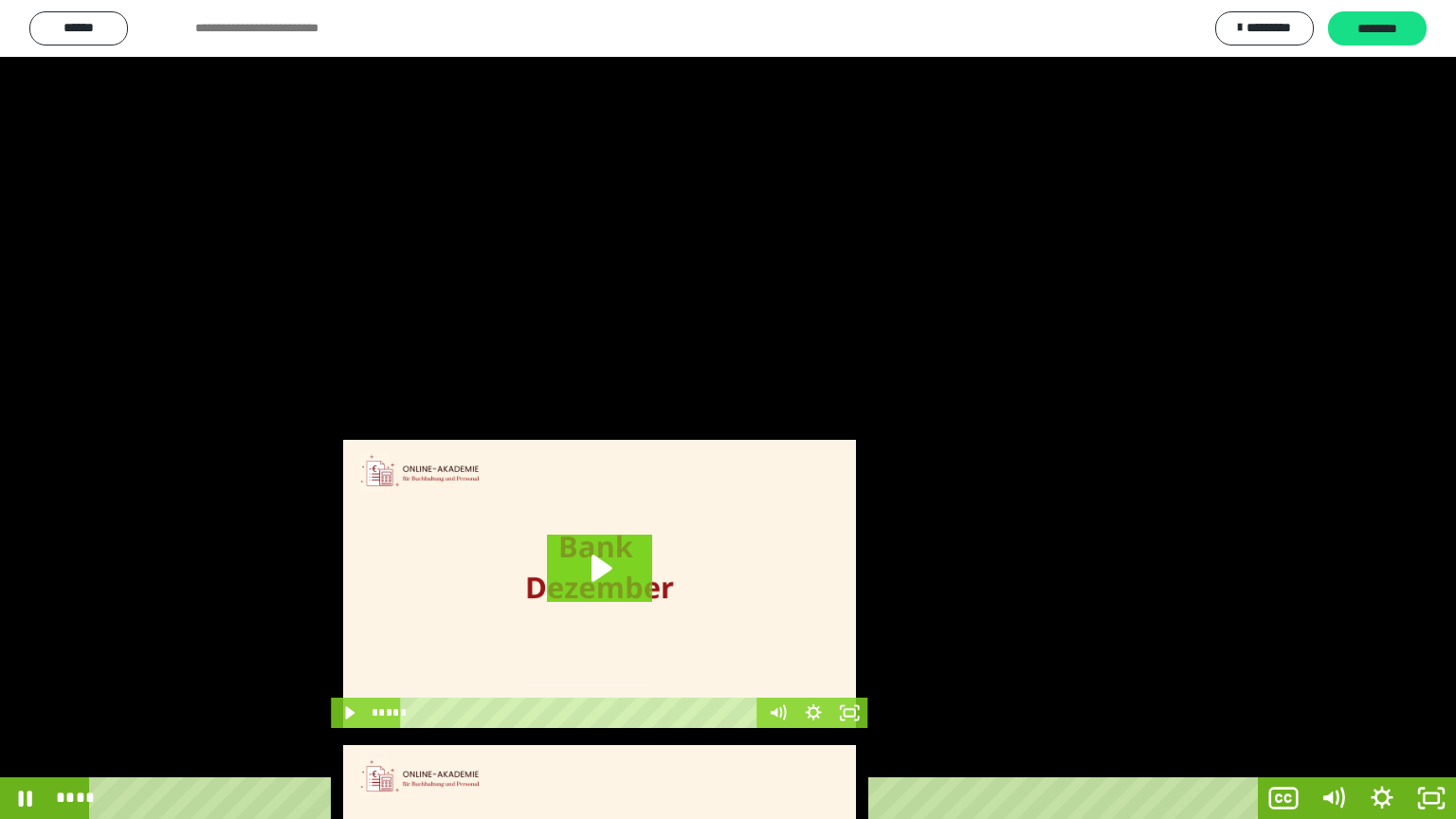click at bounding box center [728, 410] 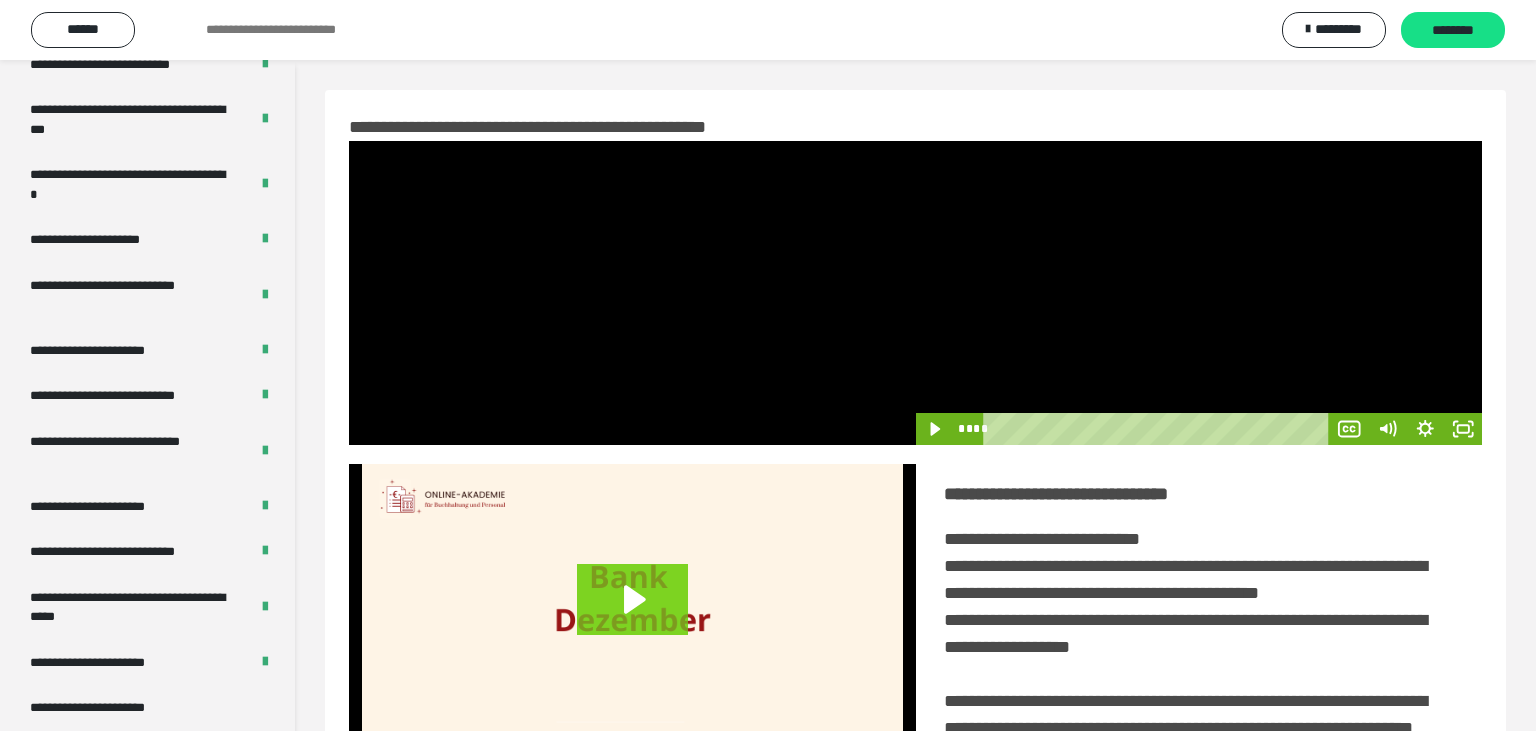click at bounding box center [1199, 293] 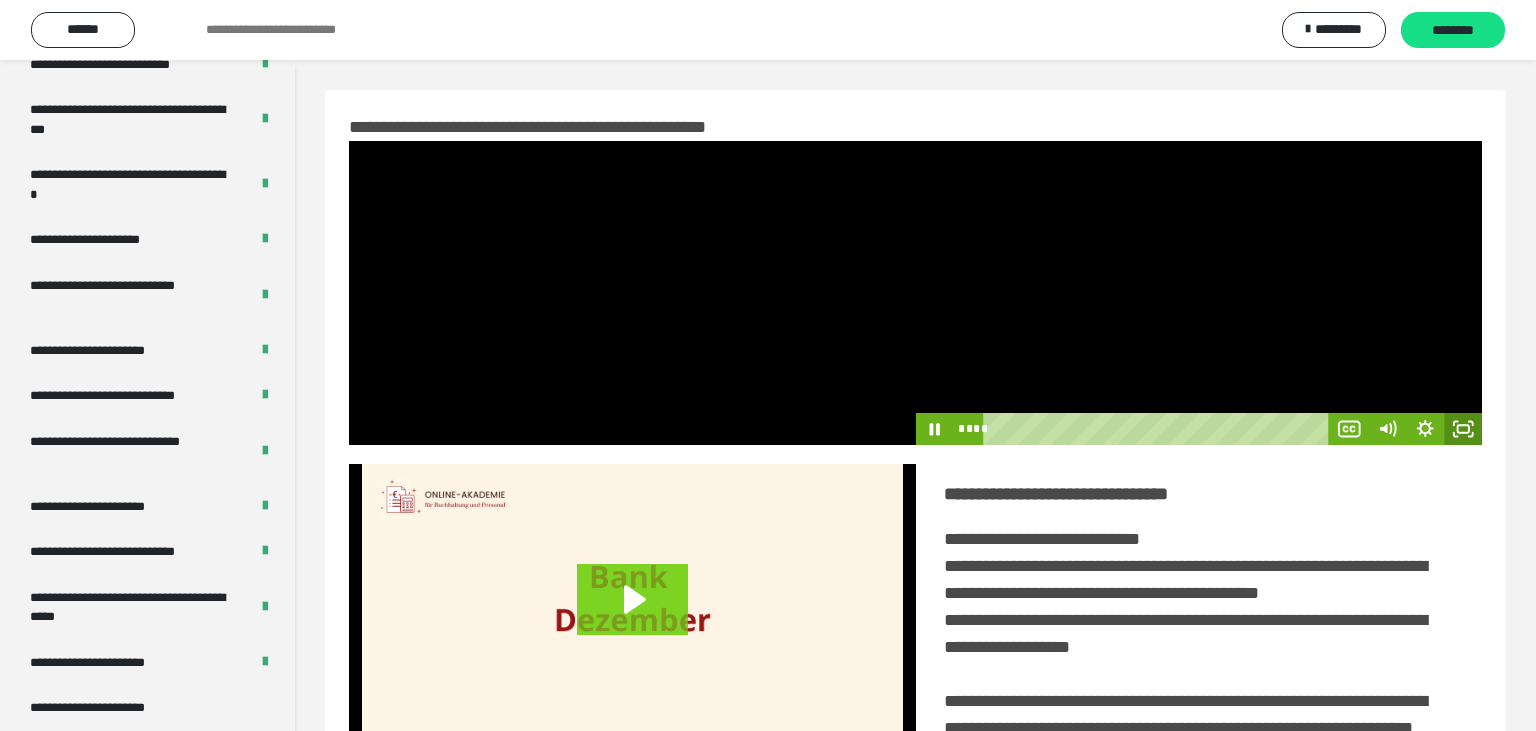 click 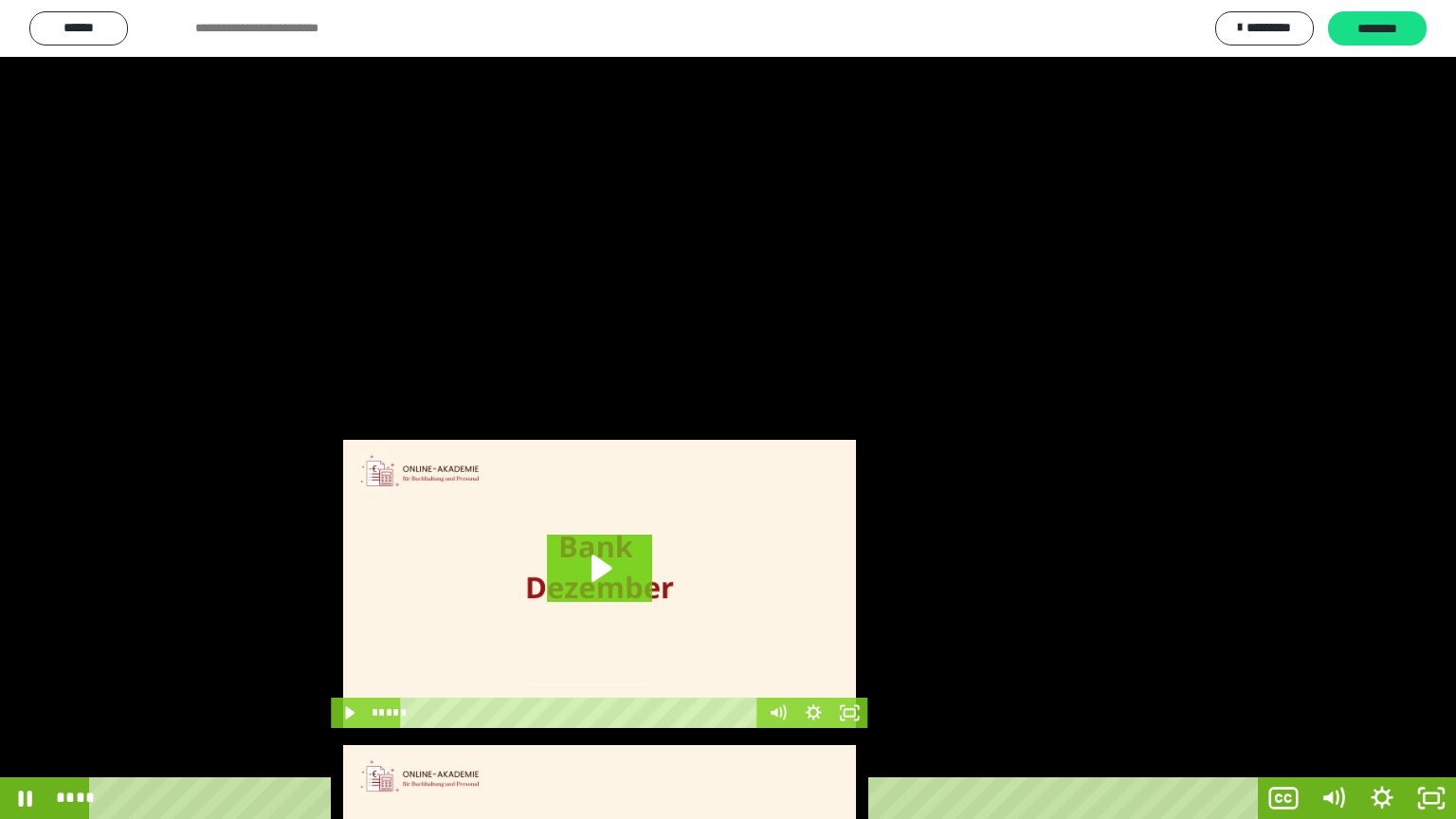 click at bounding box center (728, 410) 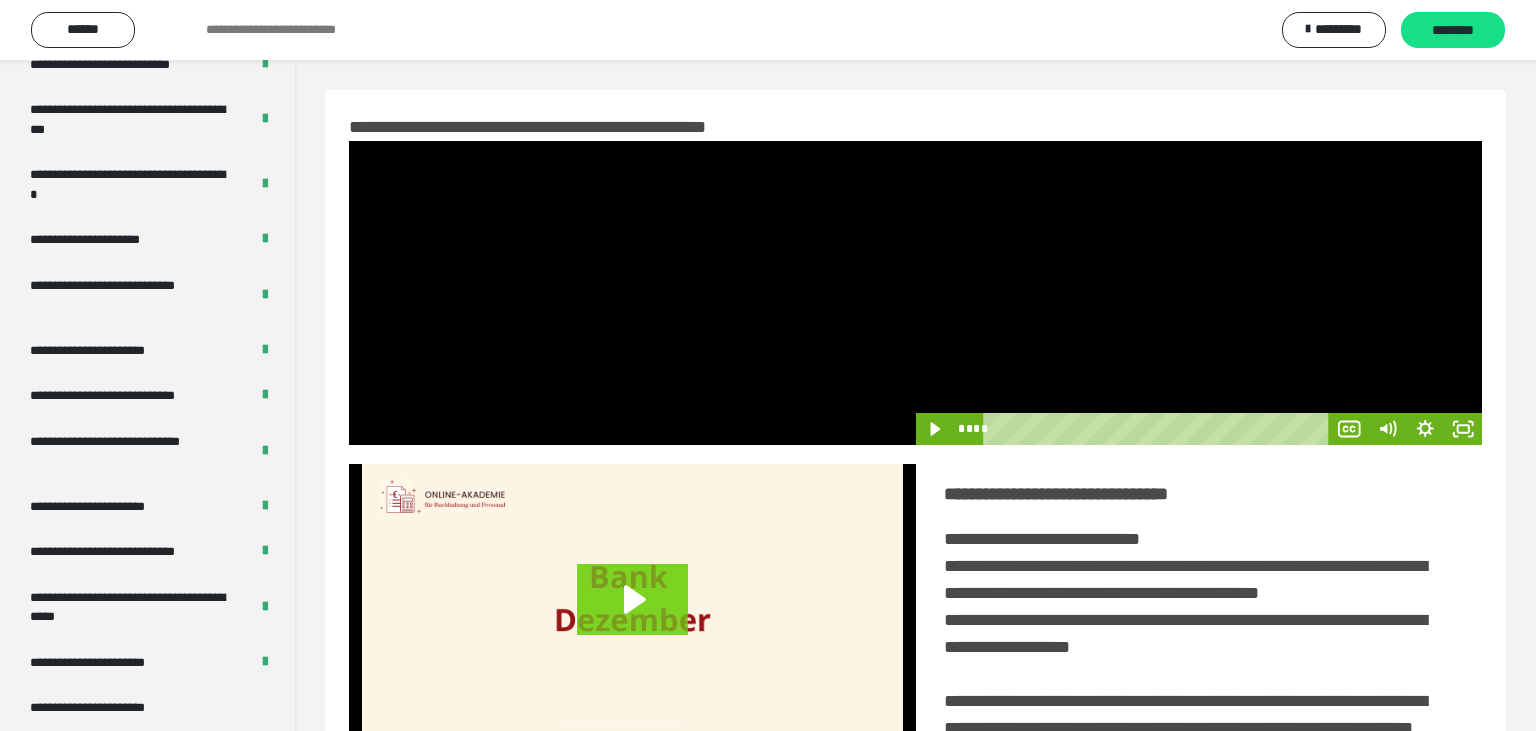 click at bounding box center [1199, 293] 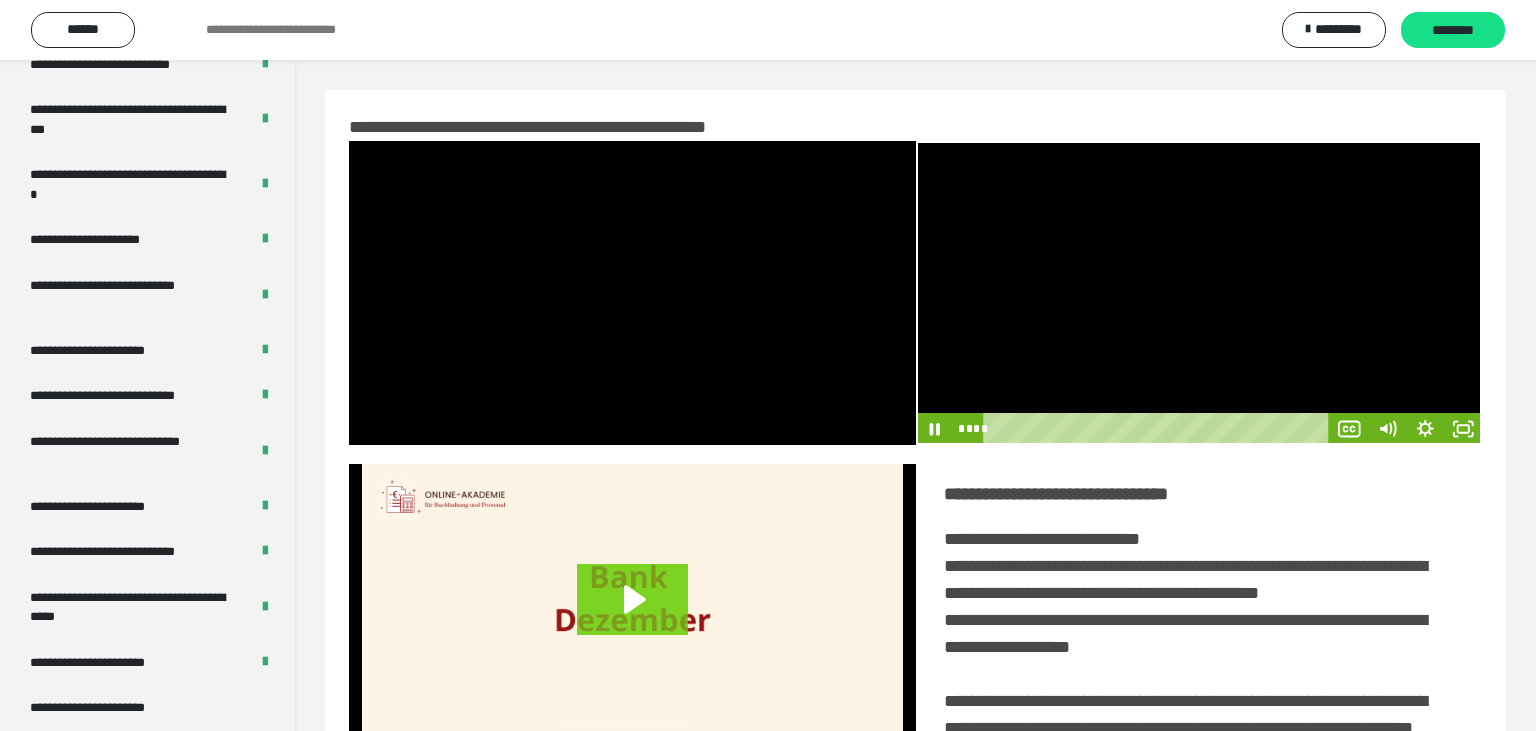 click at bounding box center [1199, 293] 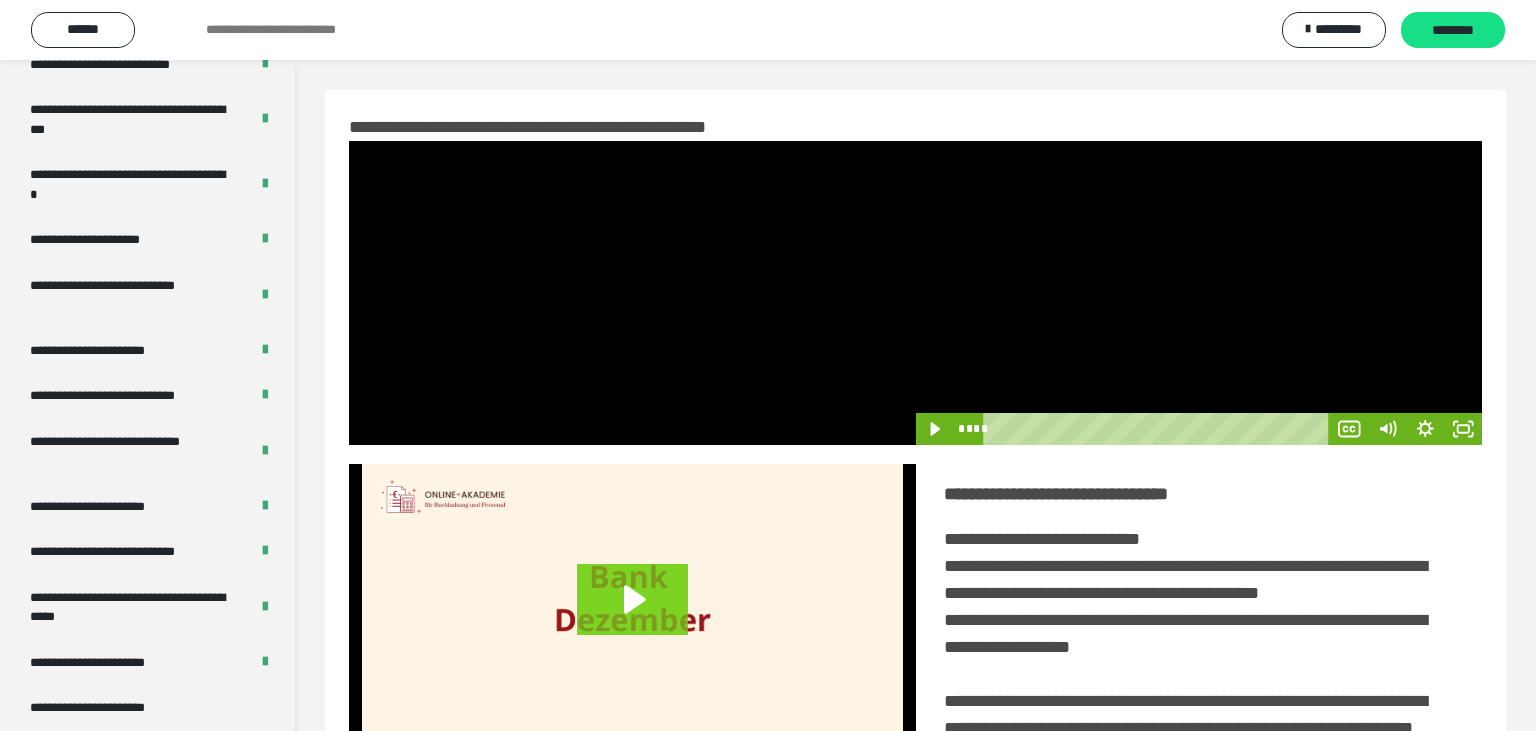 click at bounding box center [1199, 293] 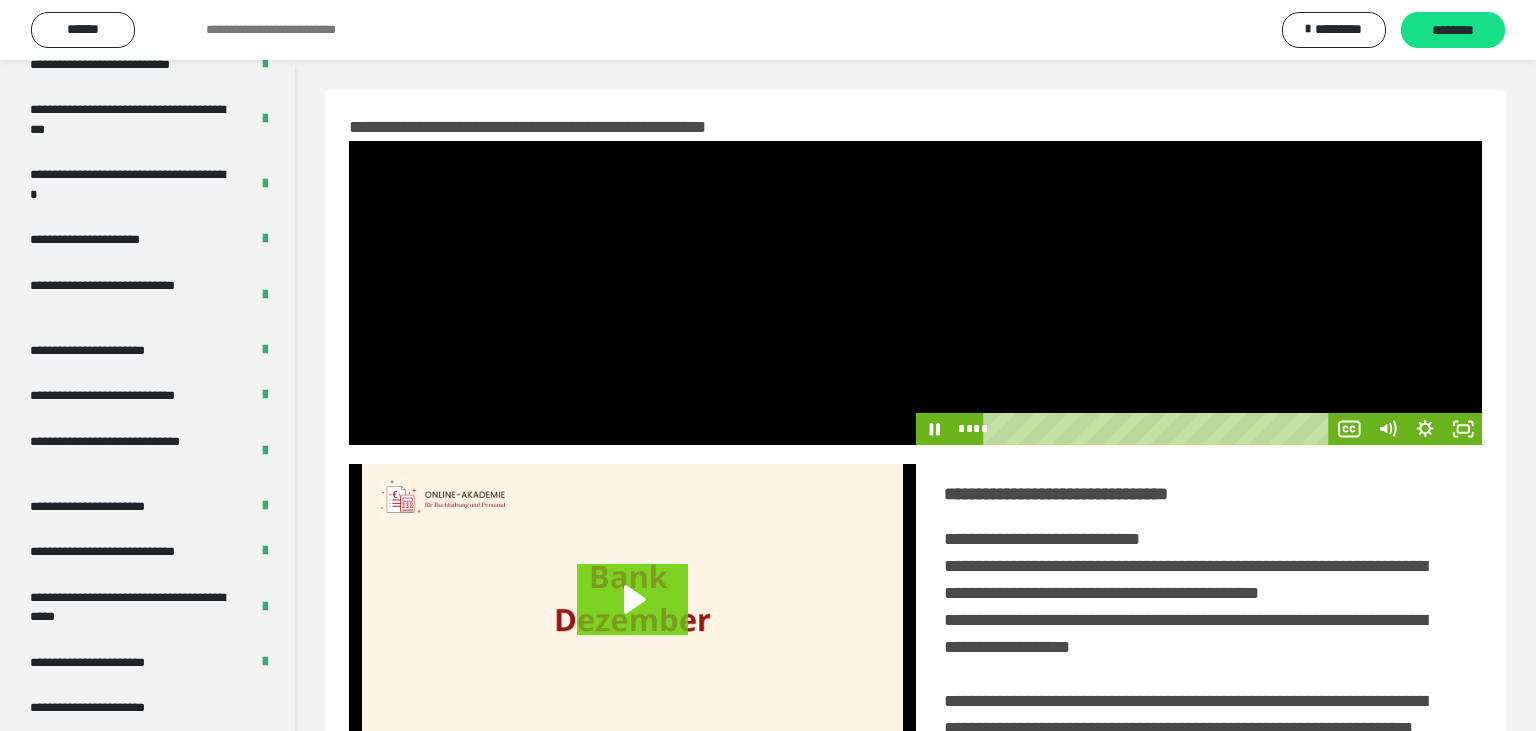 click at bounding box center [1199, 293] 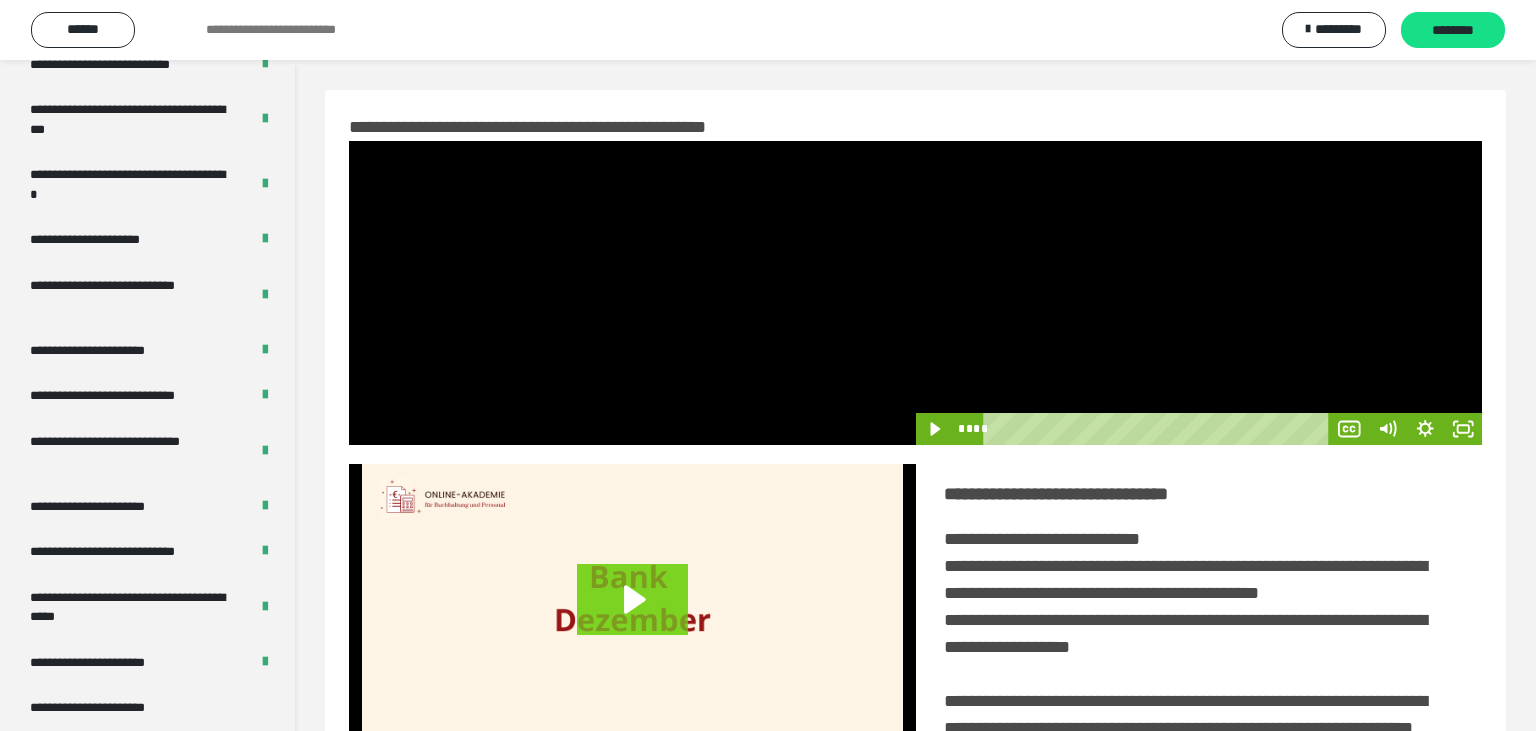 click at bounding box center [1199, 293] 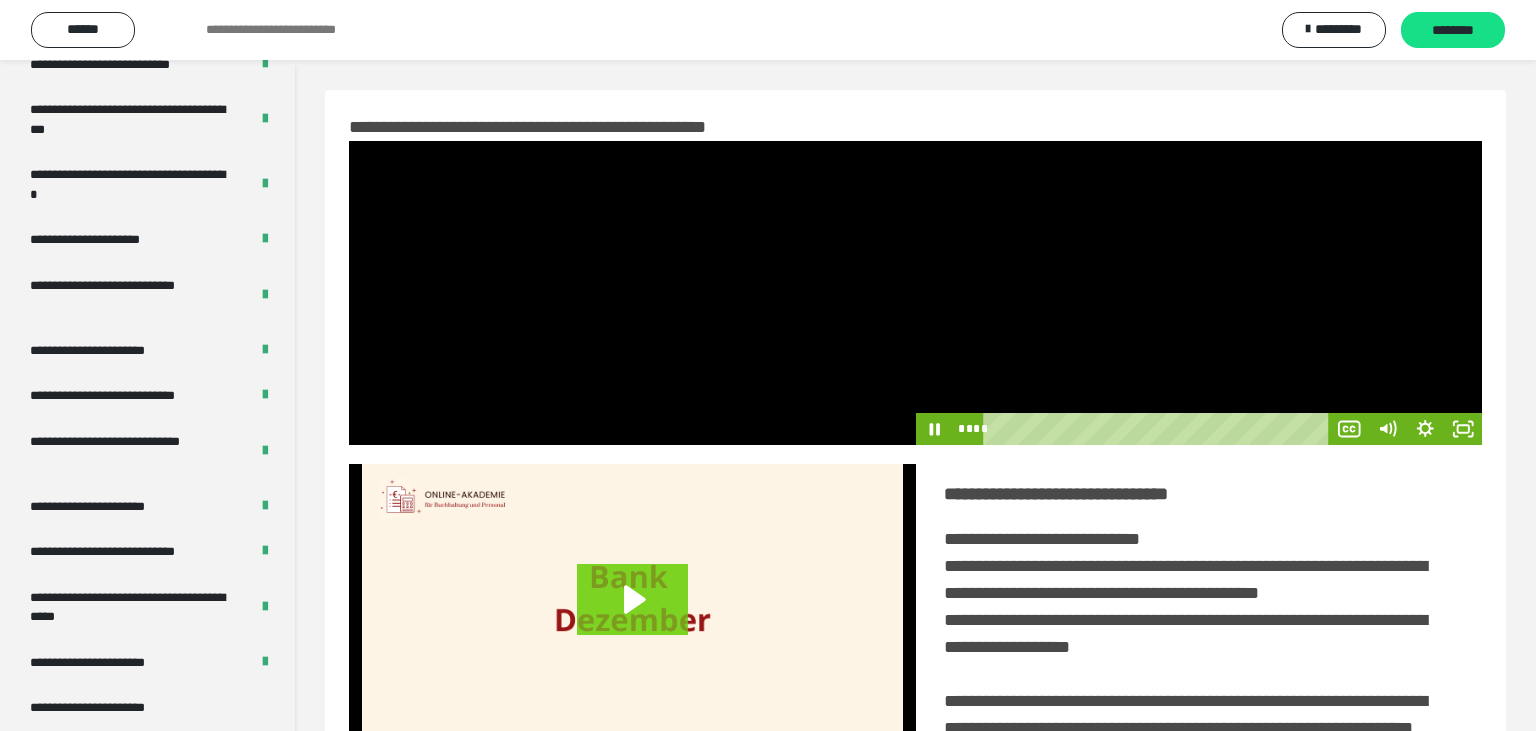 click at bounding box center (1199, 293) 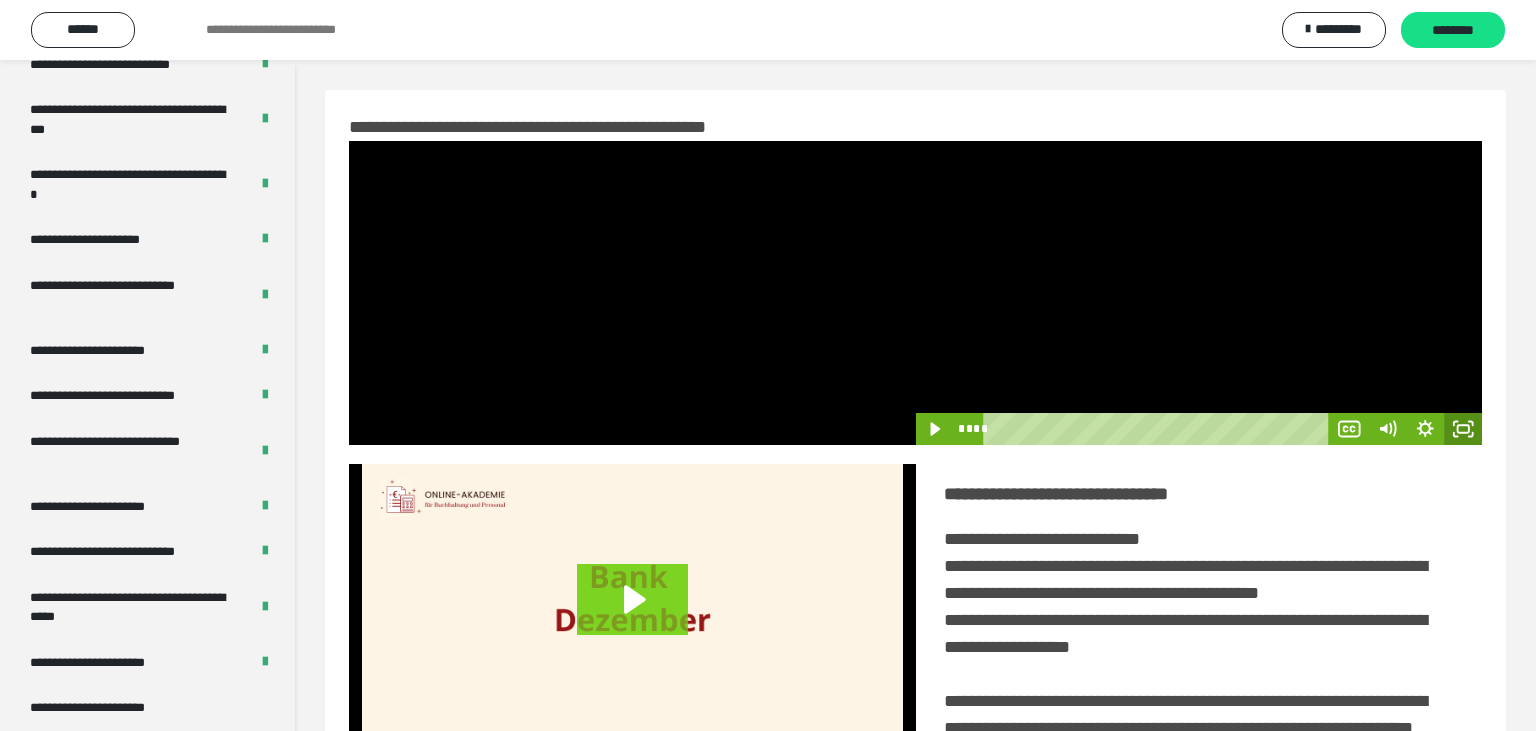 click 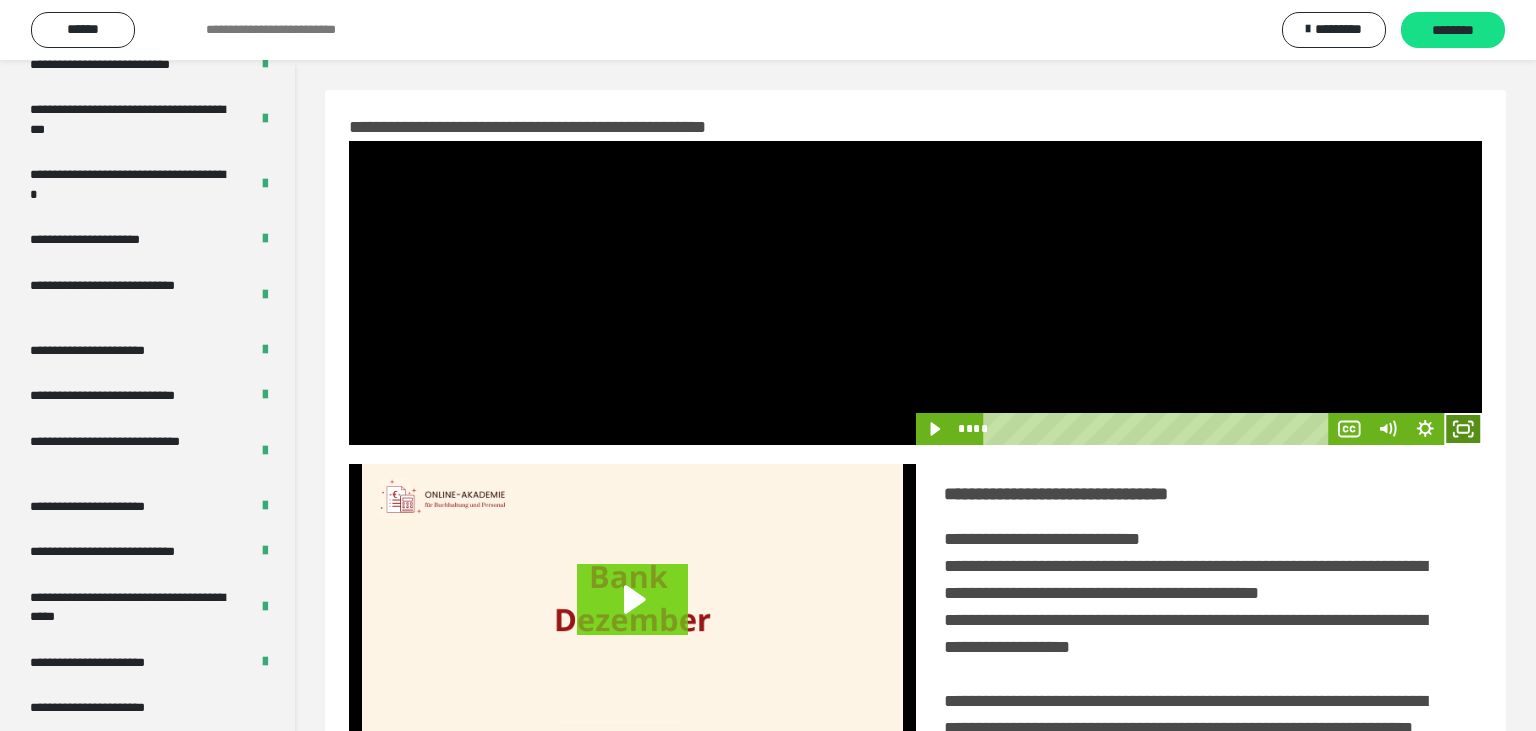 click 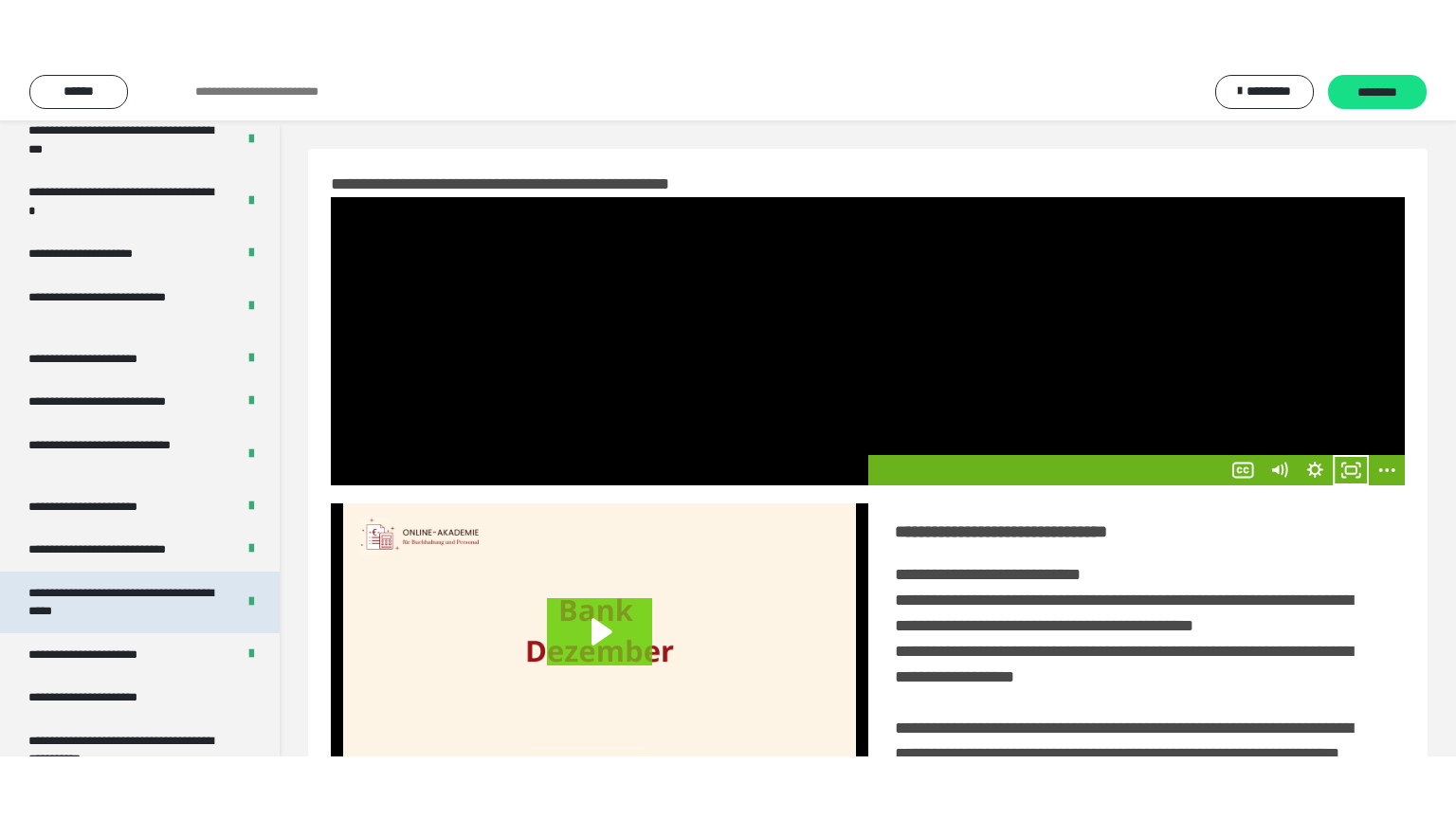 scroll, scrollTop: 3370, scrollLeft: 0, axis: vertical 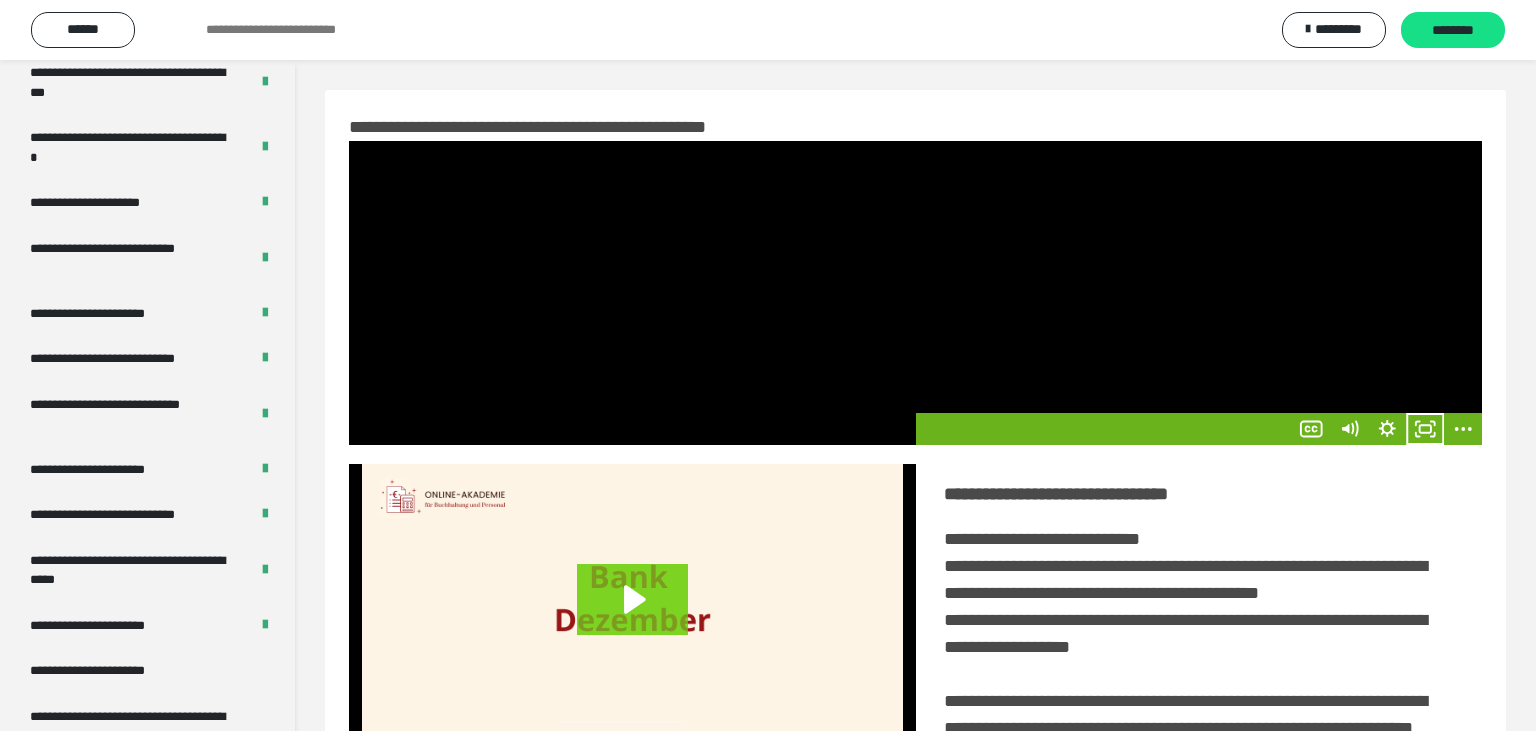 click at bounding box center [1199, 293] 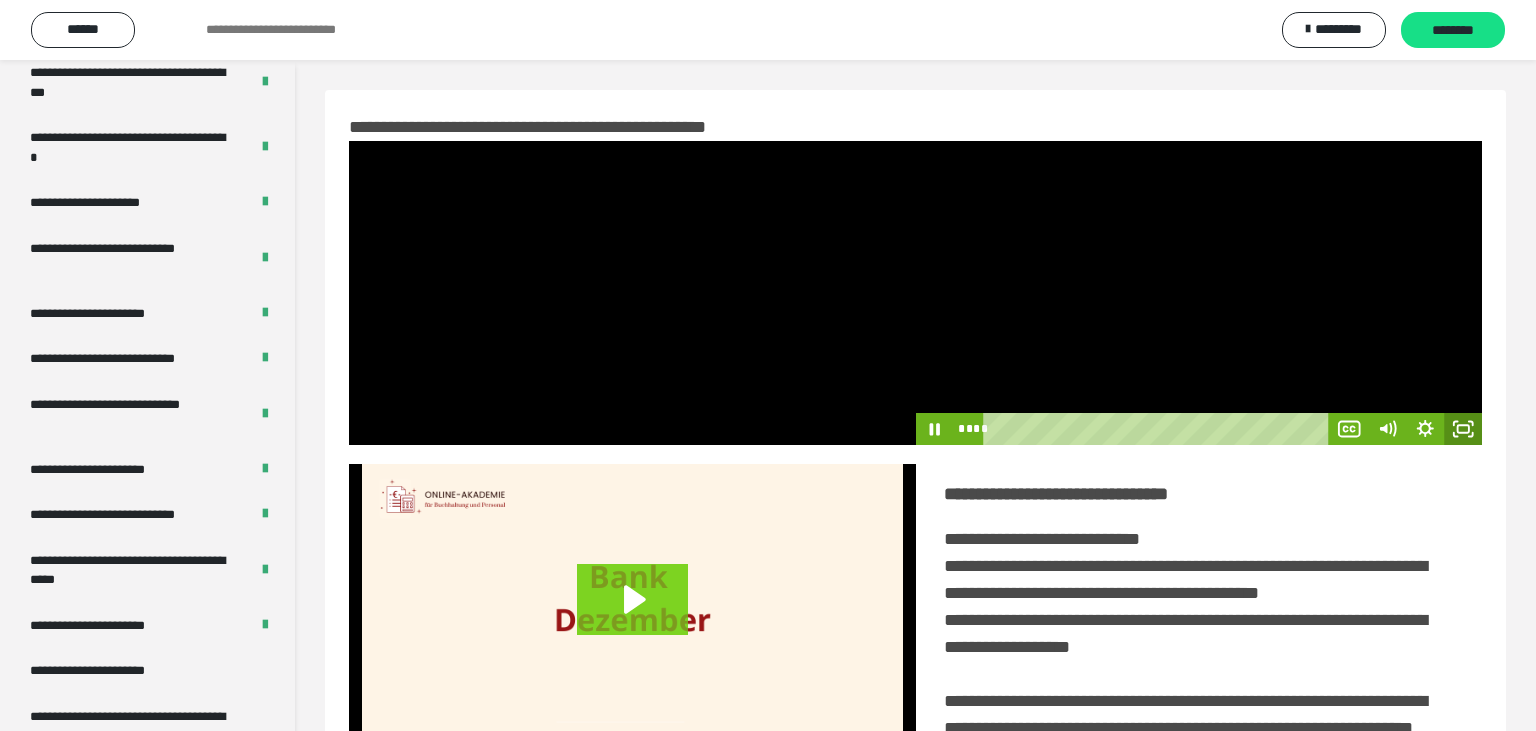 click 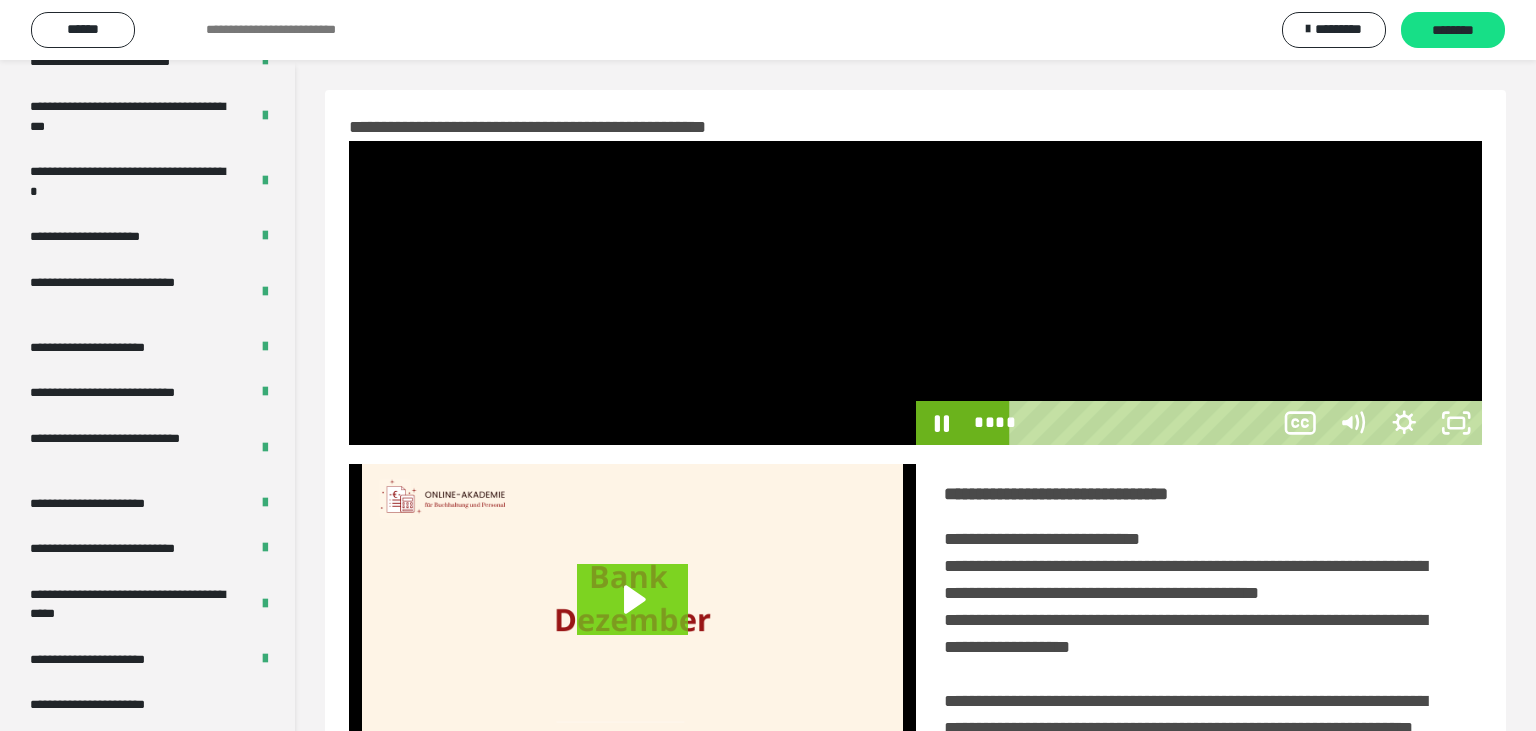 scroll, scrollTop: 3518, scrollLeft: 0, axis: vertical 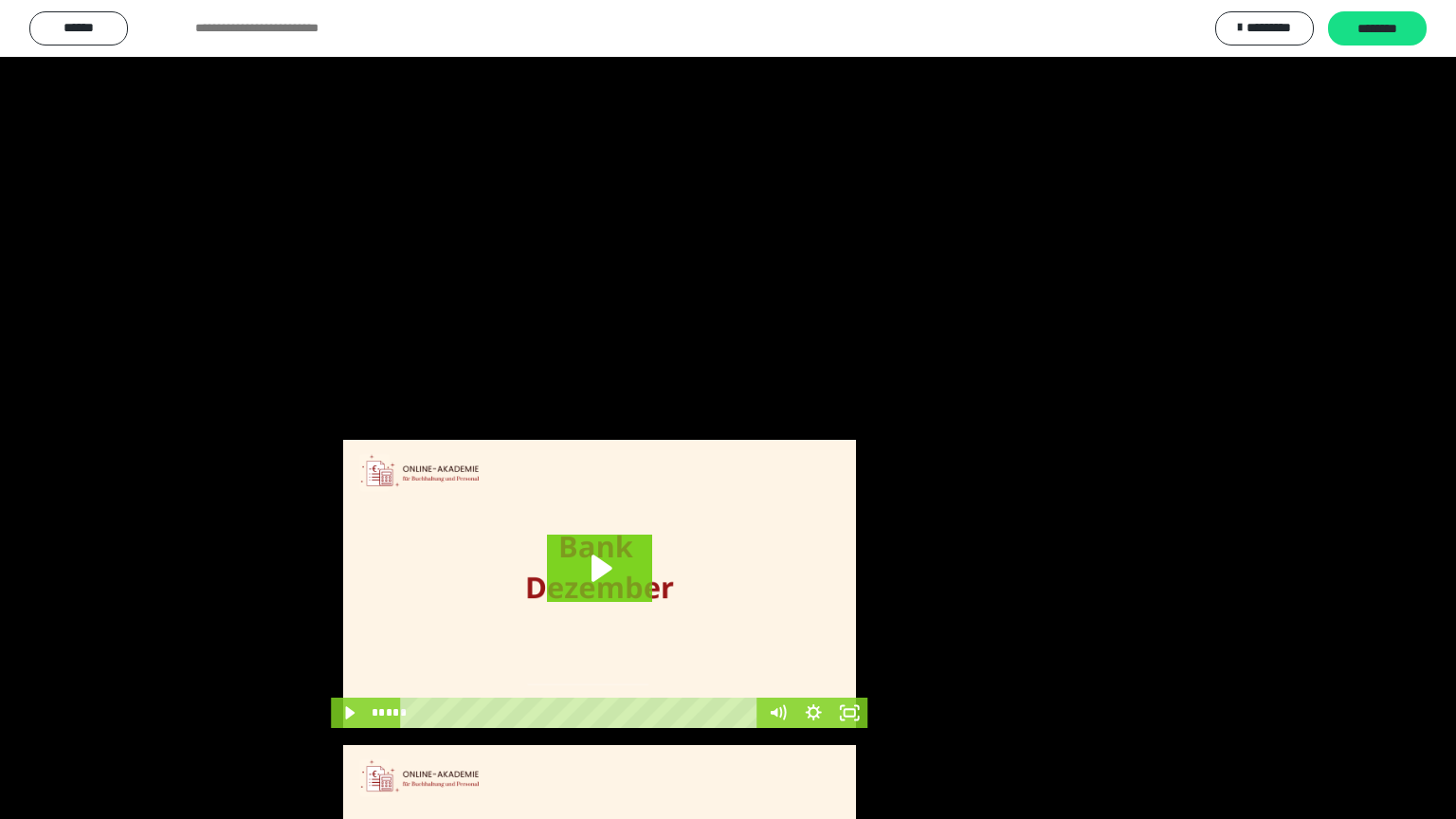 click at bounding box center [728, 410] 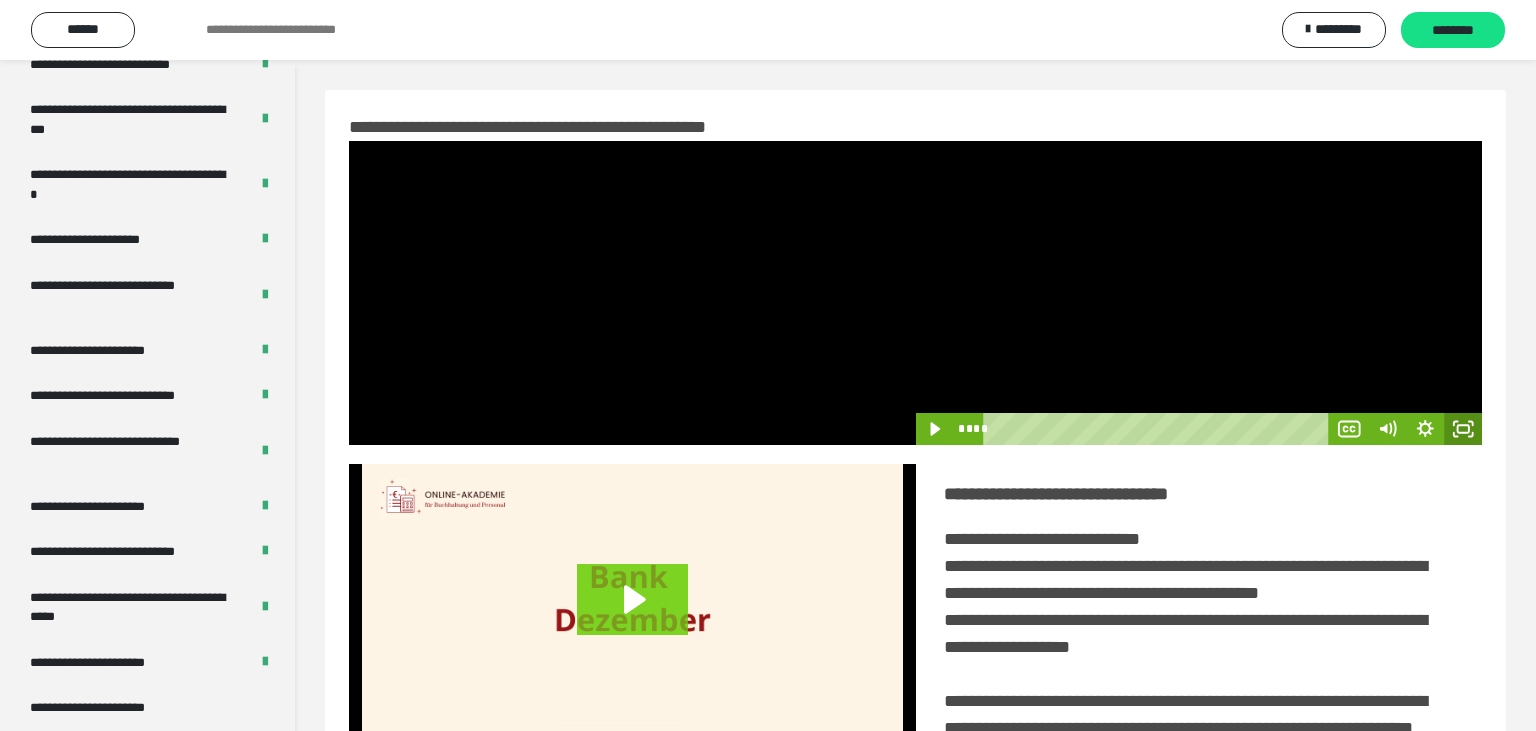 click 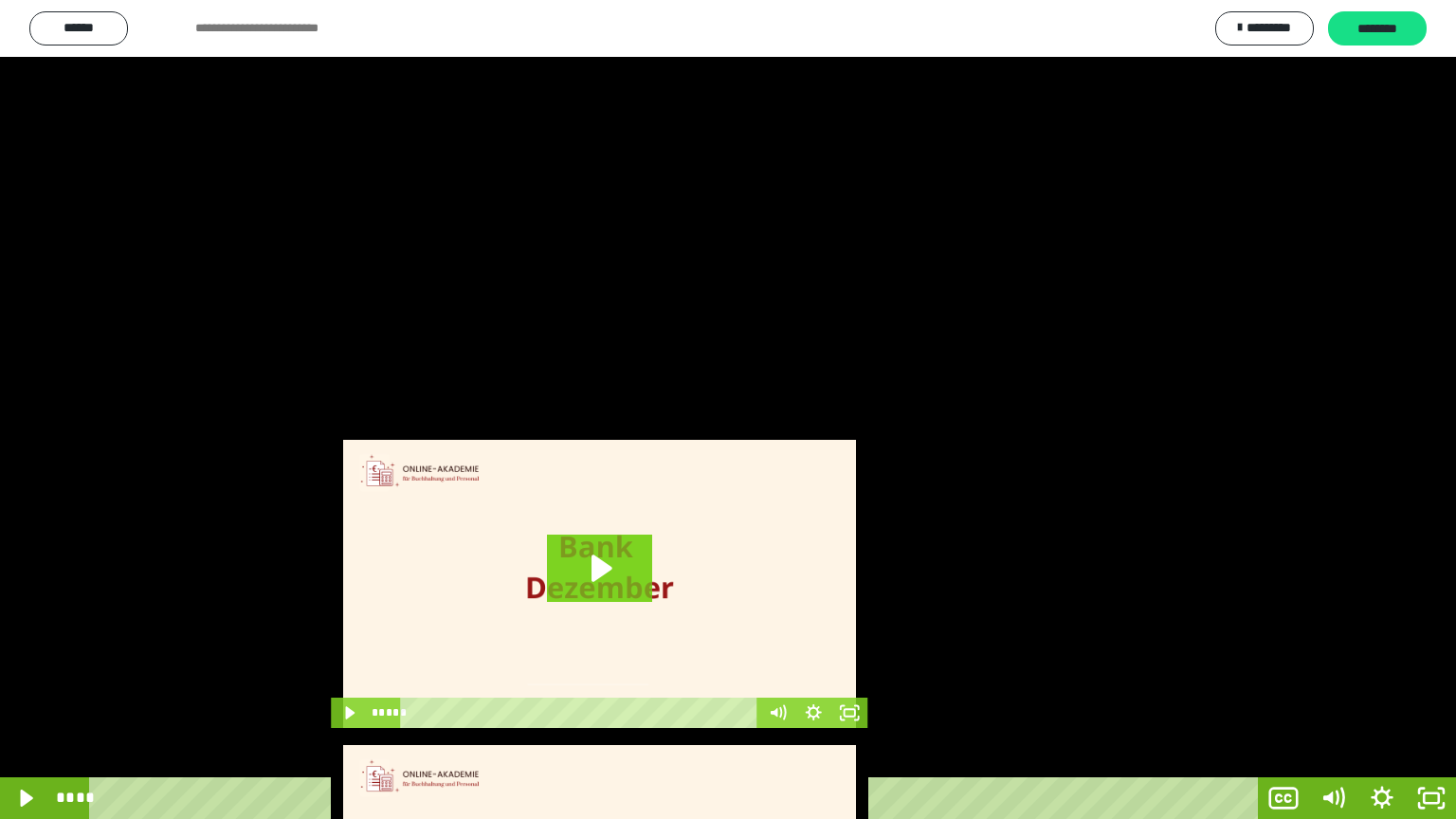 click at bounding box center [728, 410] 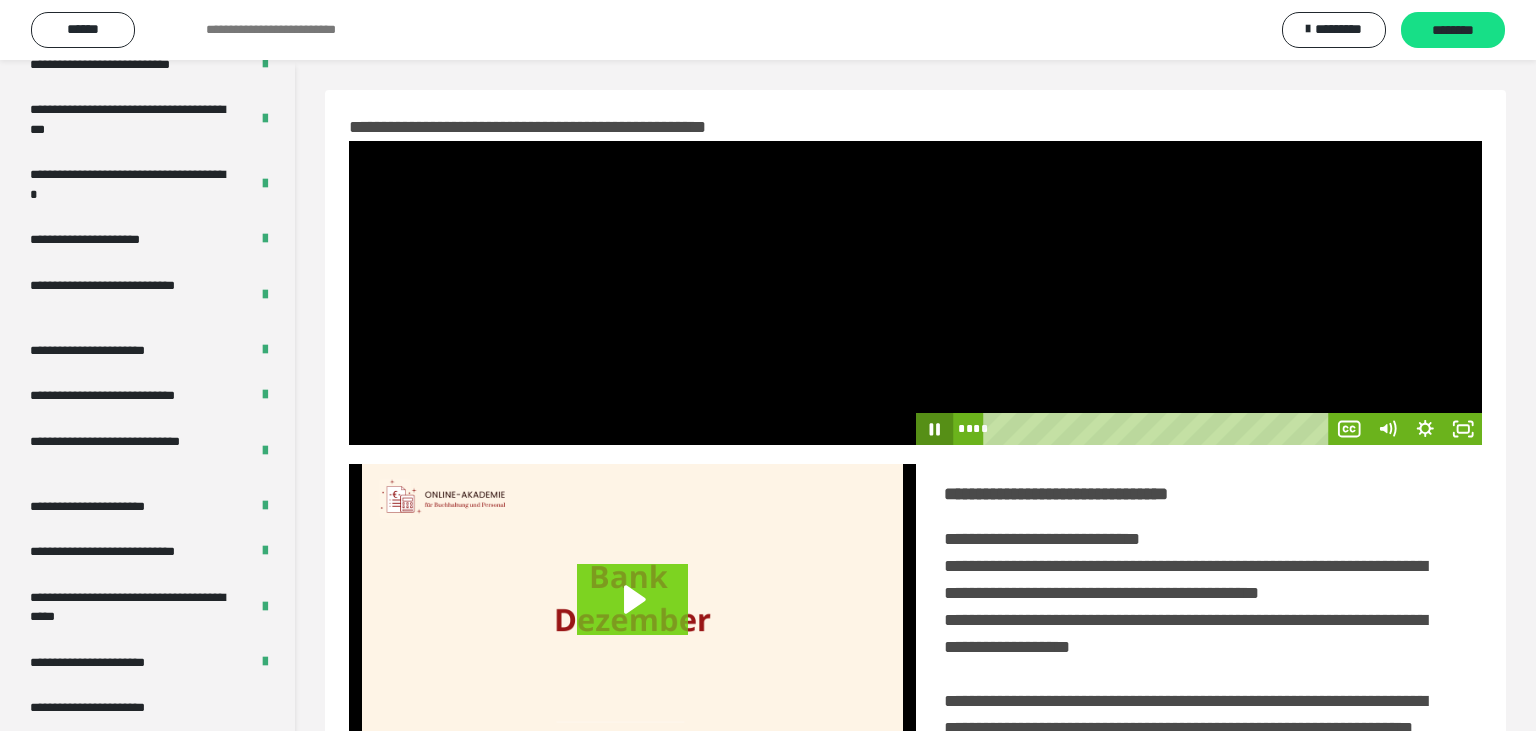 click 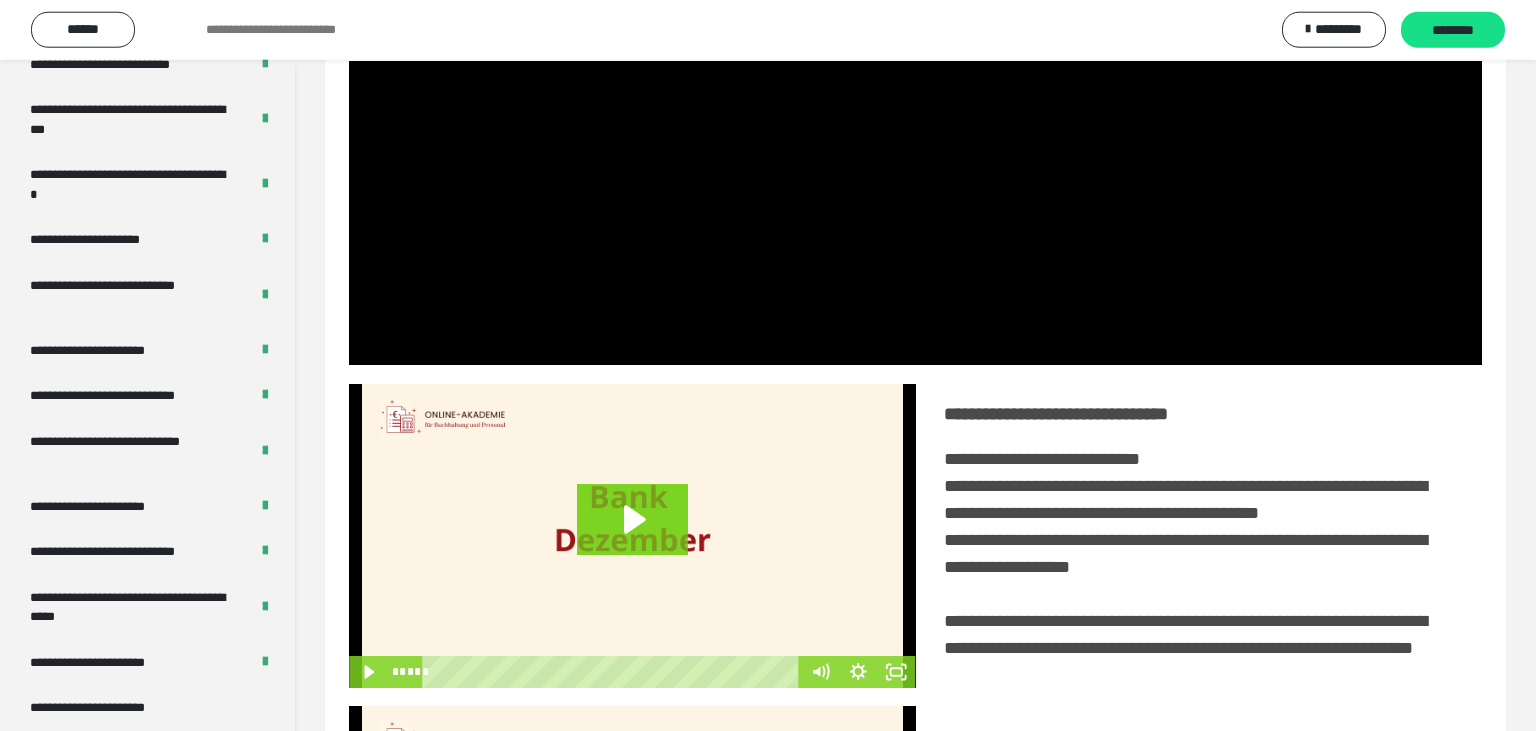 scroll, scrollTop: 105, scrollLeft: 0, axis: vertical 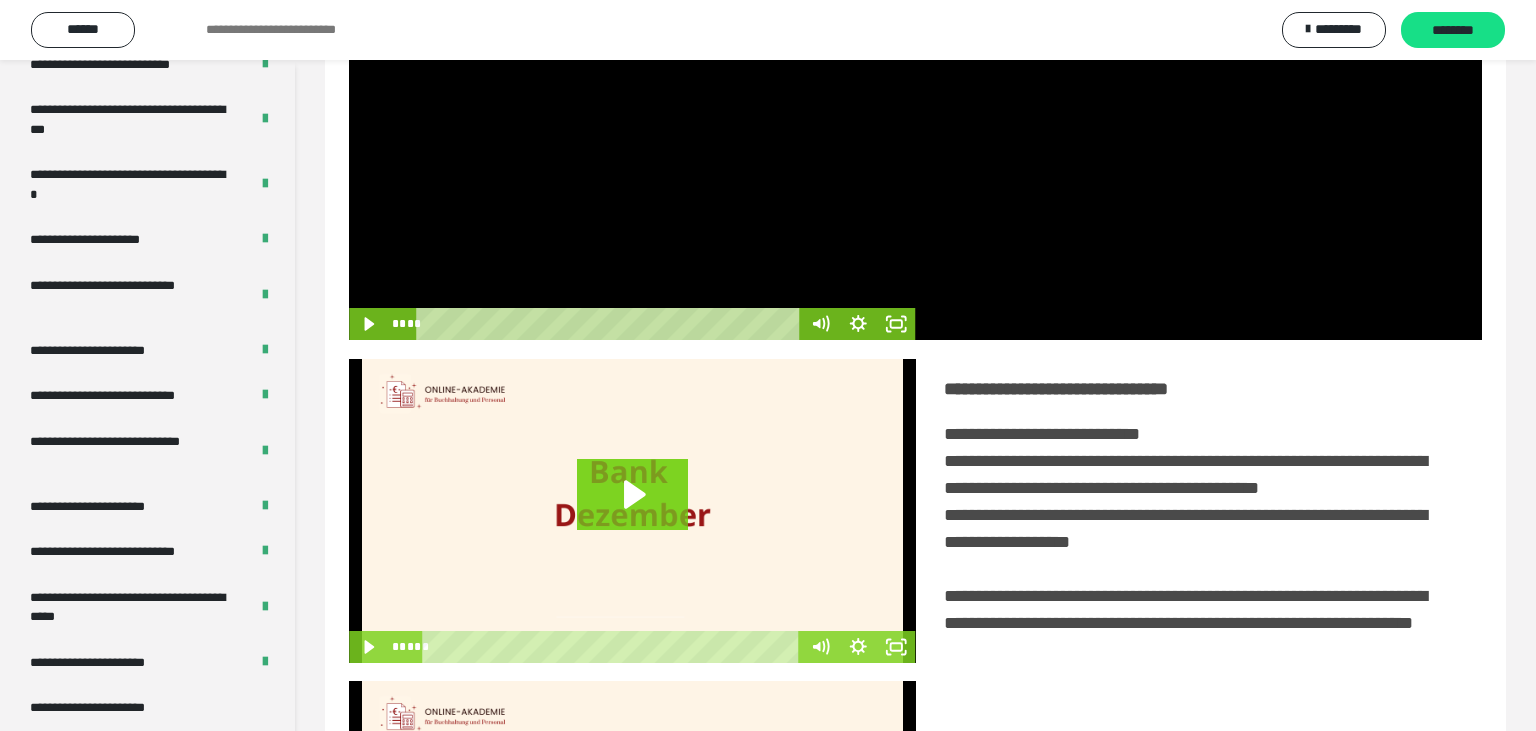 click at bounding box center [632, 188] 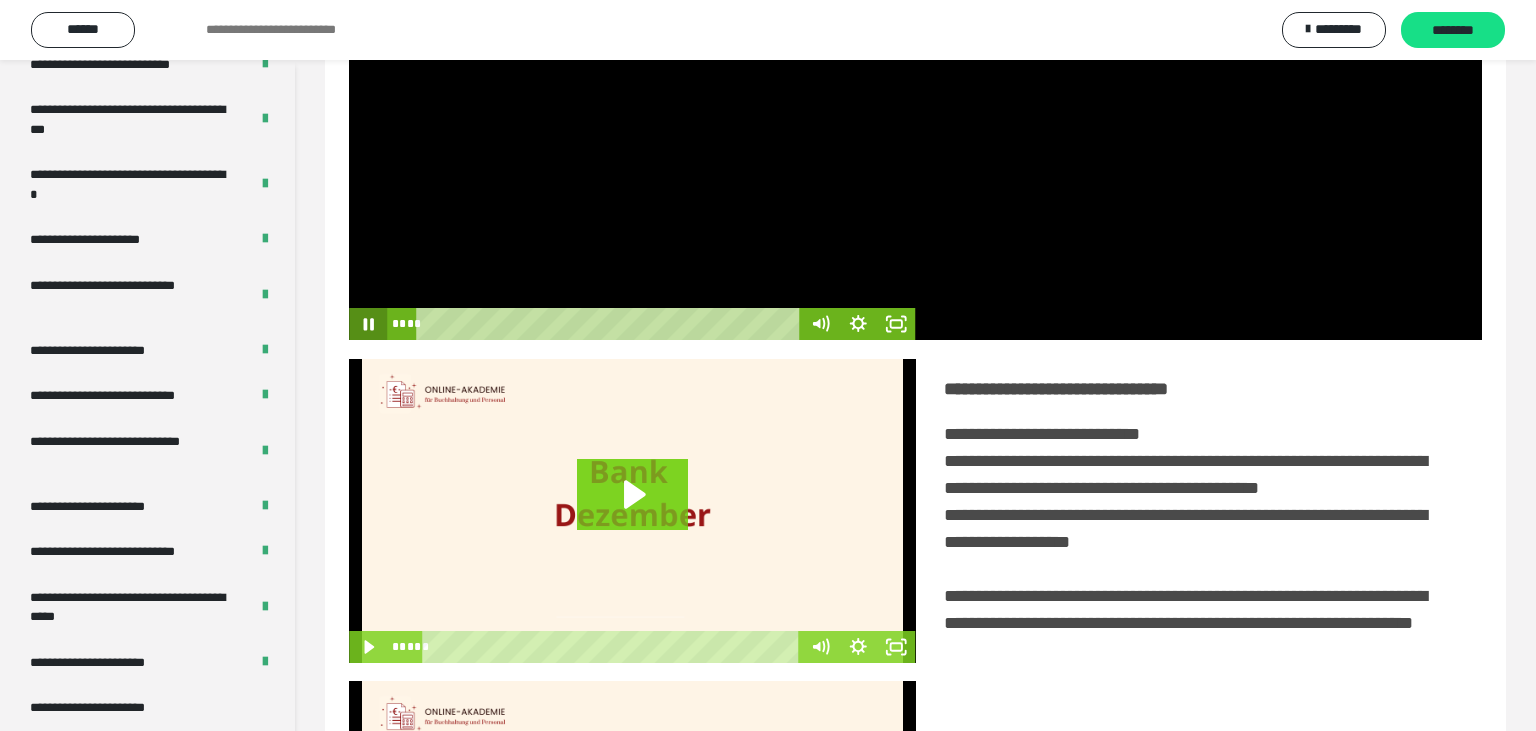 click at bounding box center [632, 188] 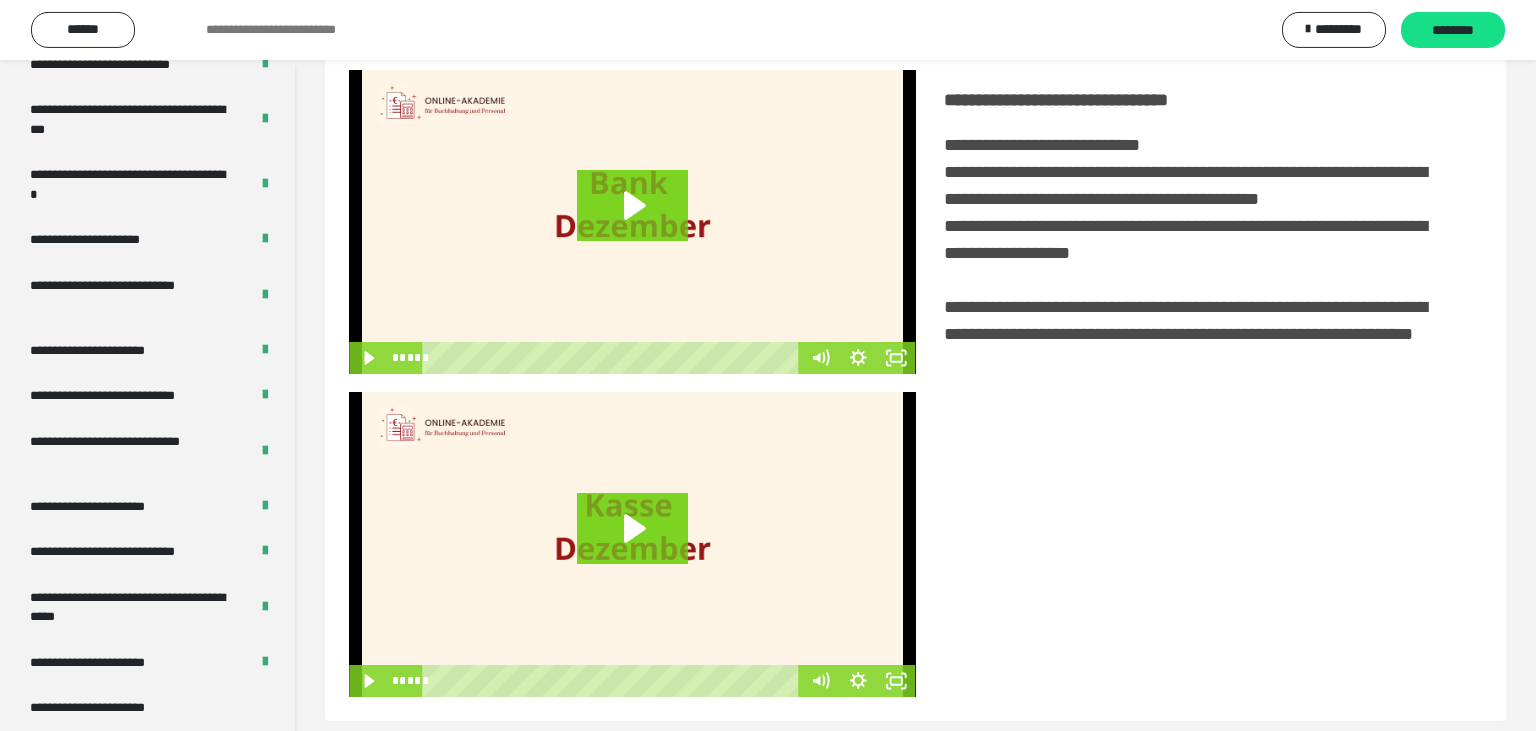 scroll, scrollTop: 361, scrollLeft: 0, axis: vertical 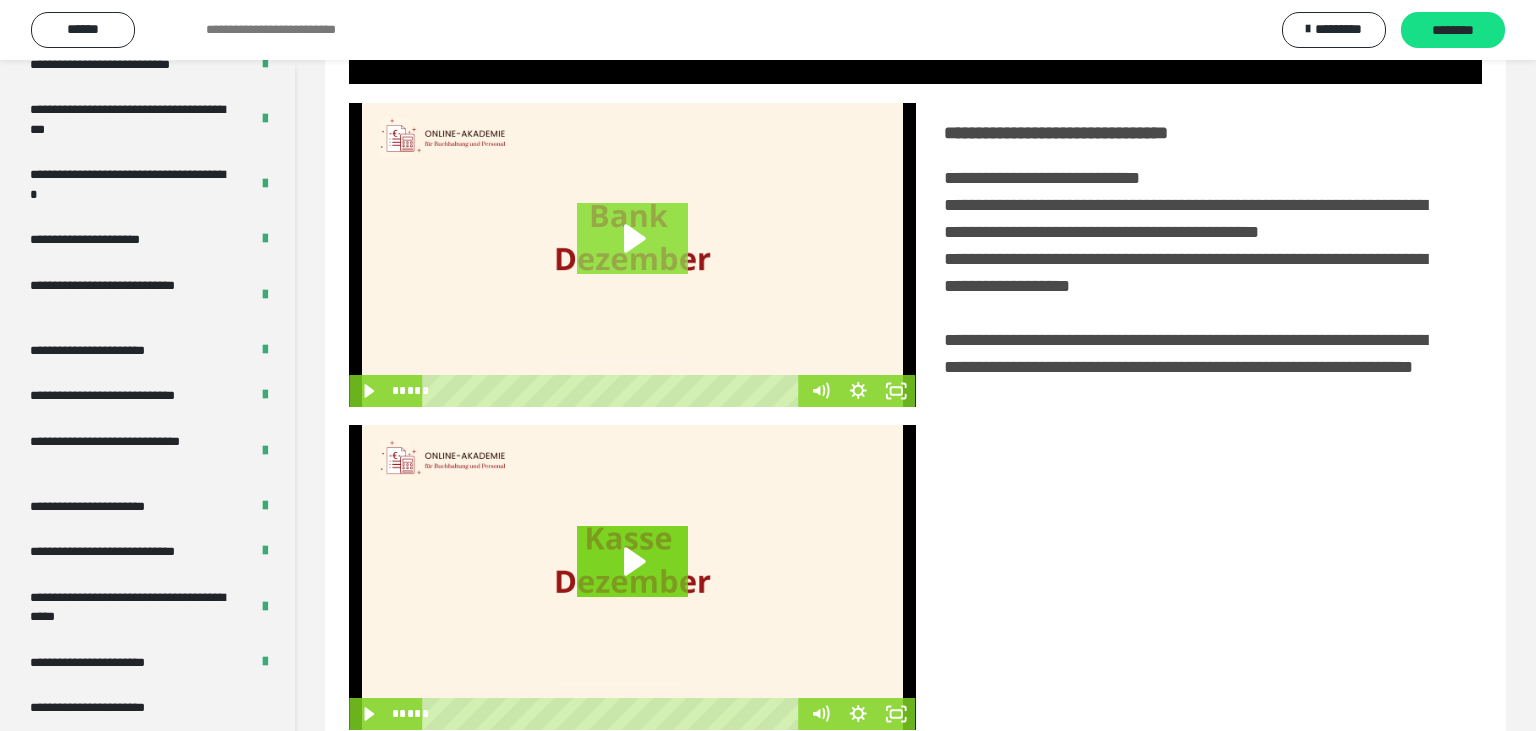 click 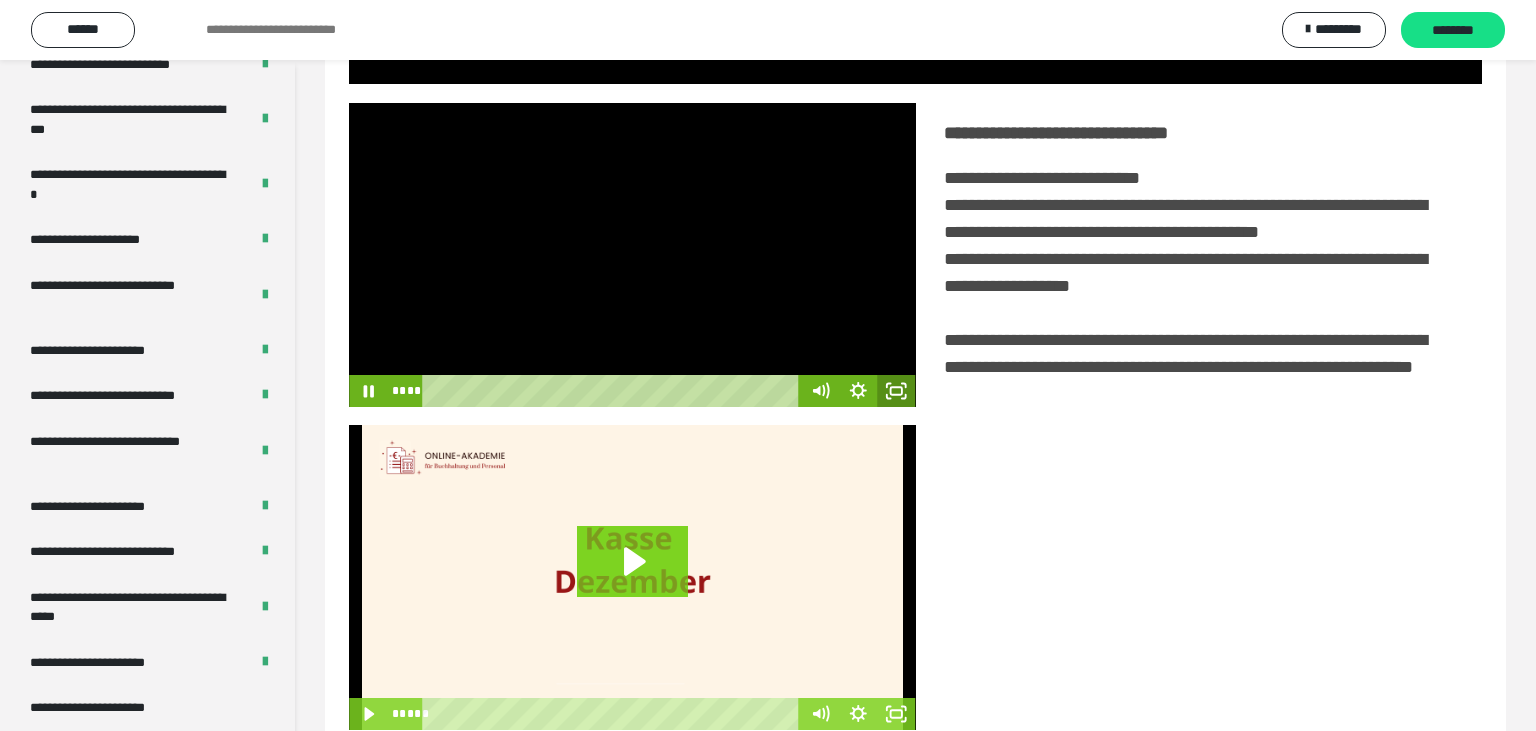 click 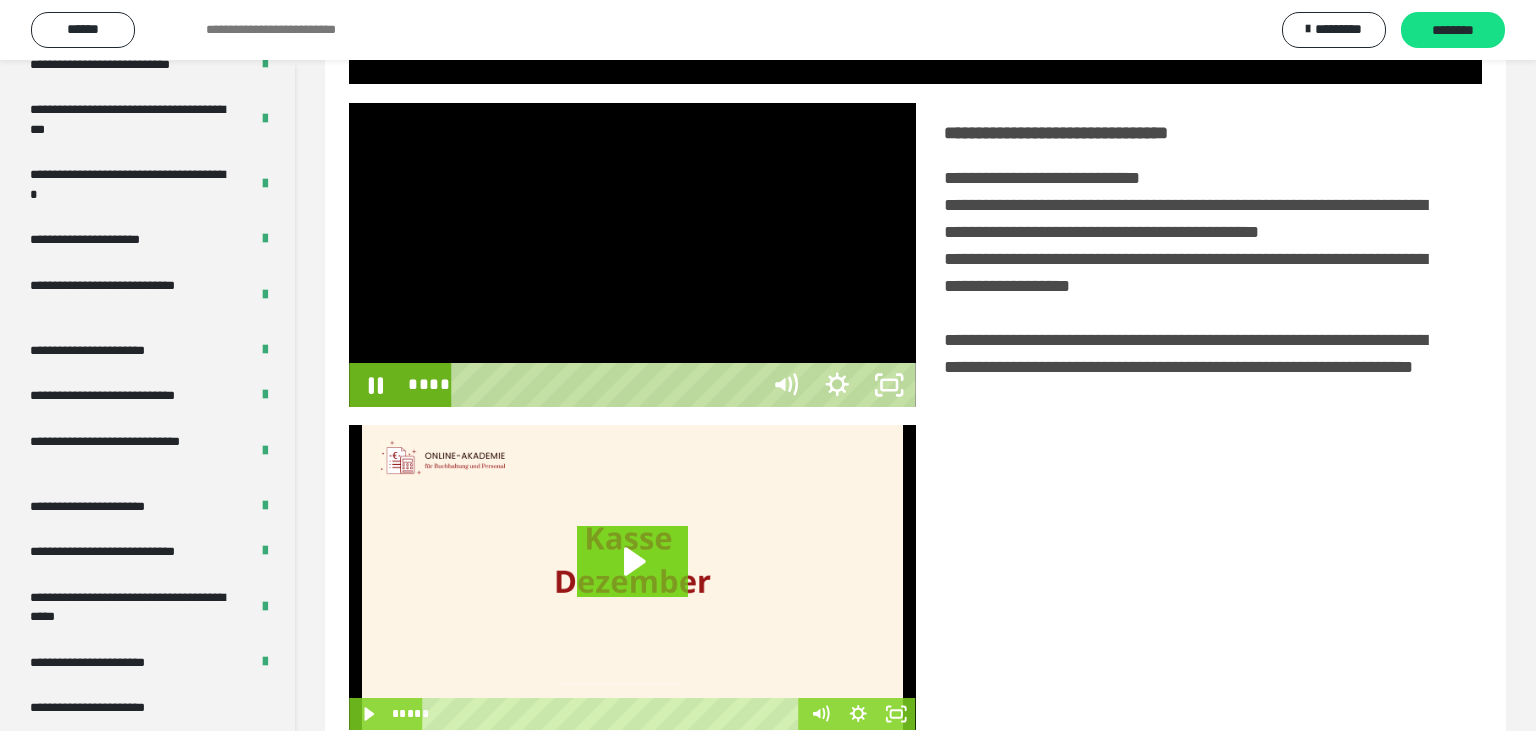 scroll, scrollTop: 334, scrollLeft: 0, axis: vertical 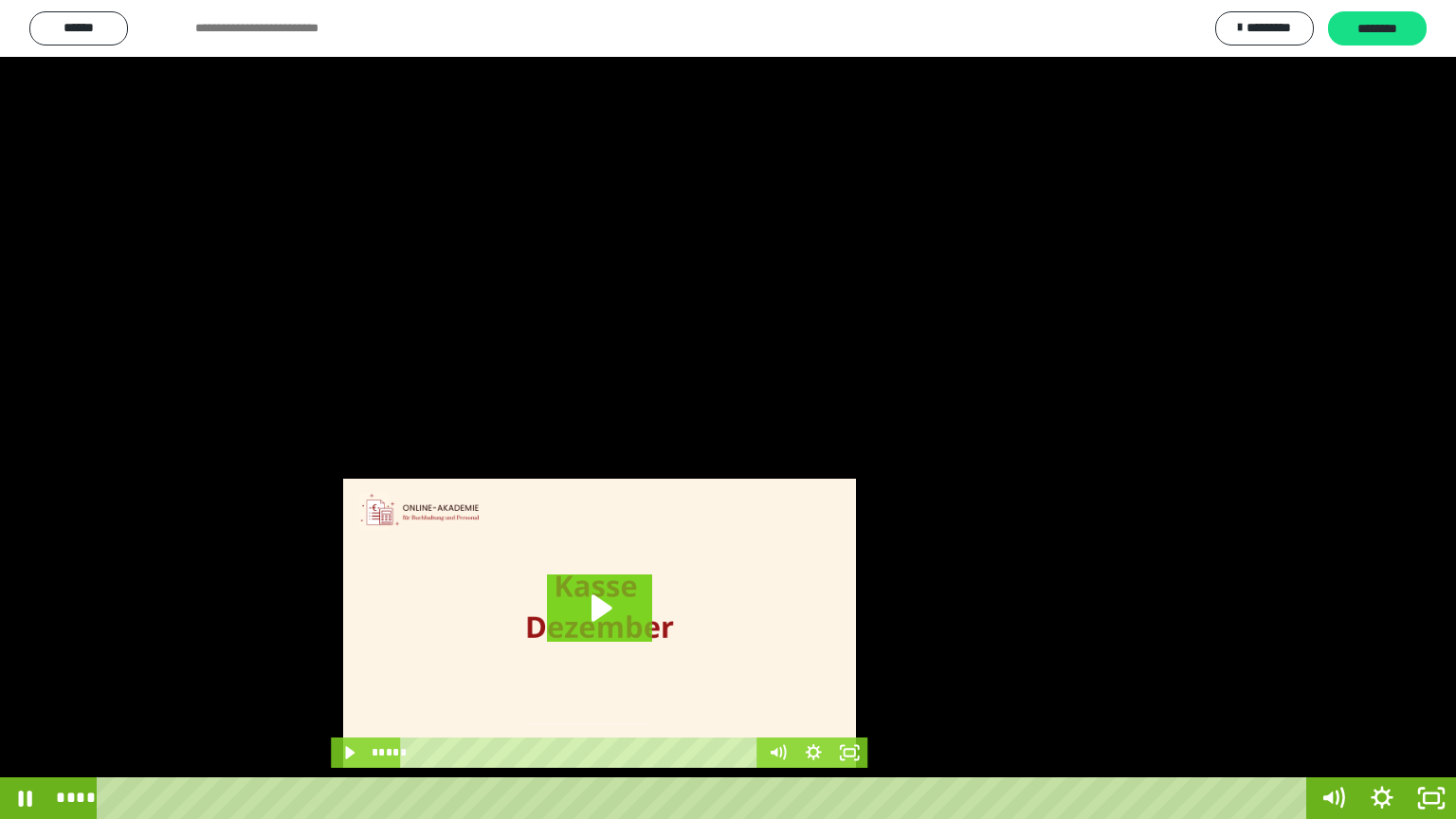 click at bounding box center (728, 410) 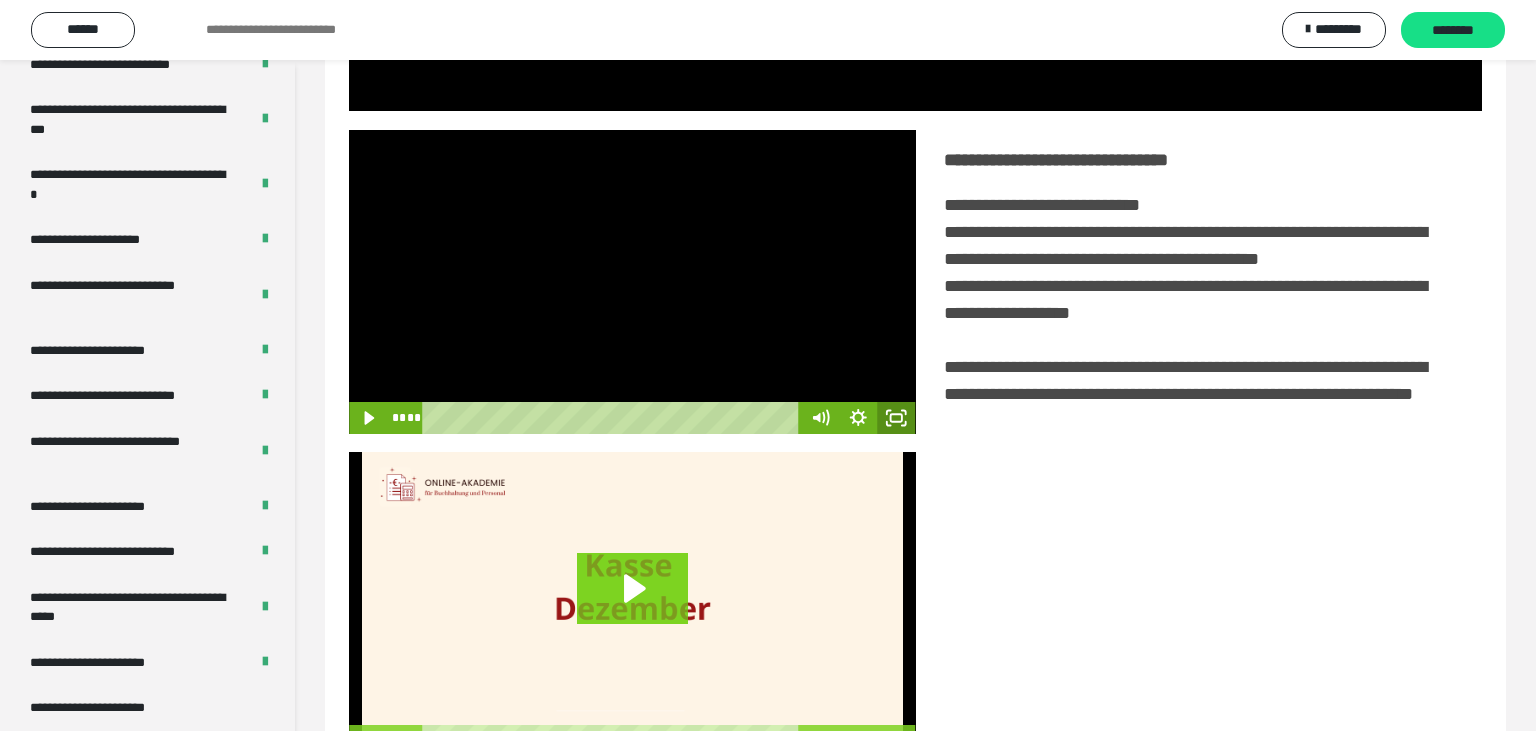 click 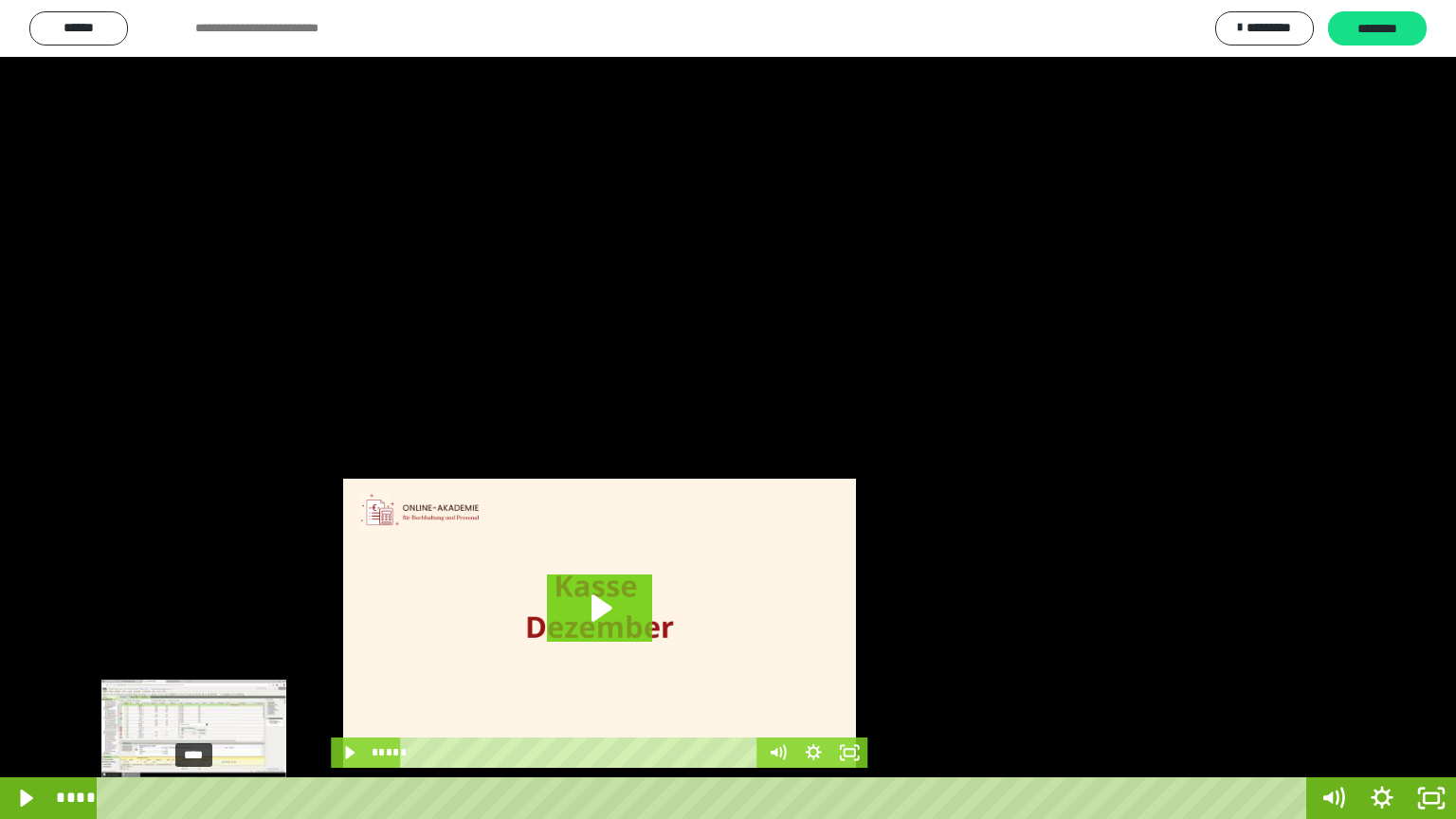click at bounding box center (196, 798) 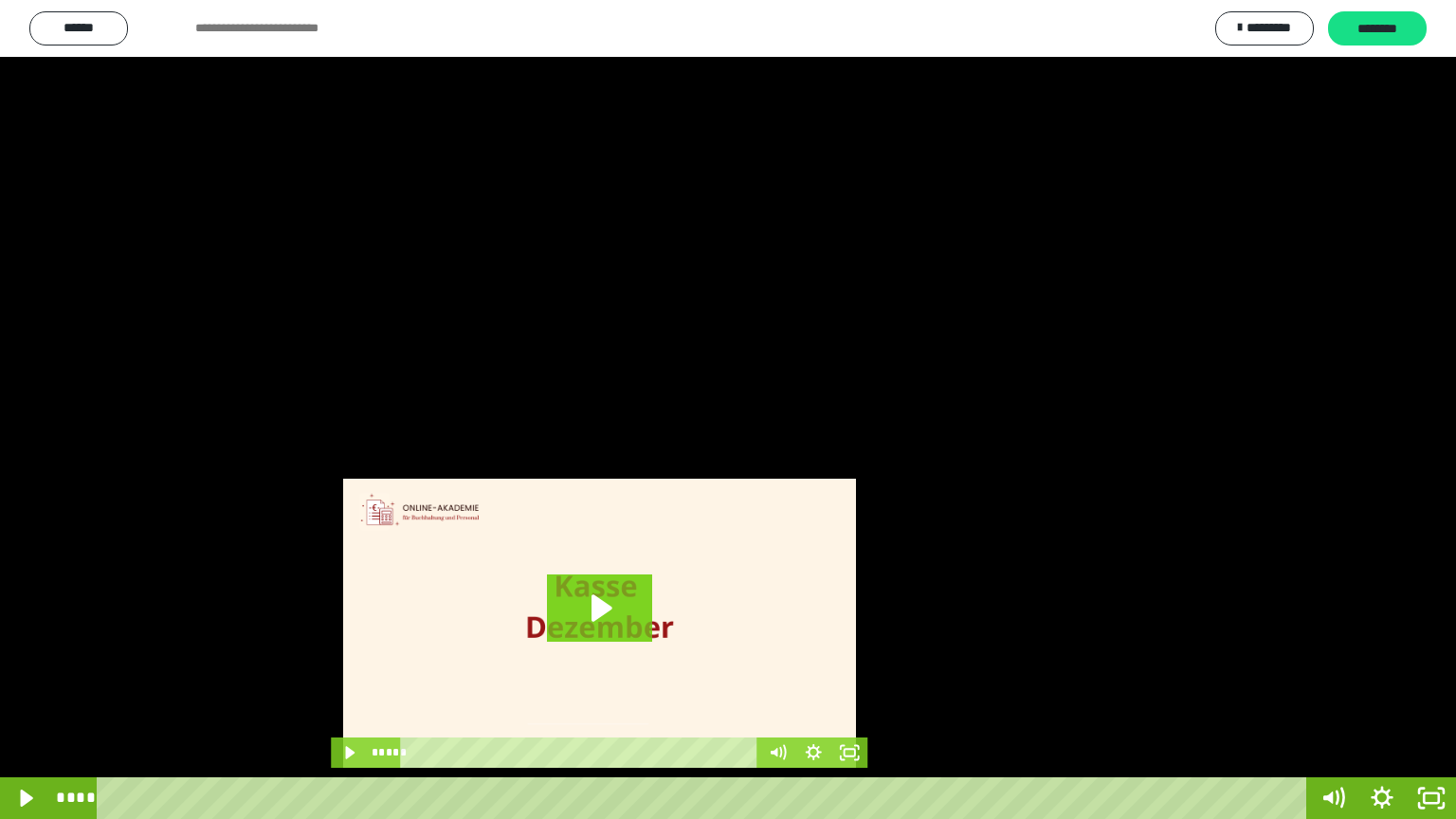 click at bounding box center (728, 410) 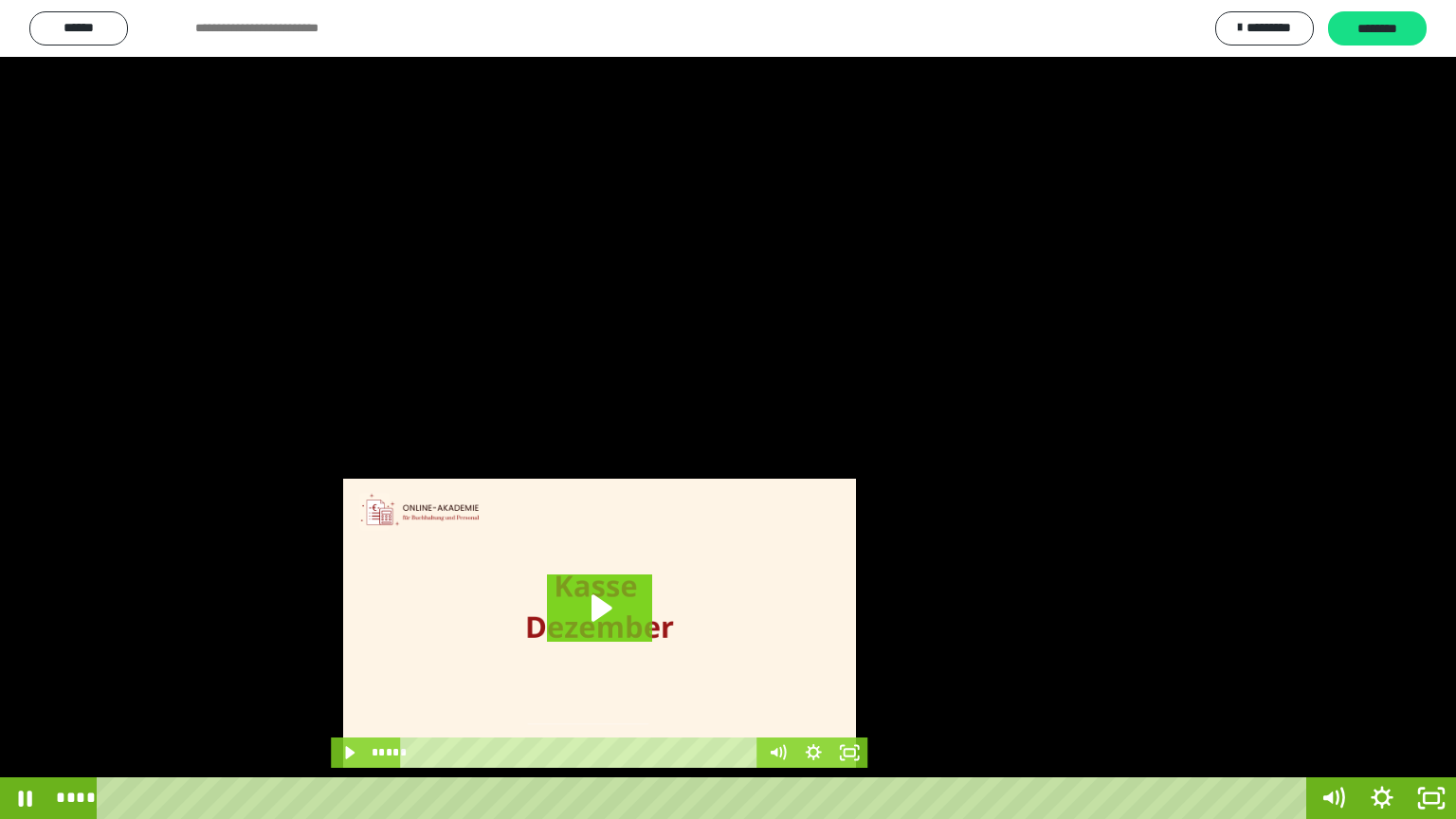 click at bounding box center (728, 410) 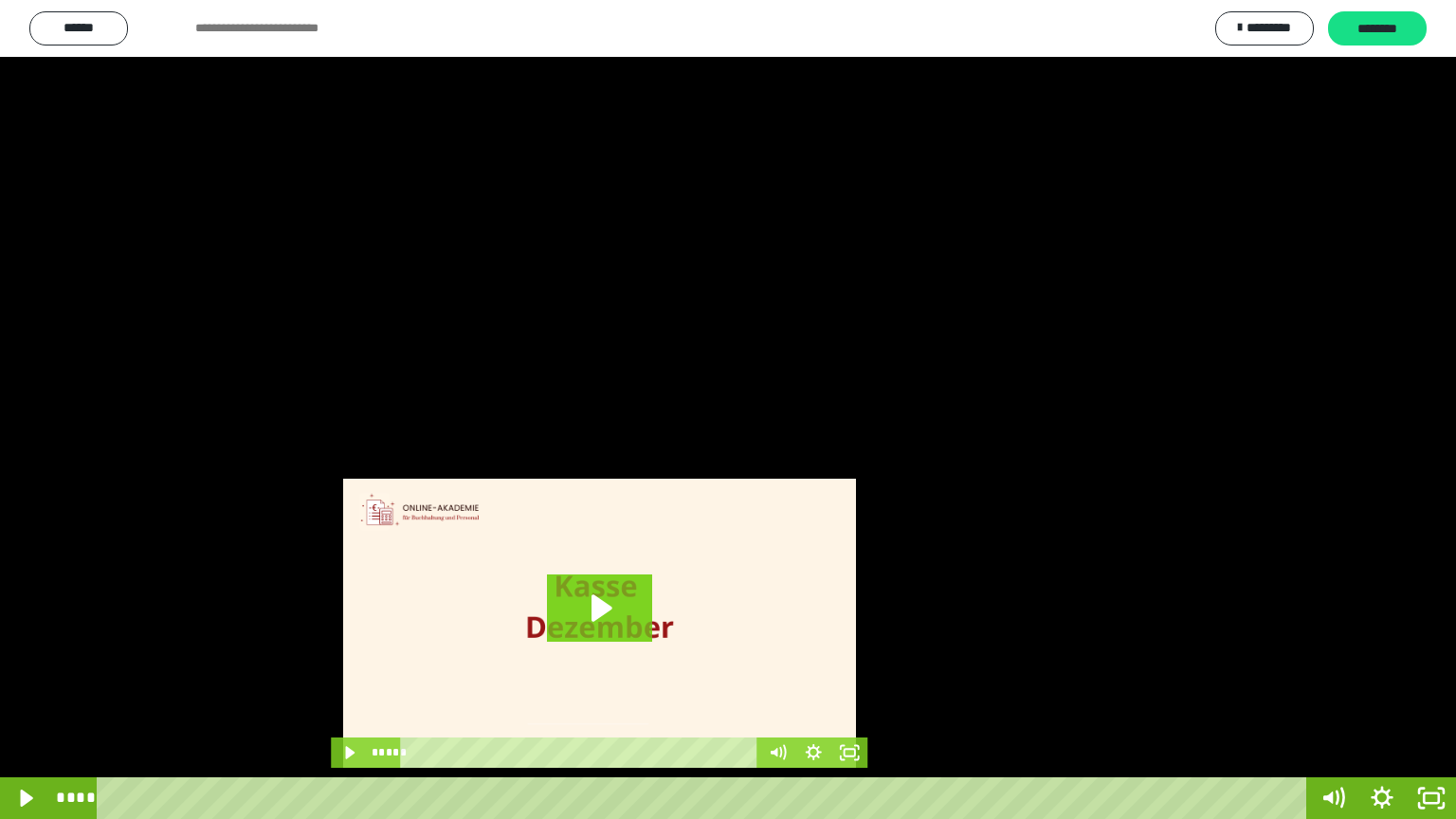 click at bounding box center (728, 410) 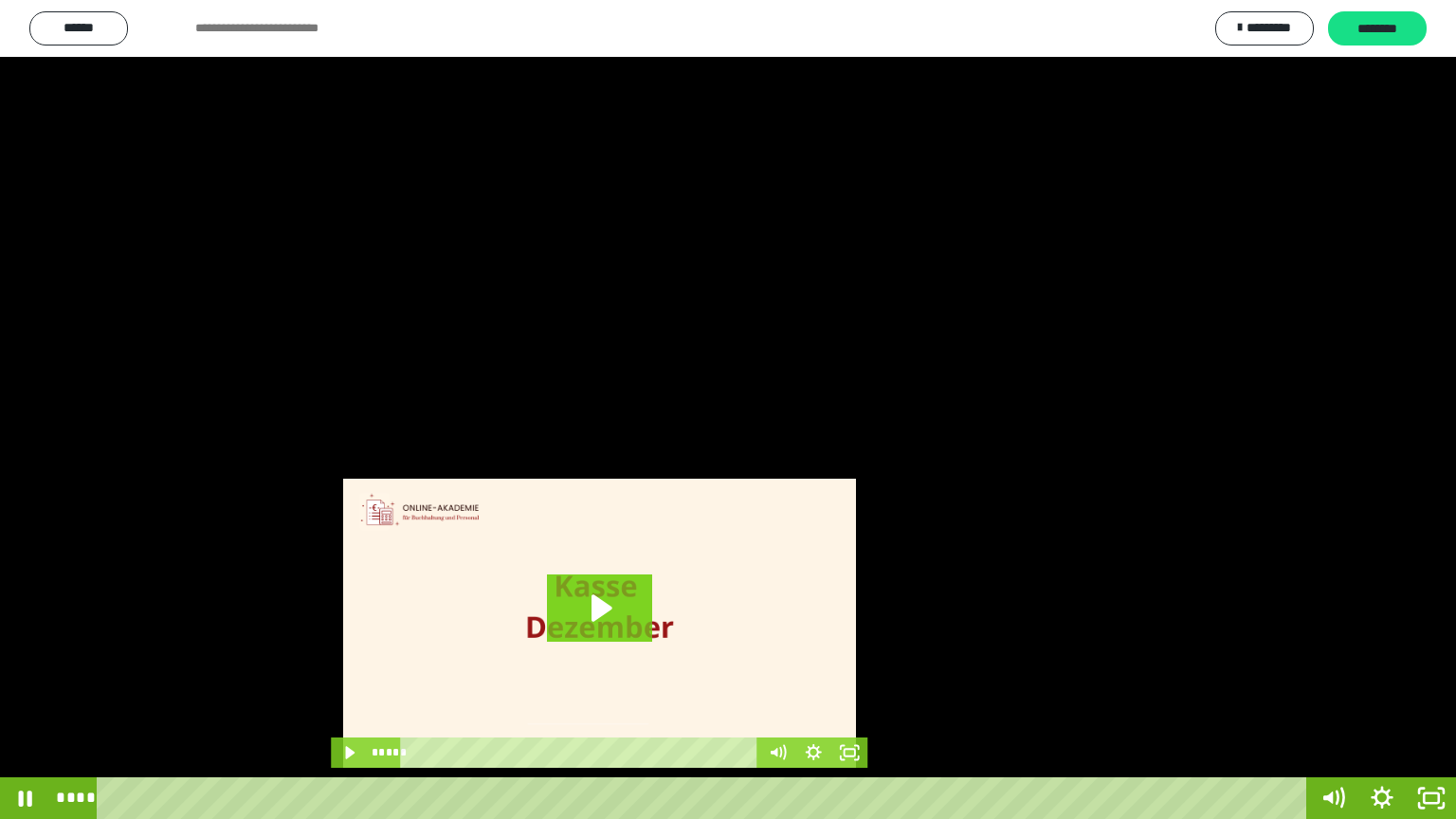 click at bounding box center (728, 410) 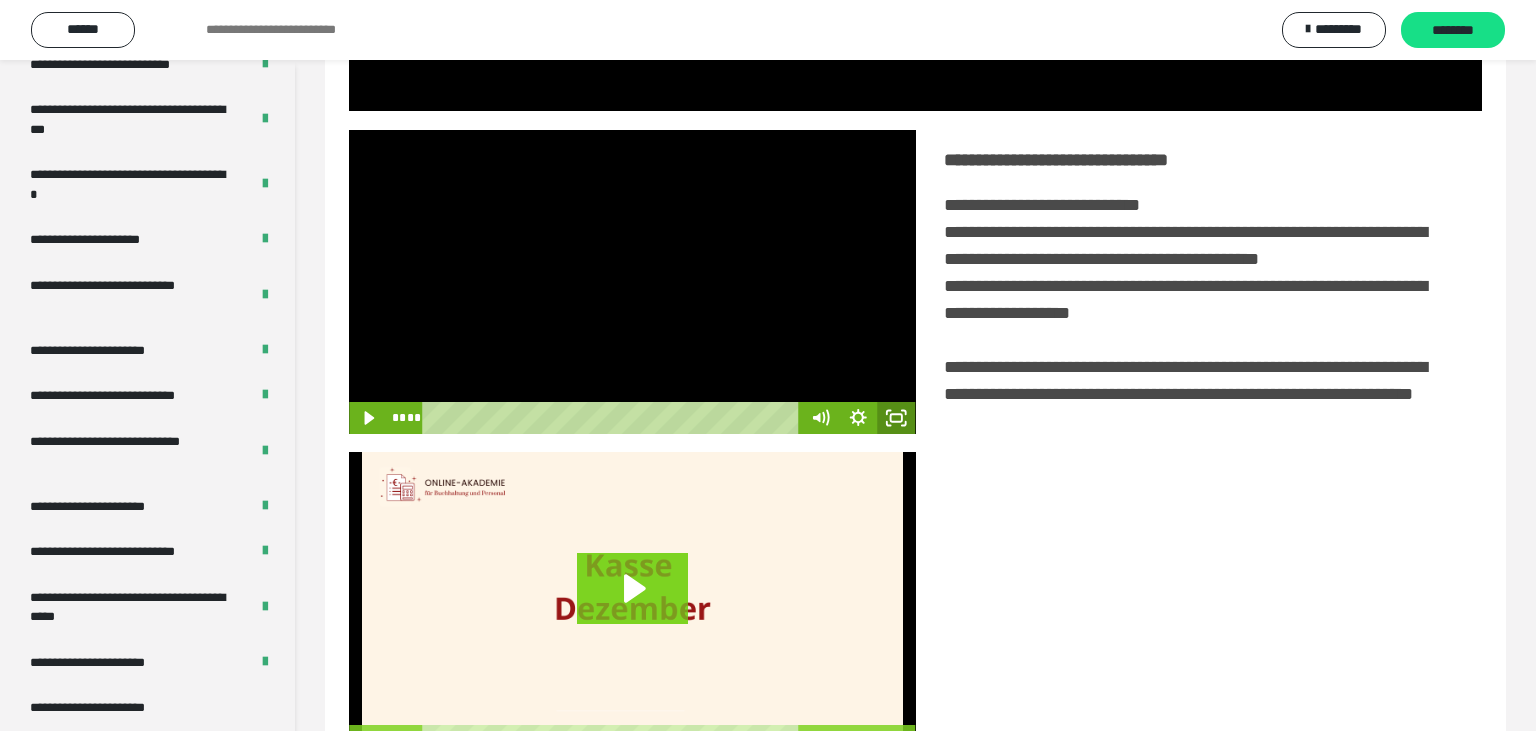 click 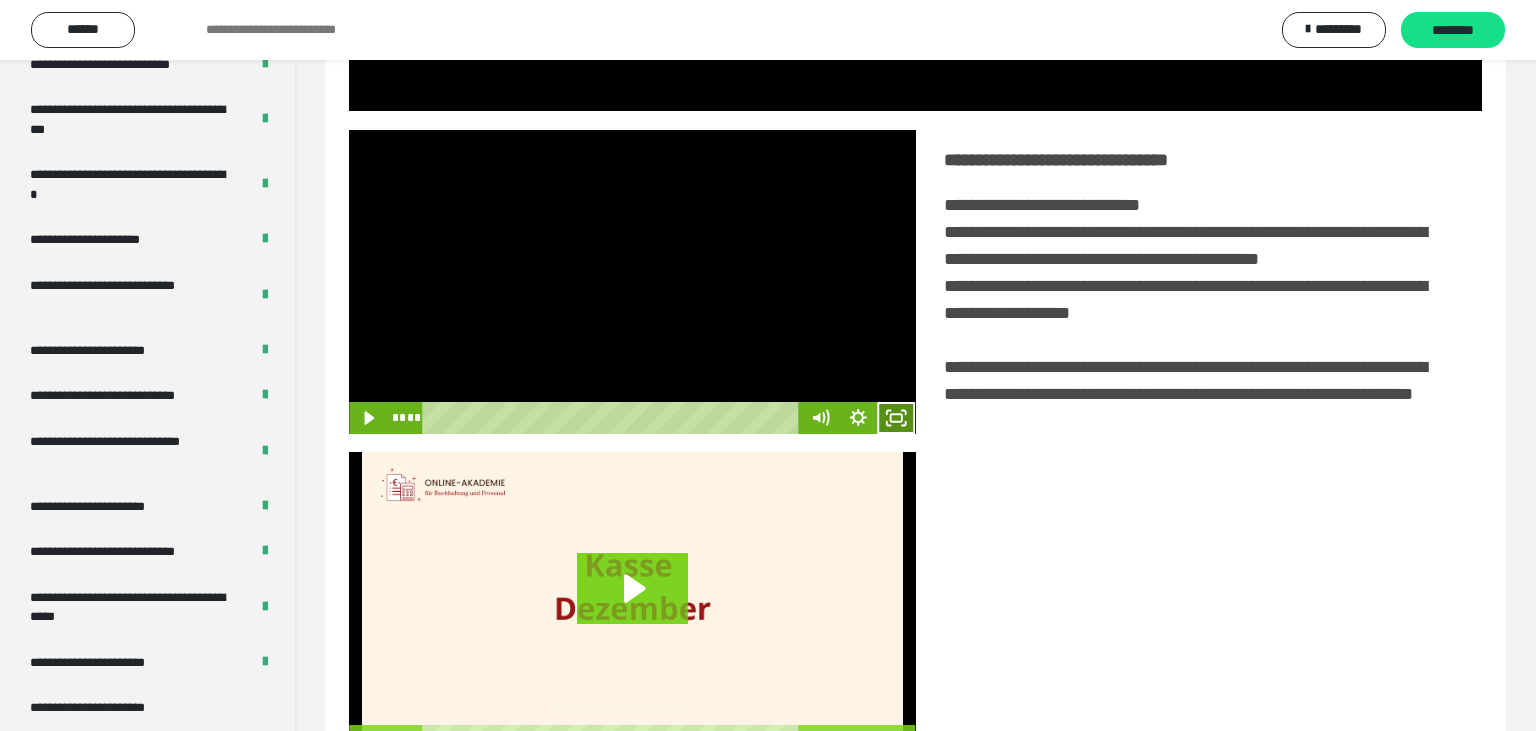 click 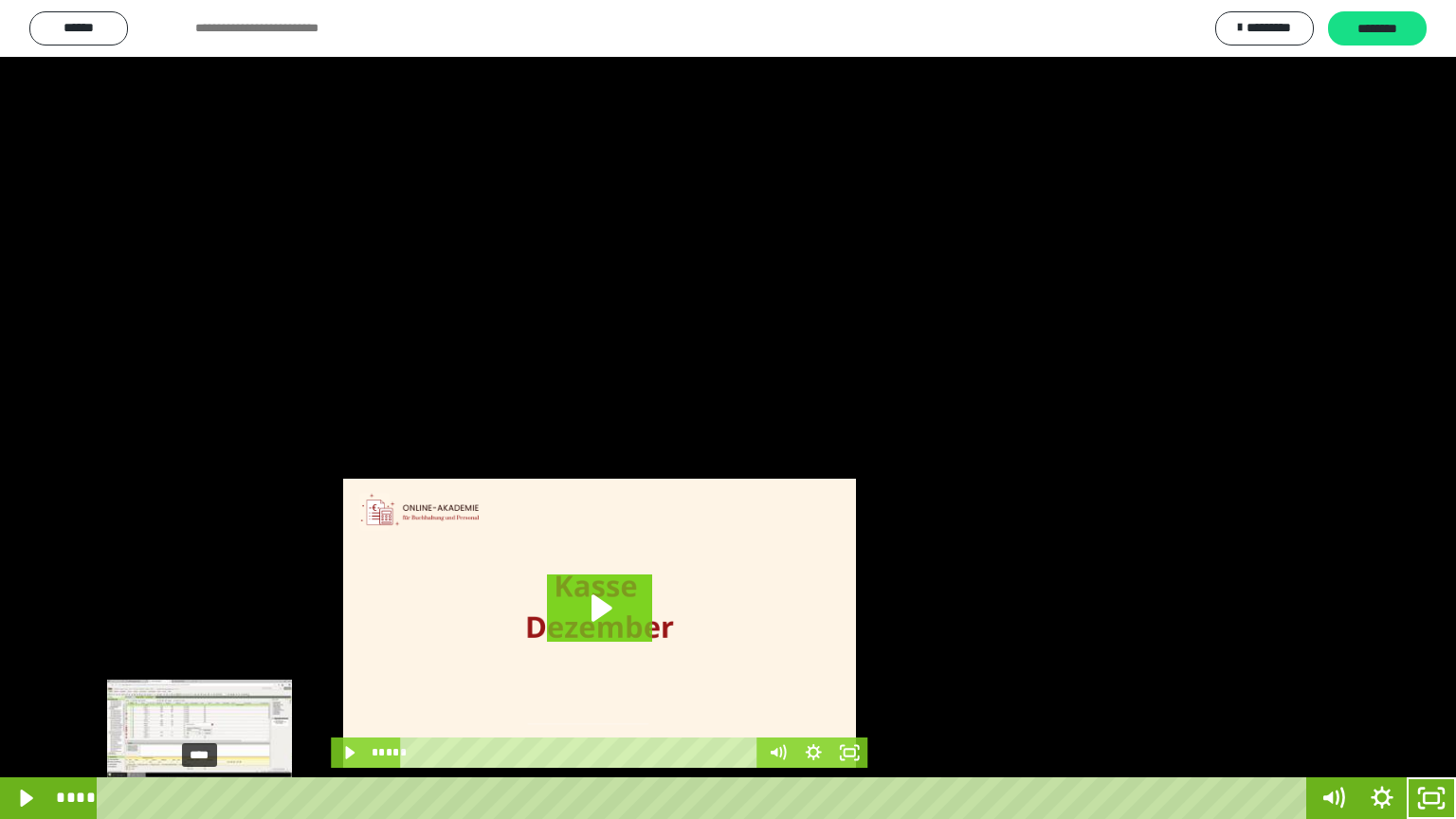 click at bounding box center [202, 798] 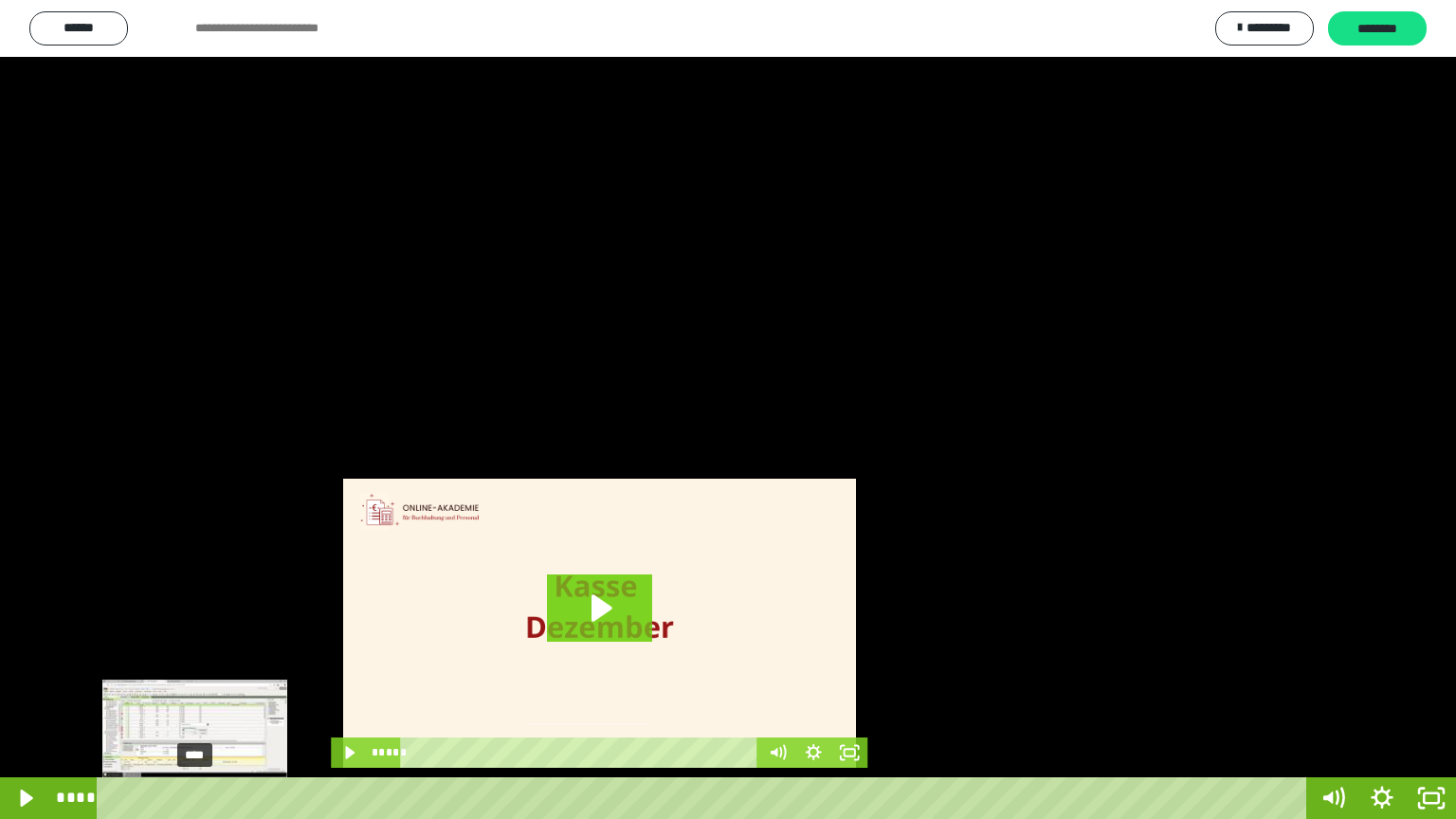 click at bounding box center (199, 798) 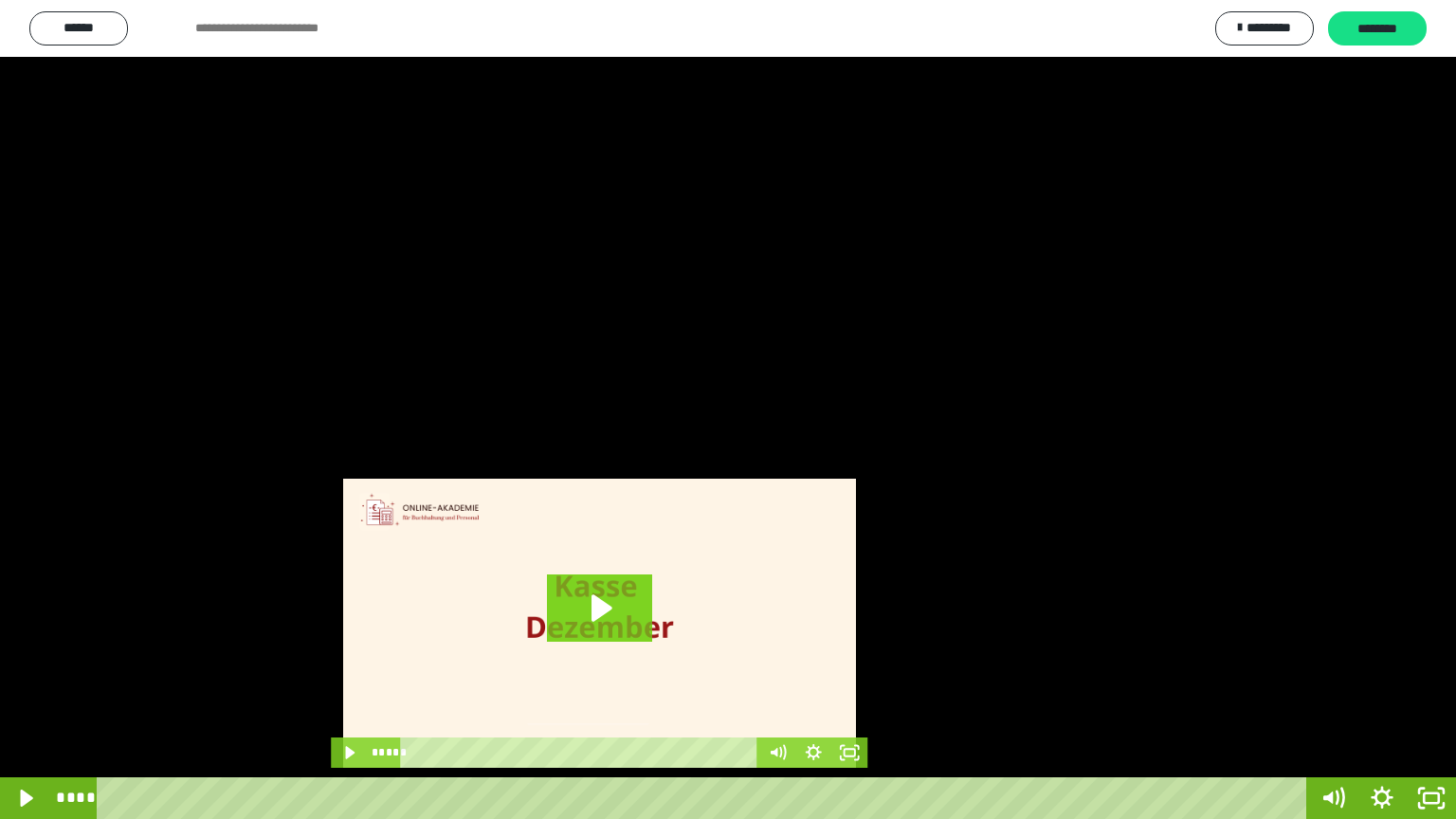 click at bounding box center (728, 410) 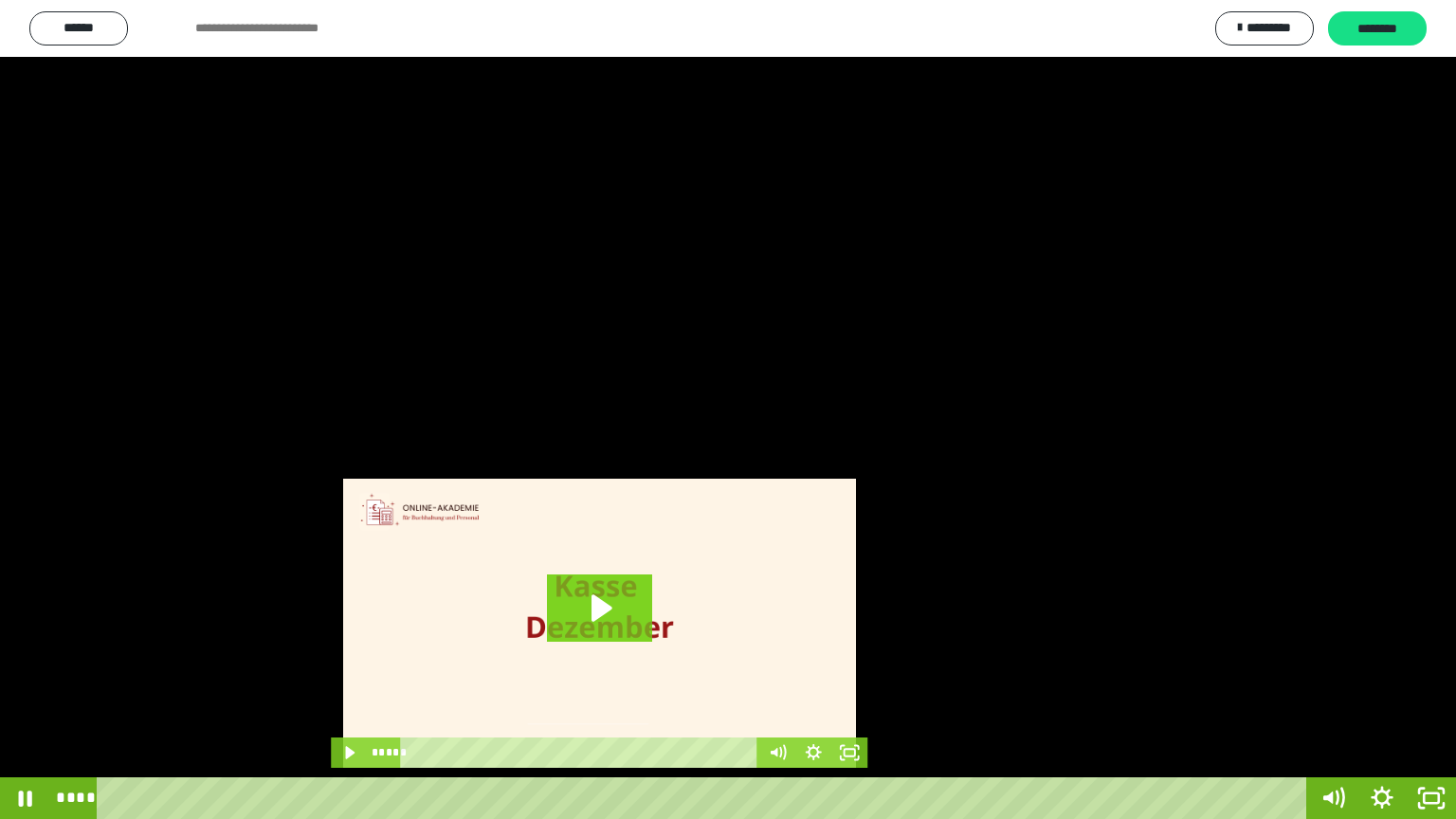 click at bounding box center [728, 410] 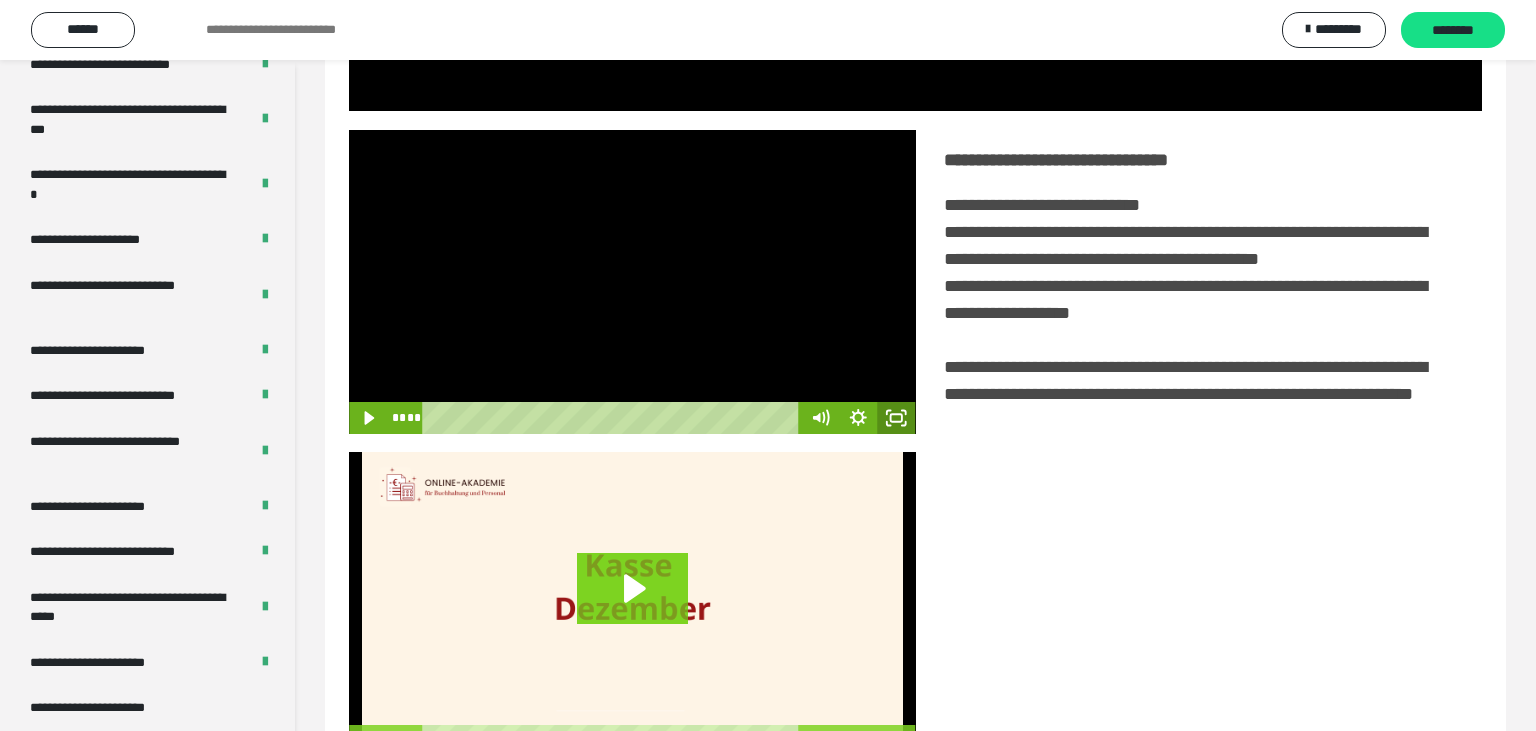 click 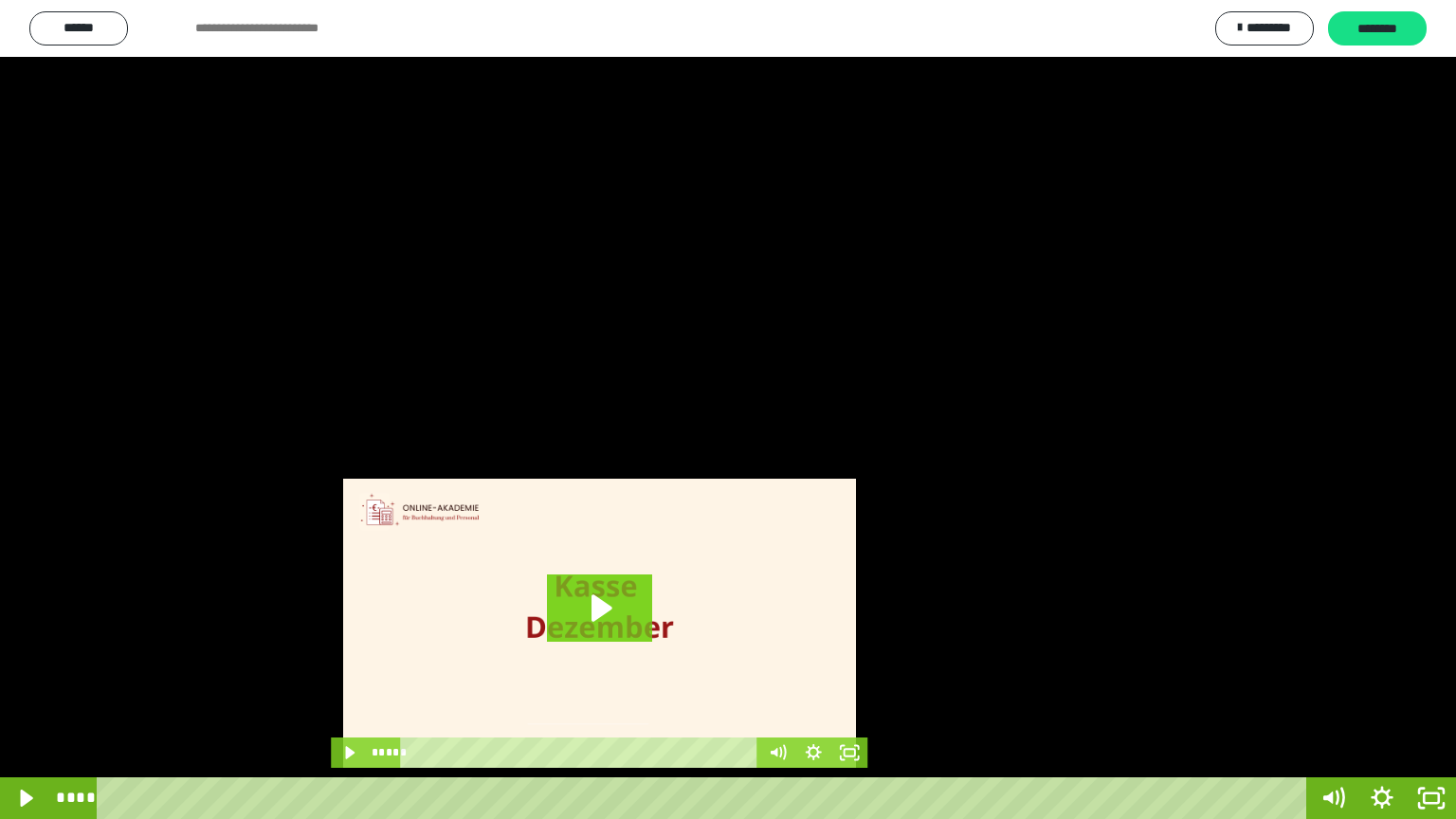 click at bounding box center (728, 410) 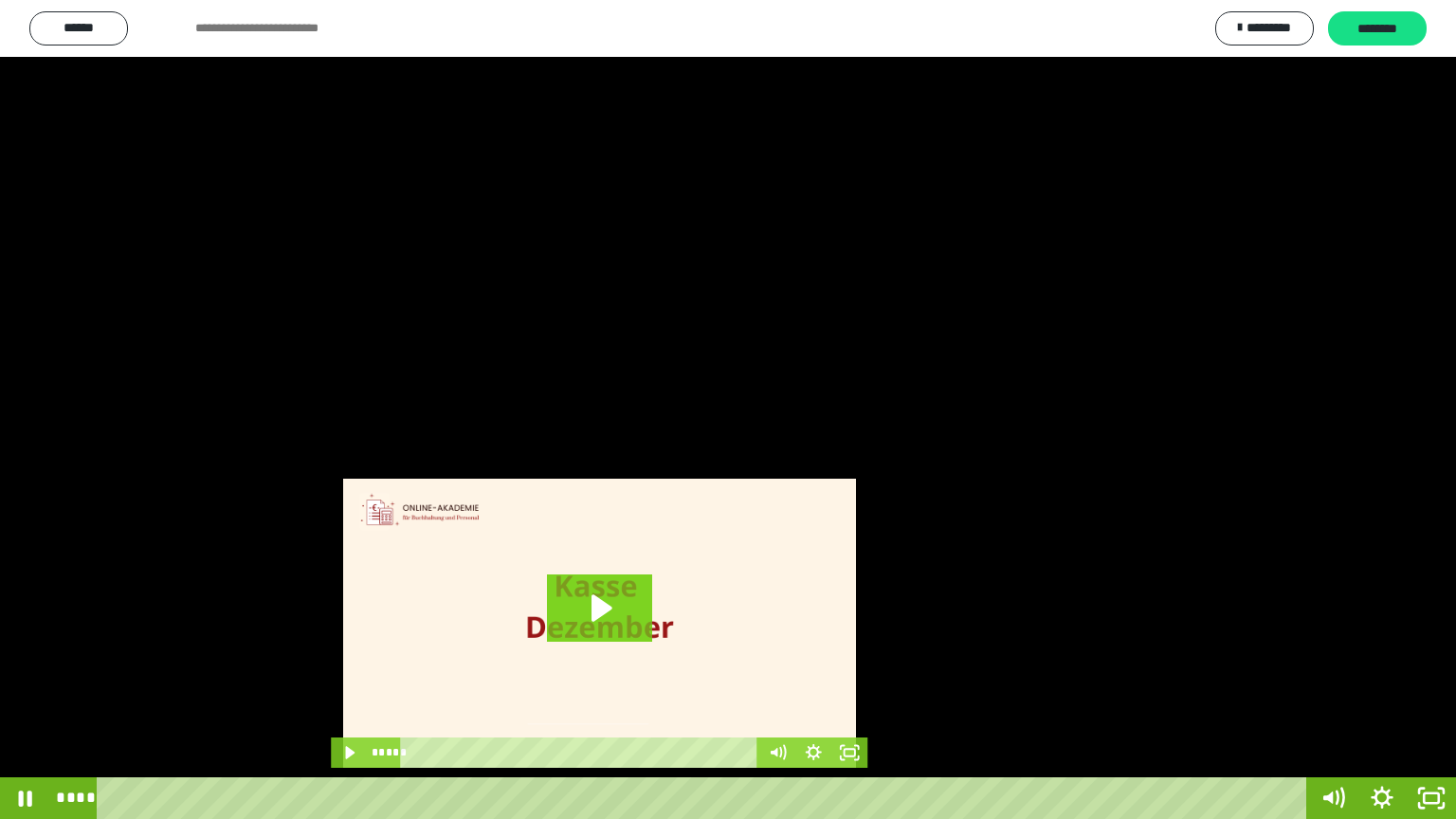 click at bounding box center [728, 410] 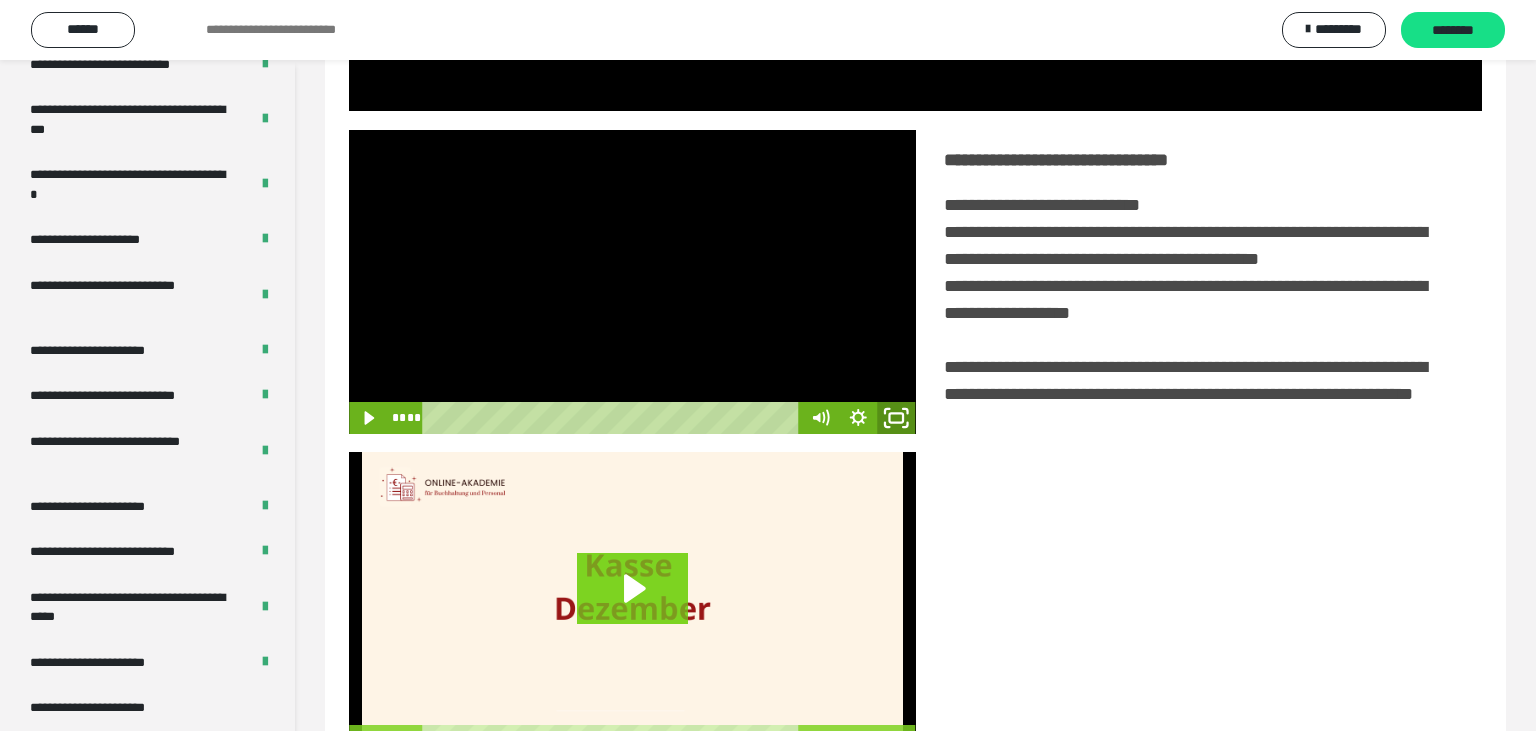 click 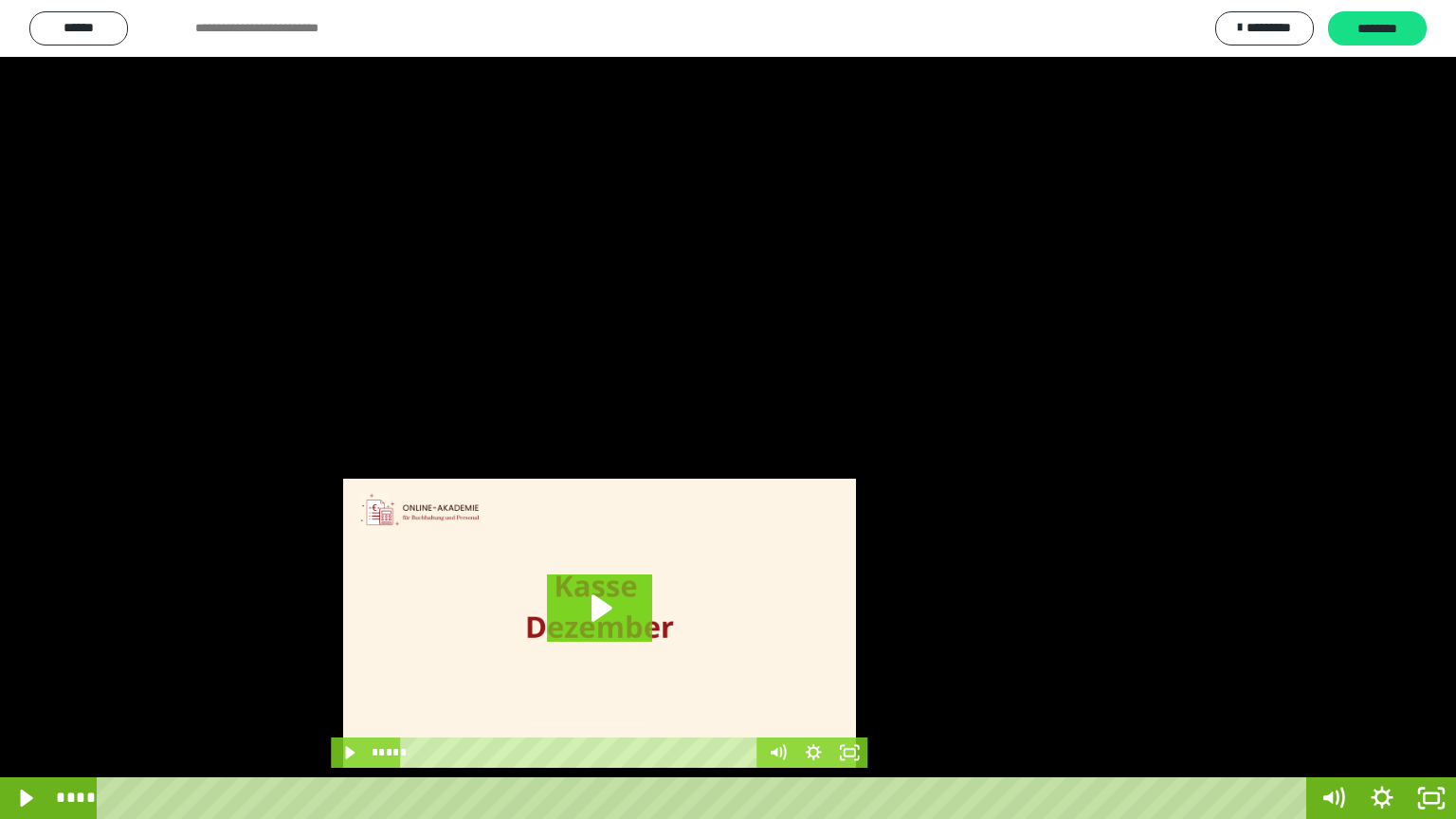 click at bounding box center (728, 410) 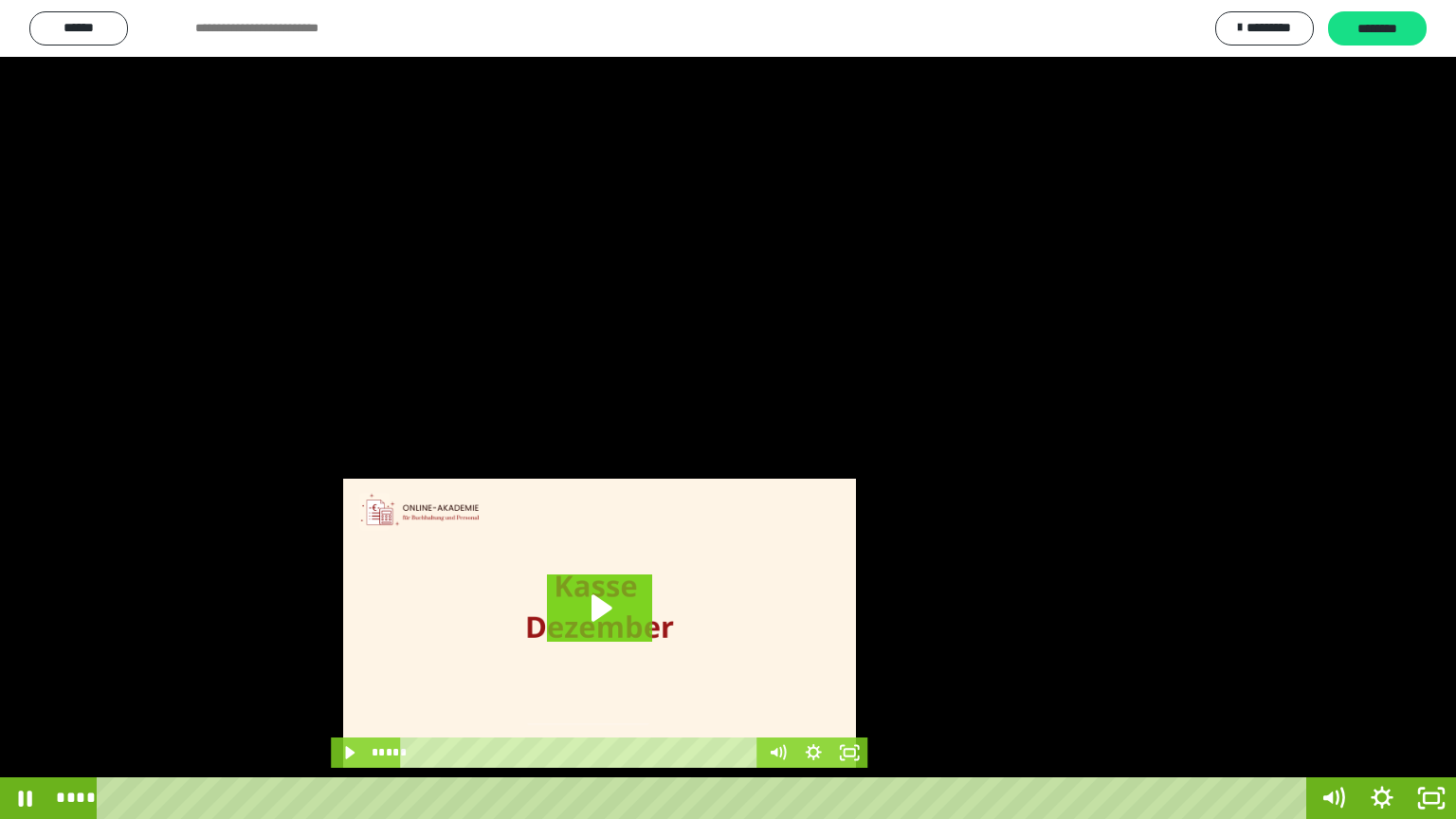 click at bounding box center [728, 410] 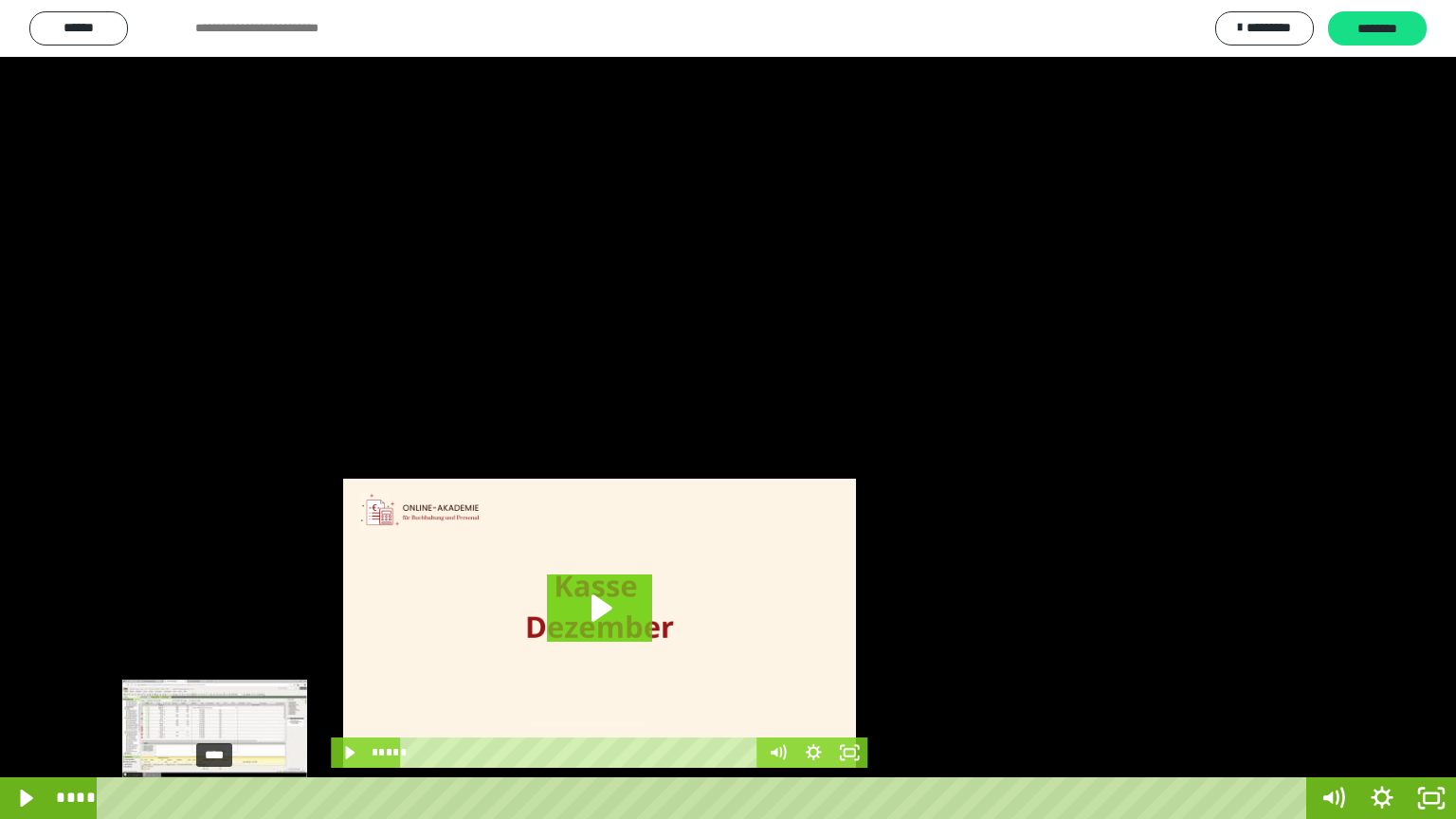 click at bounding box center [214, 798] 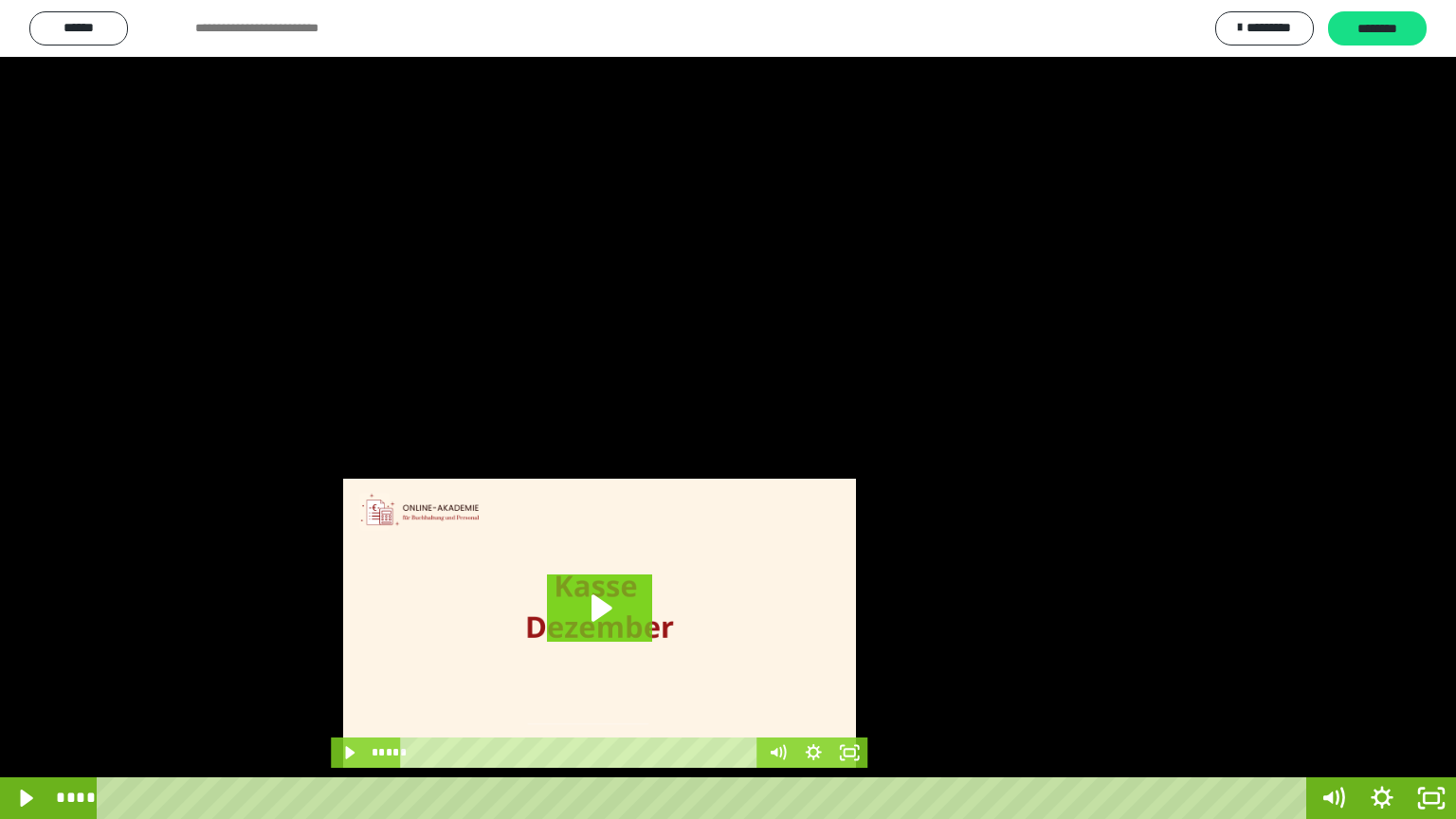 click at bounding box center (728, 410) 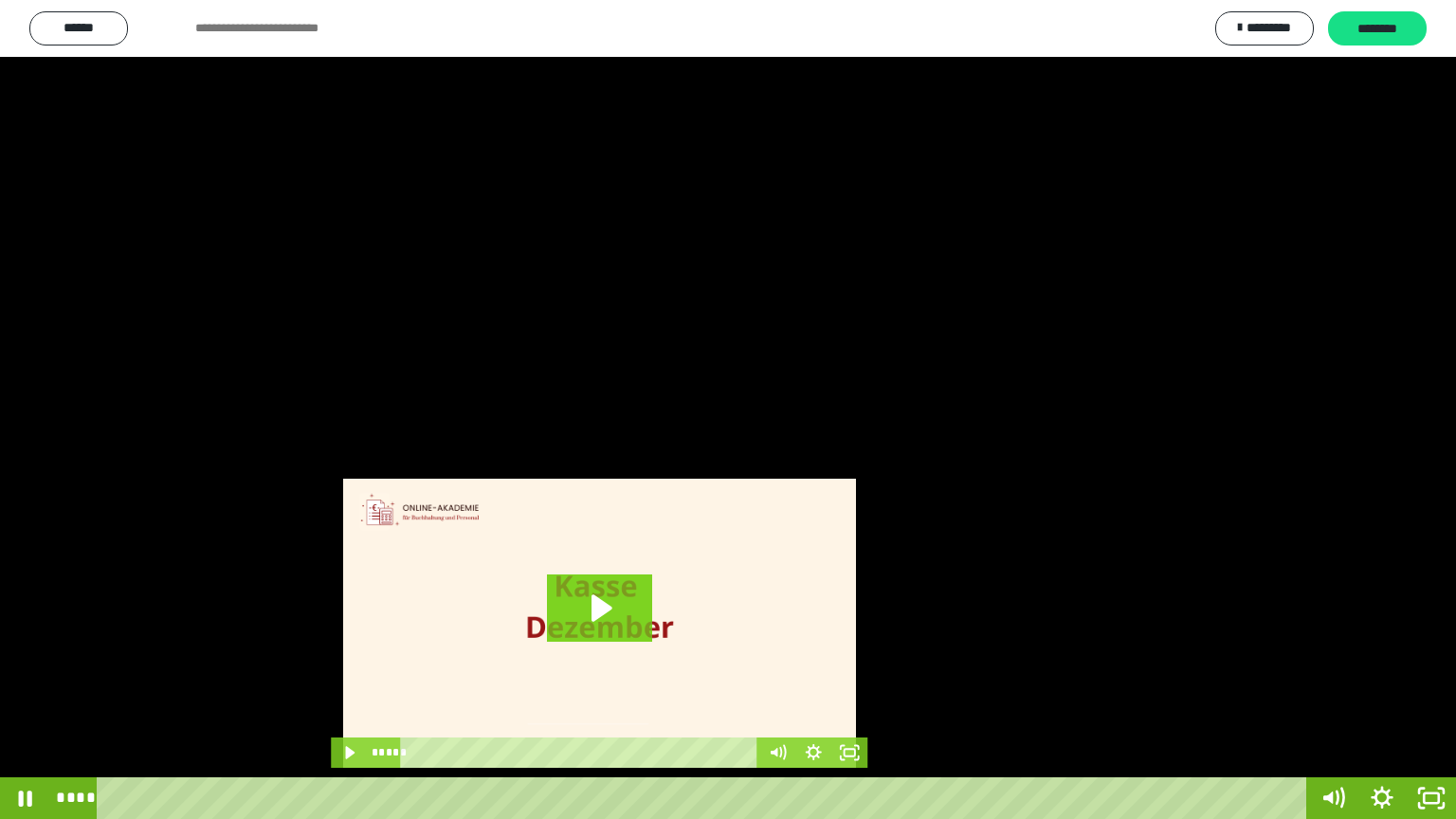 click at bounding box center [728, 410] 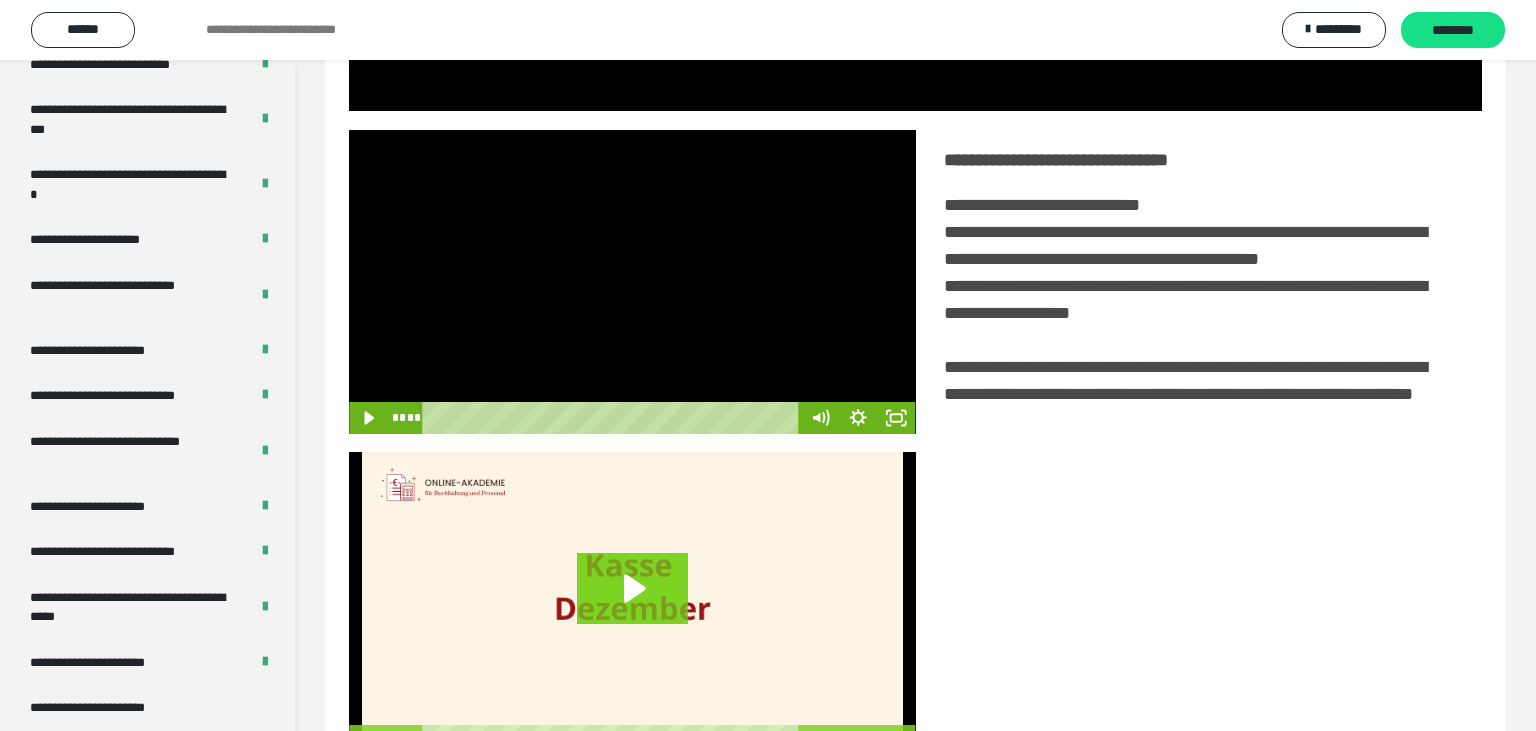 click at bounding box center (632, 282) 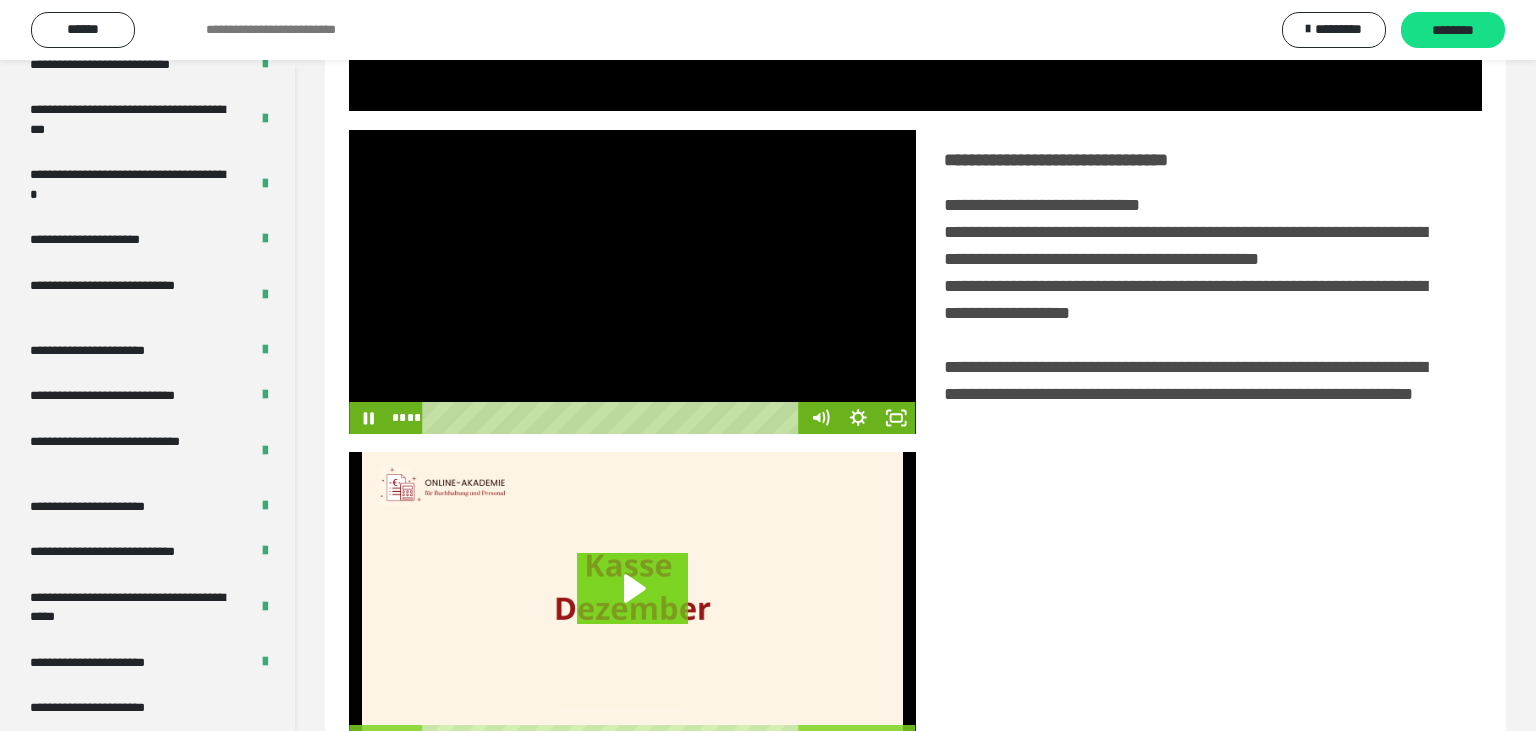 click at bounding box center [632, 282] 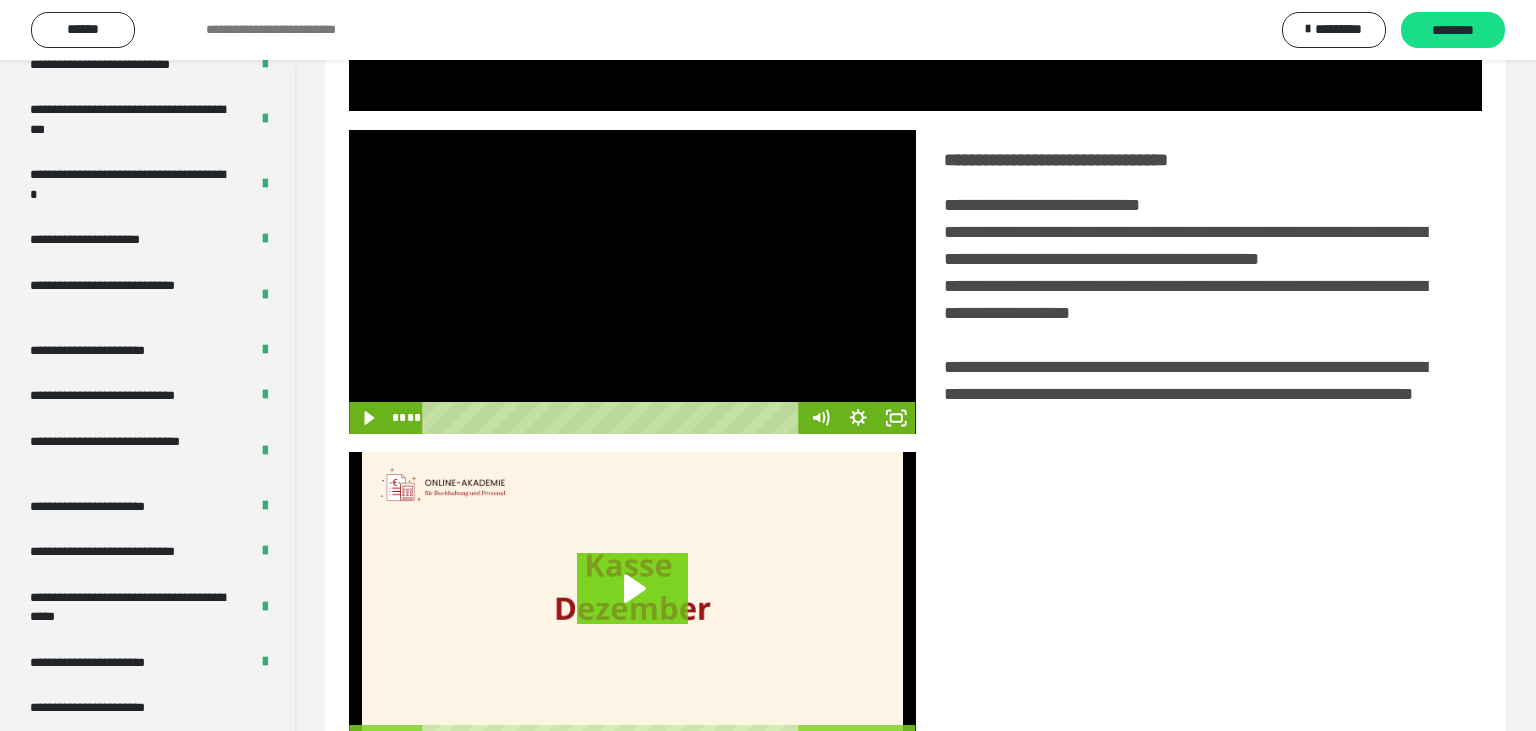 click at bounding box center (632, 282) 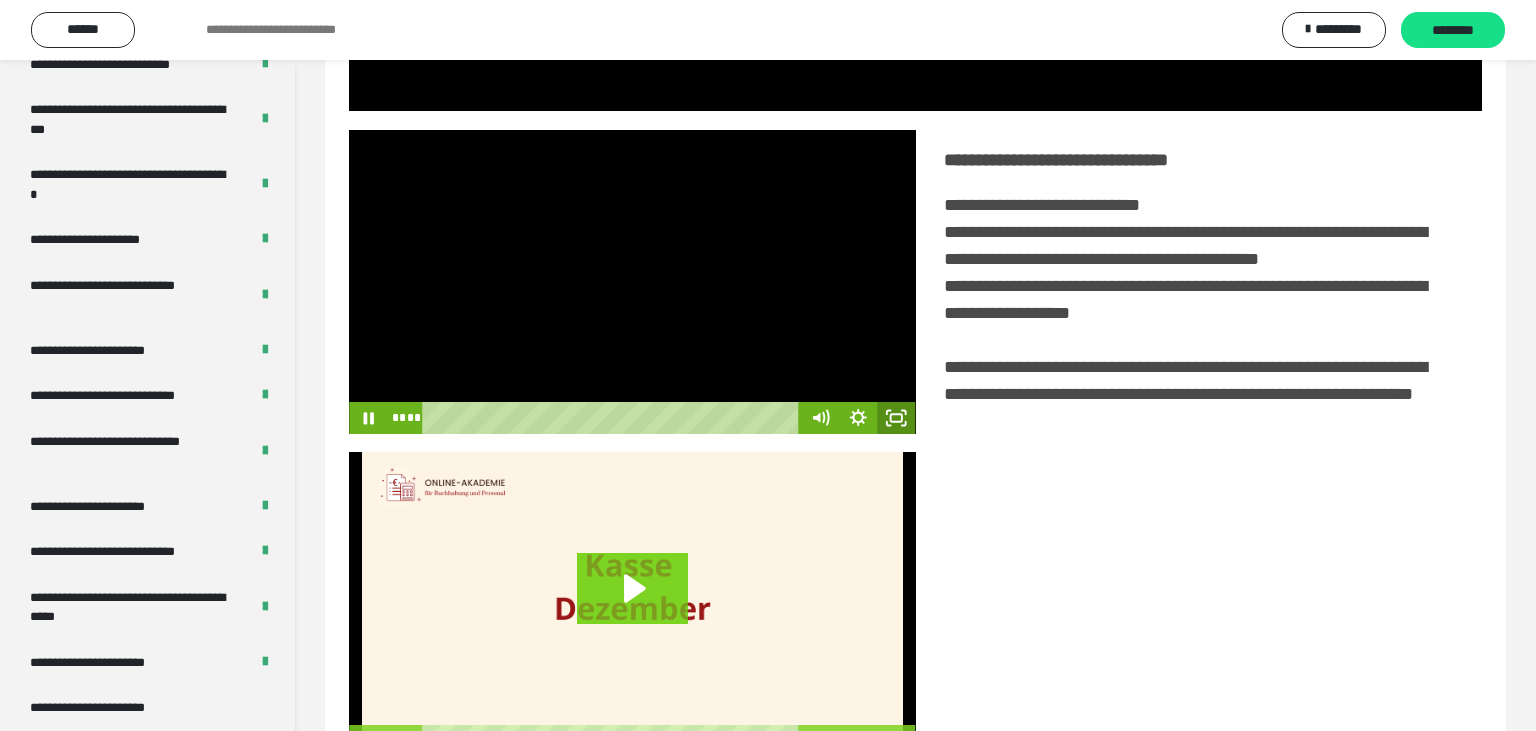 click 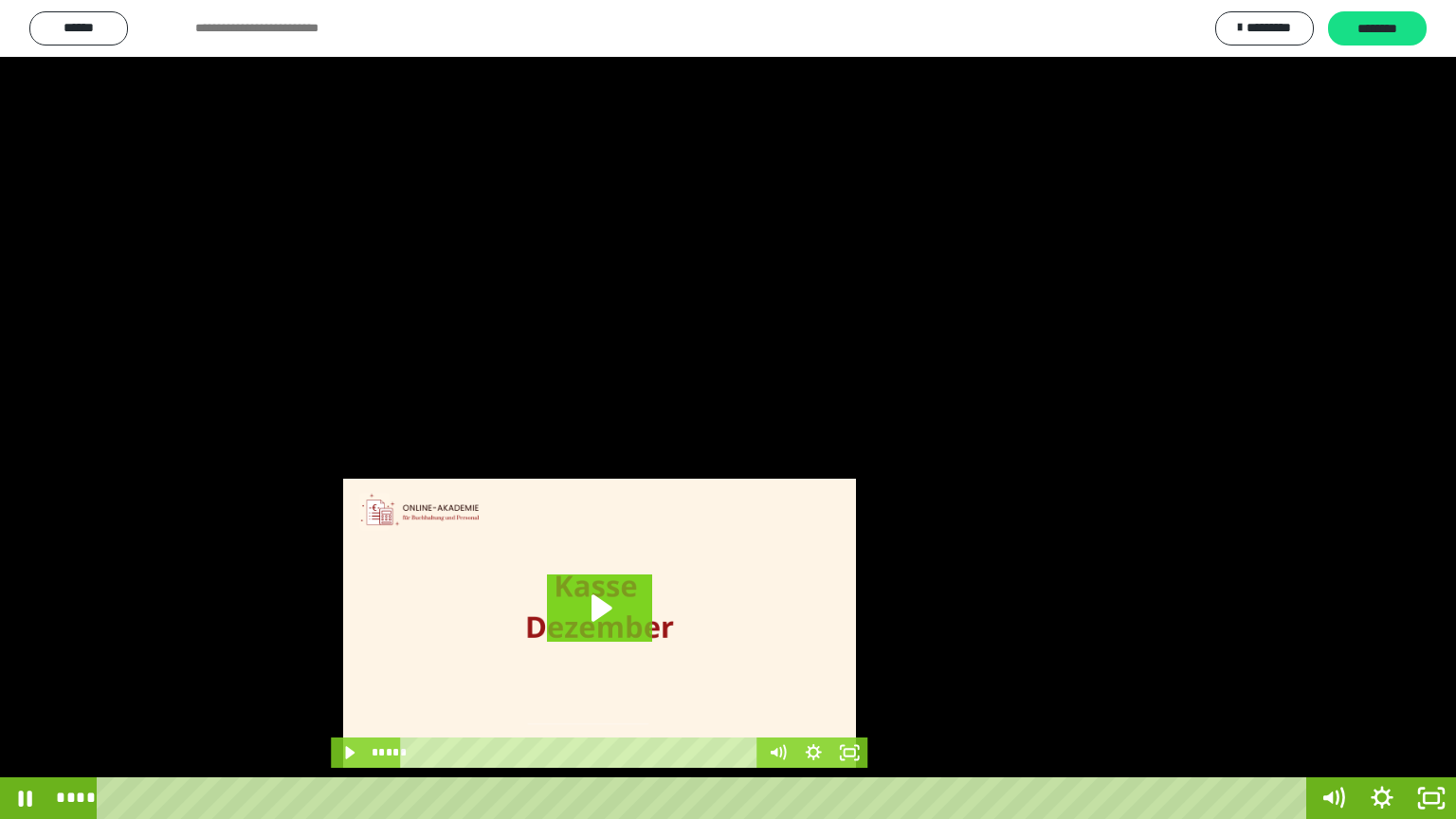 click at bounding box center (728, 410) 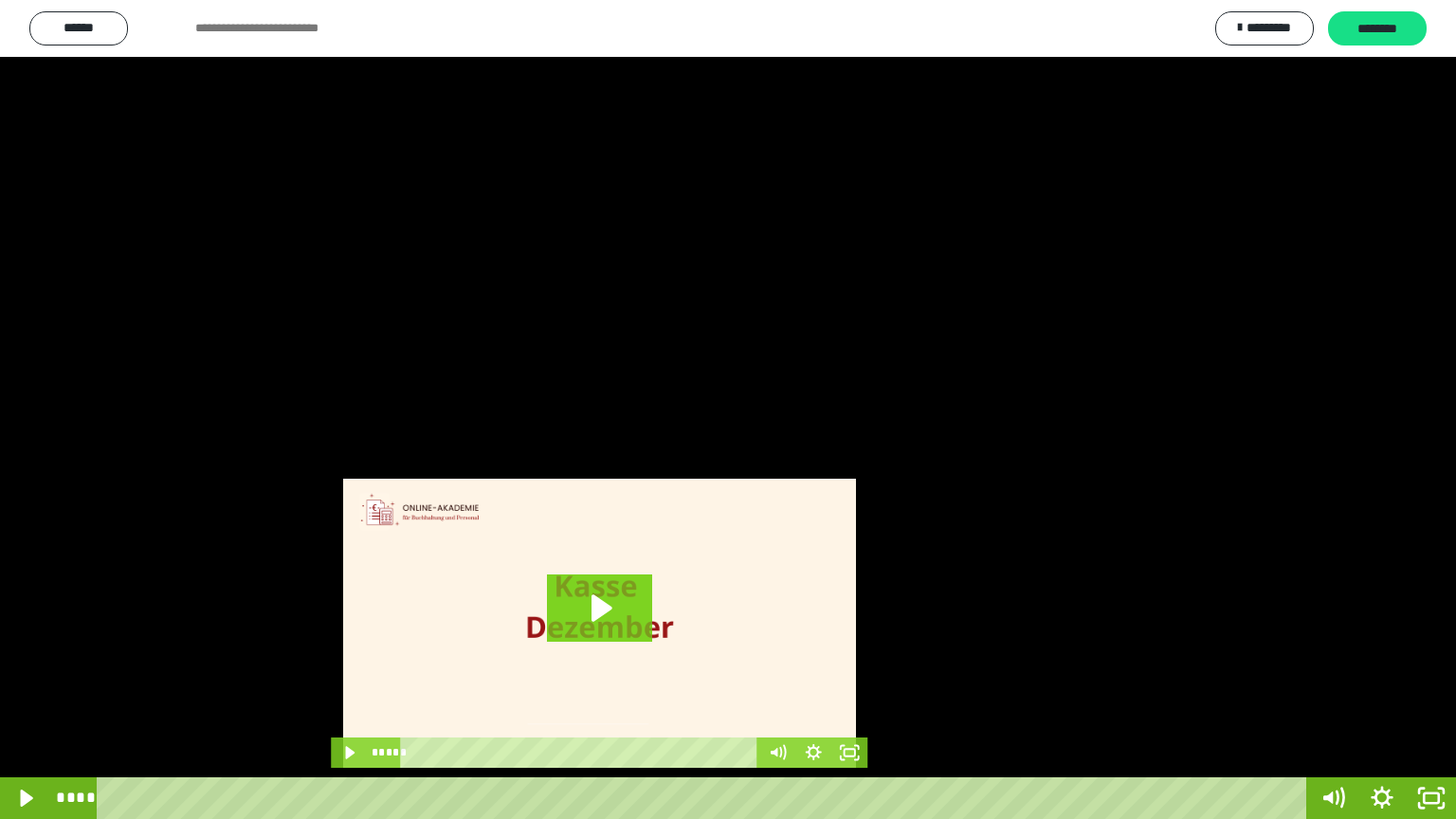 click at bounding box center [728, 410] 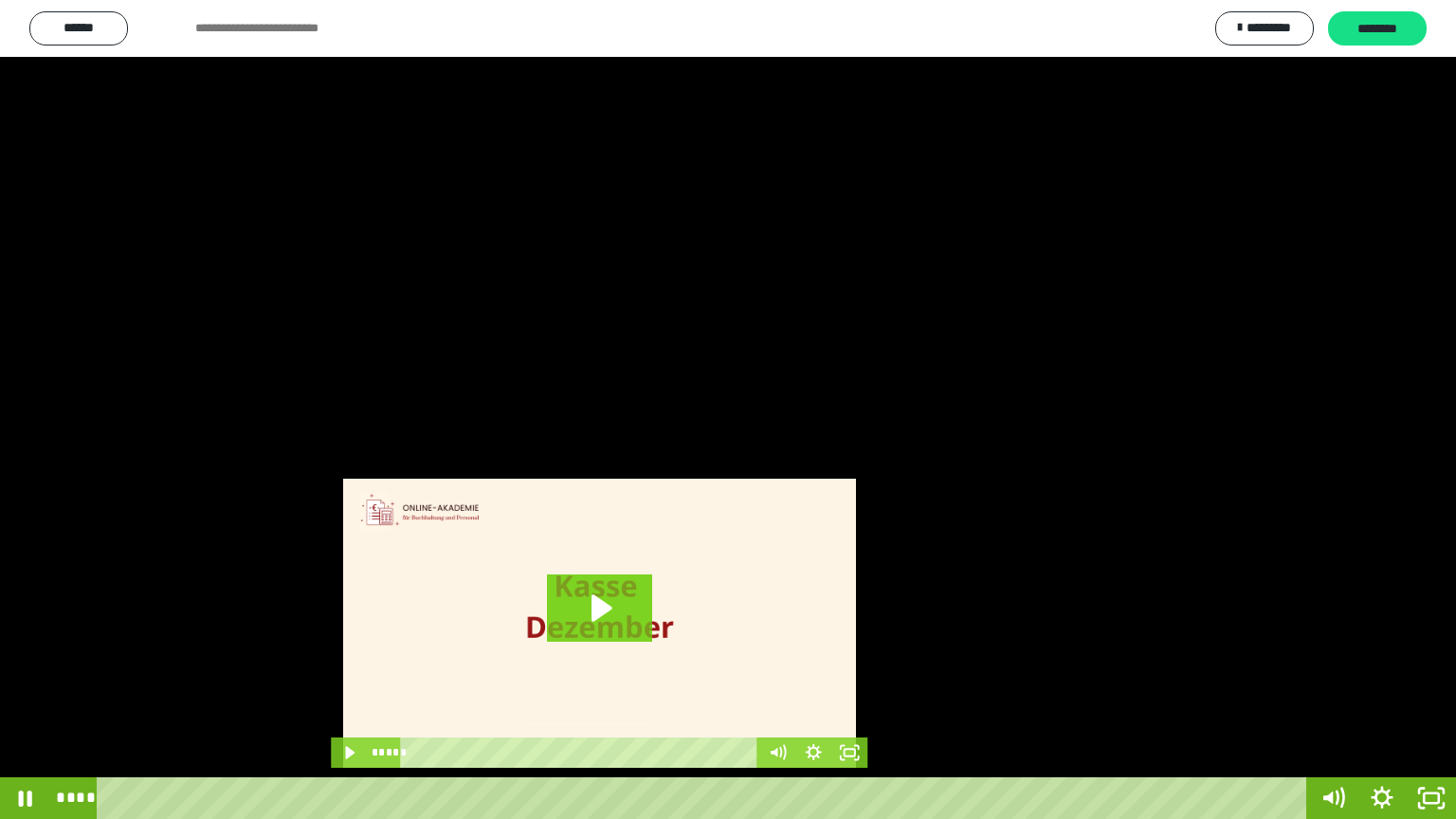 click at bounding box center (728, 410) 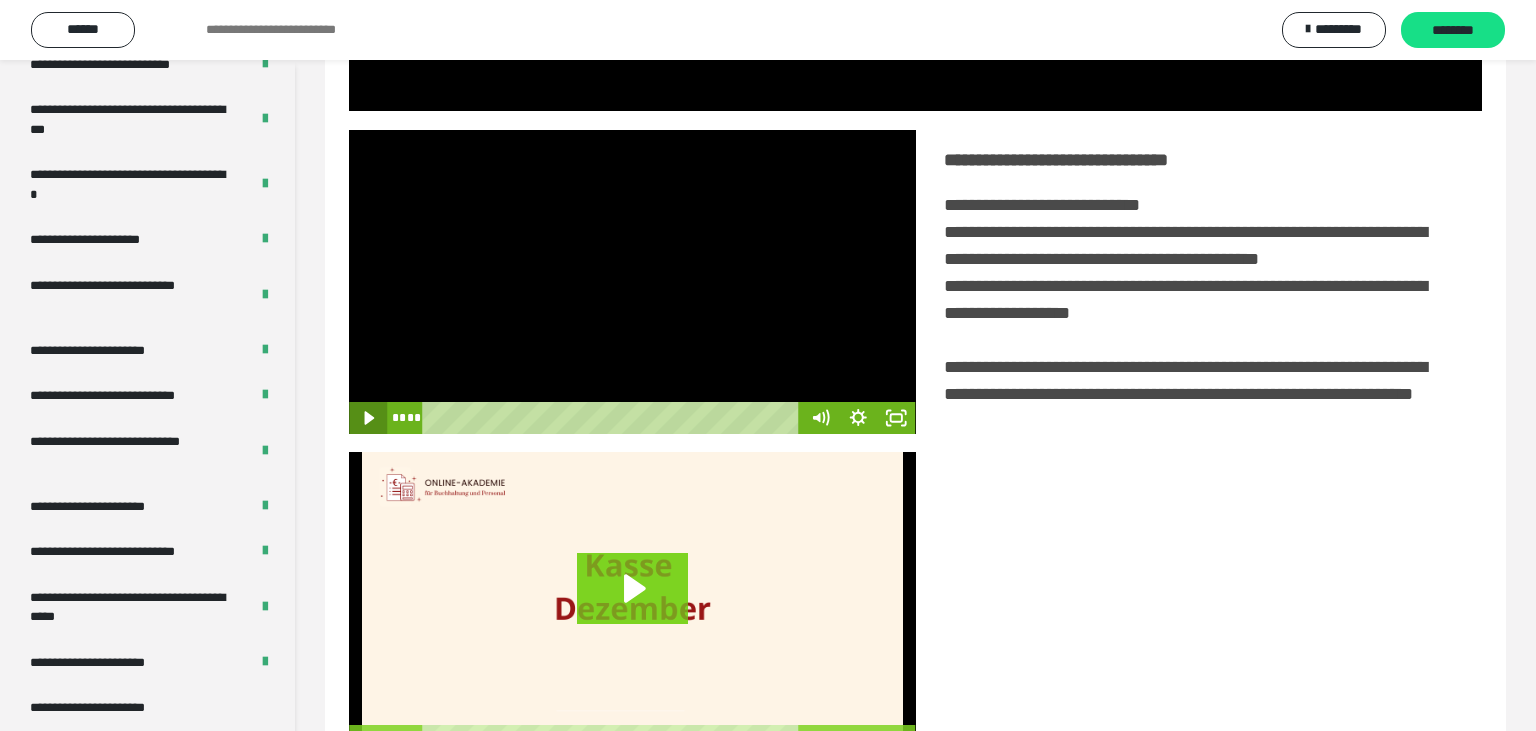 click 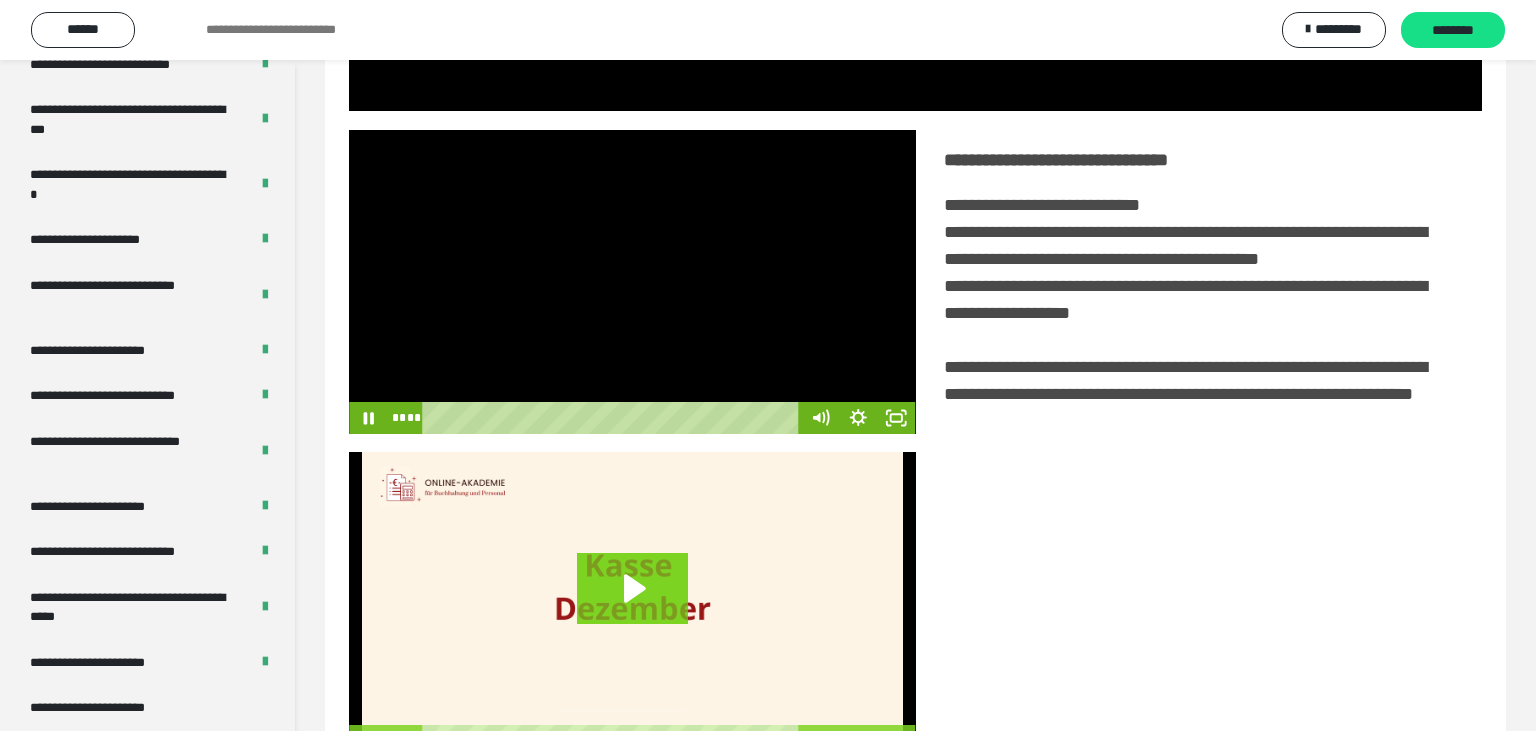 click at bounding box center (632, 282) 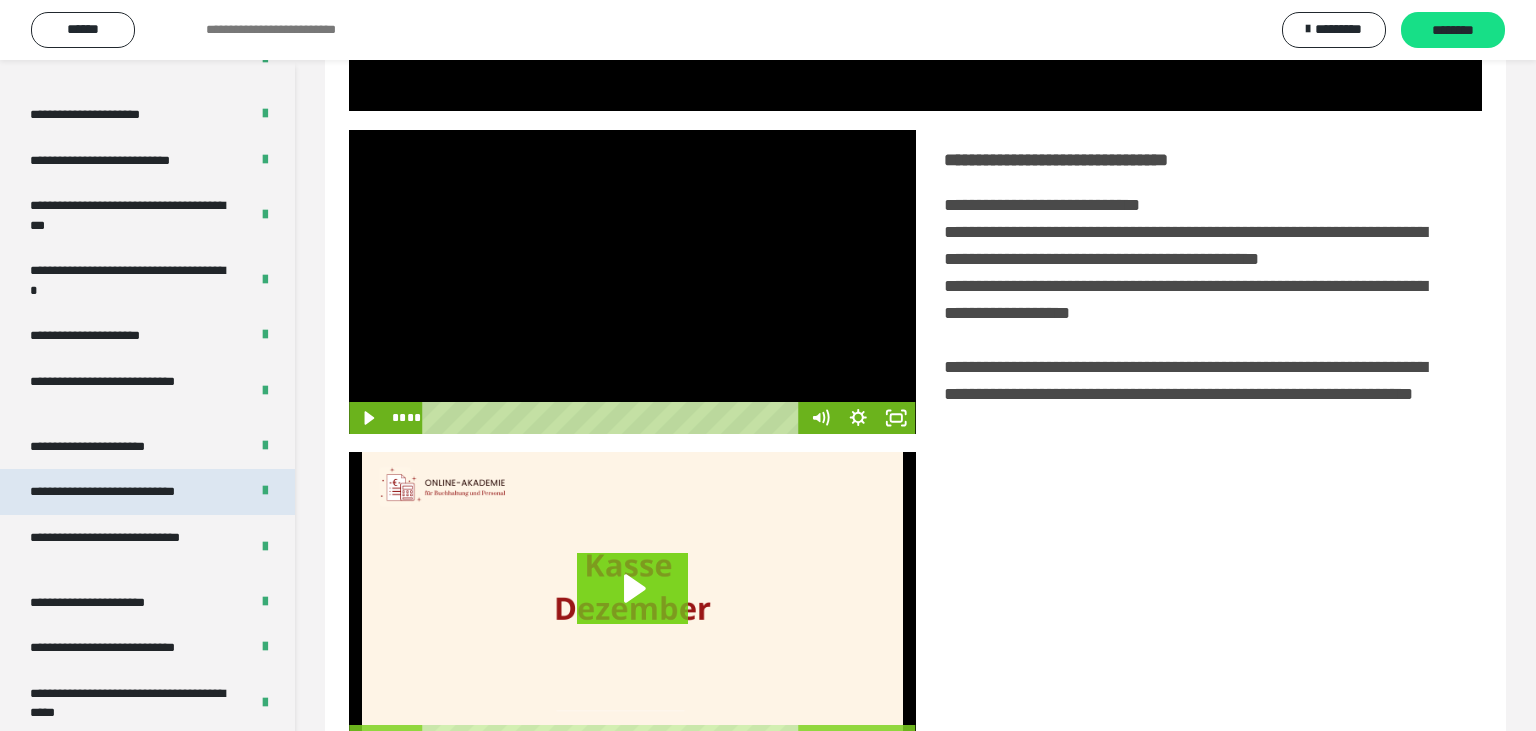 scroll, scrollTop: 3651, scrollLeft: 0, axis: vertical 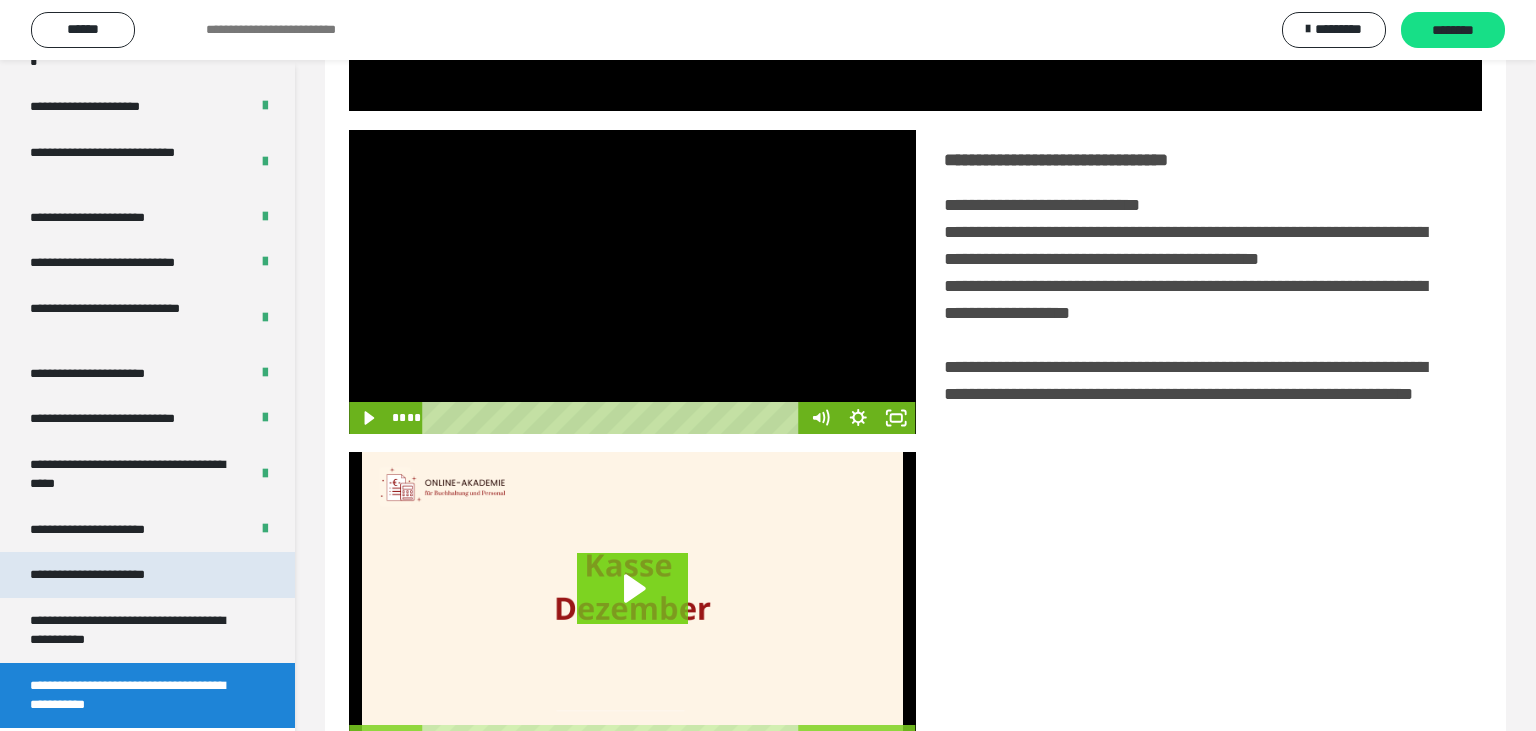 click on "**********" at bounding box center (111, 575) 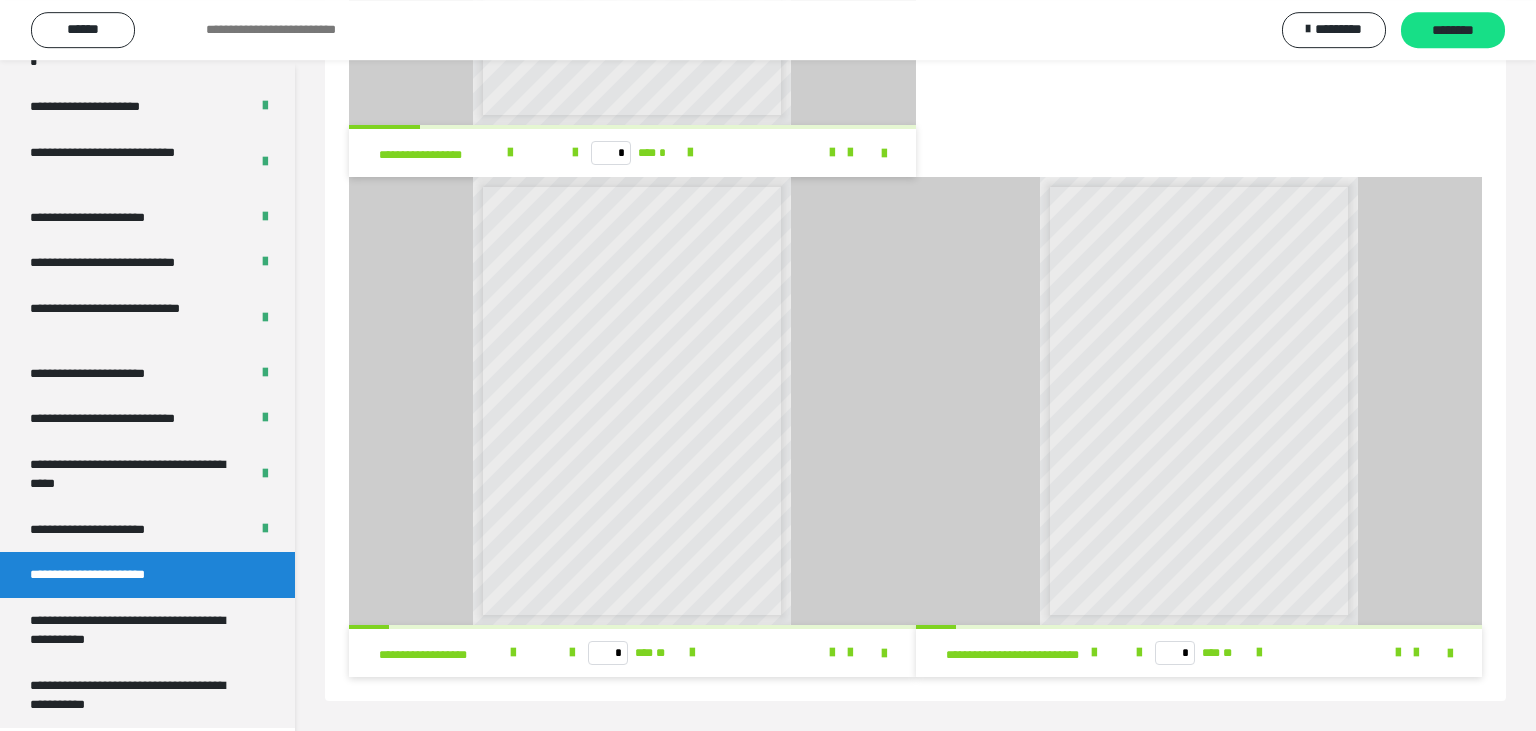scroll, scrollTop: 2174, scrollLeft: 0, axis: vertical 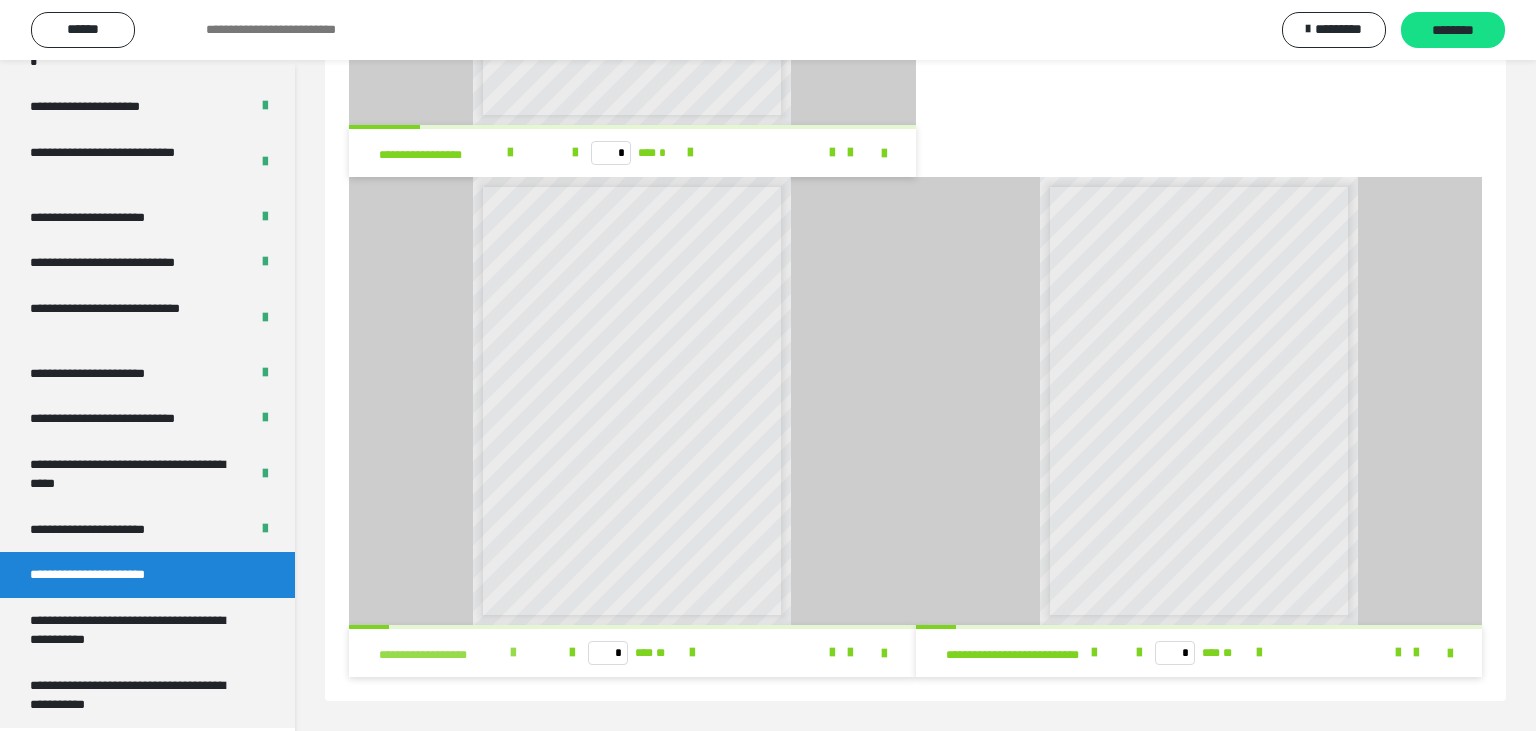 click on "**********" at bounding box center (460, 653) 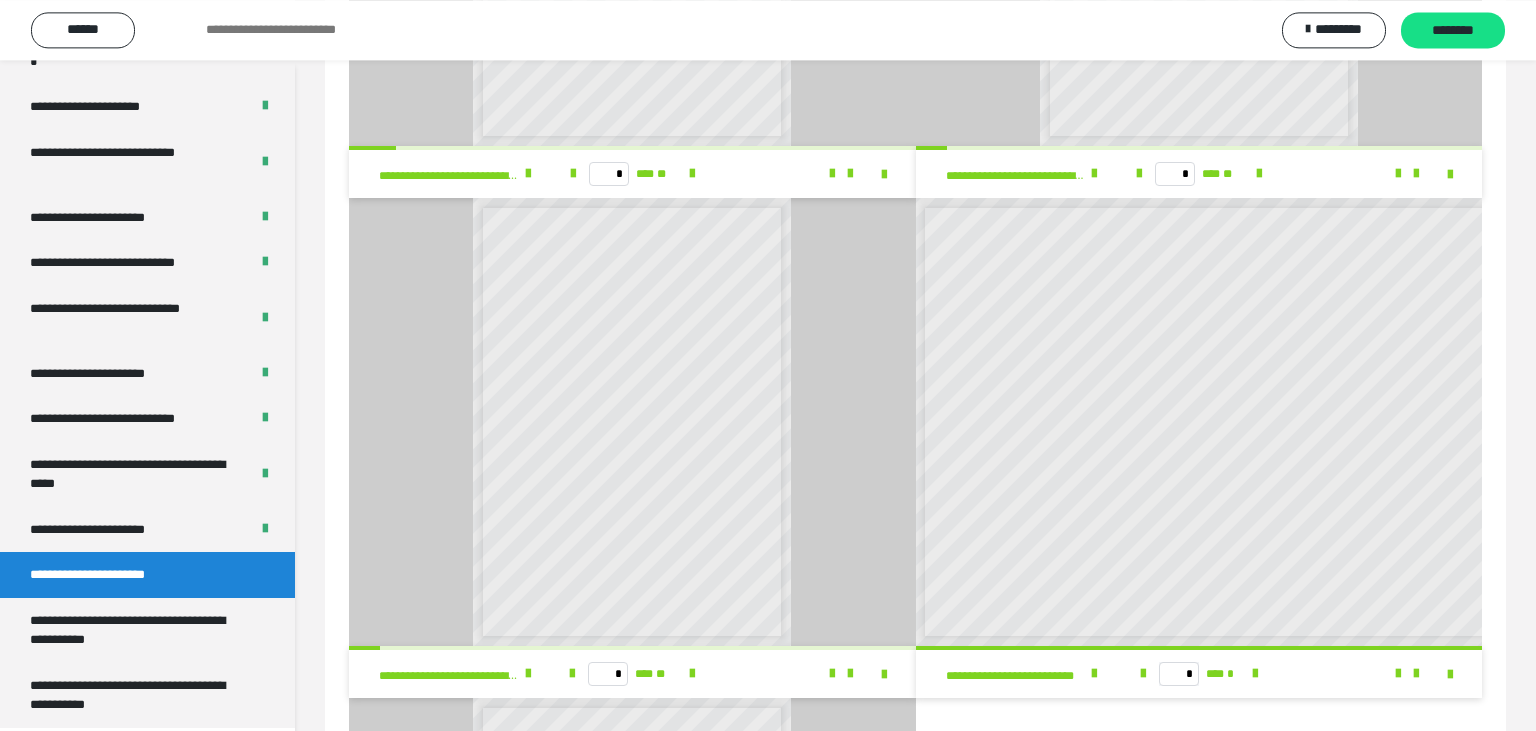 scroll, scrollTop: 1118, scrollLeft: 0, axis: vertical 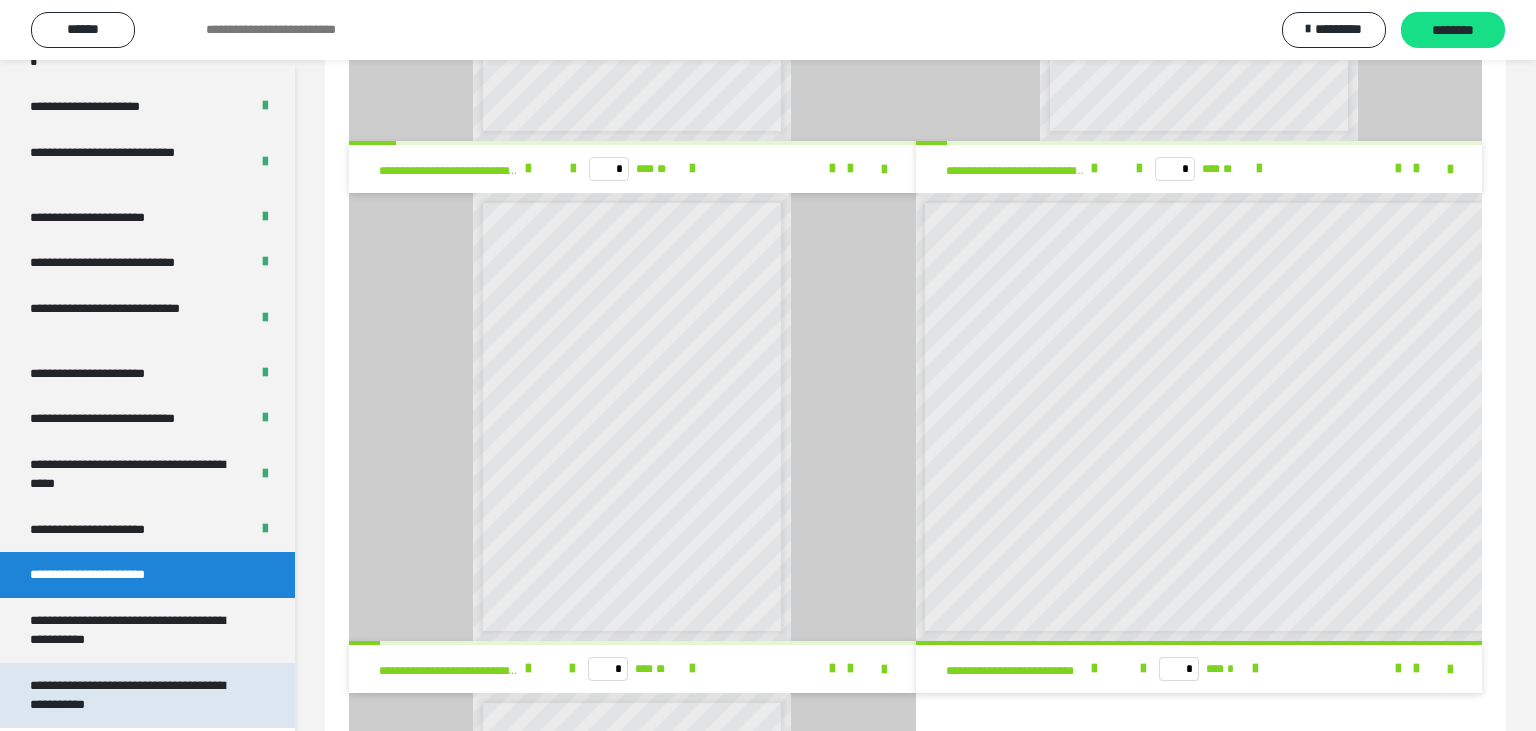 click on "**********" at bounding box center [139, 695] 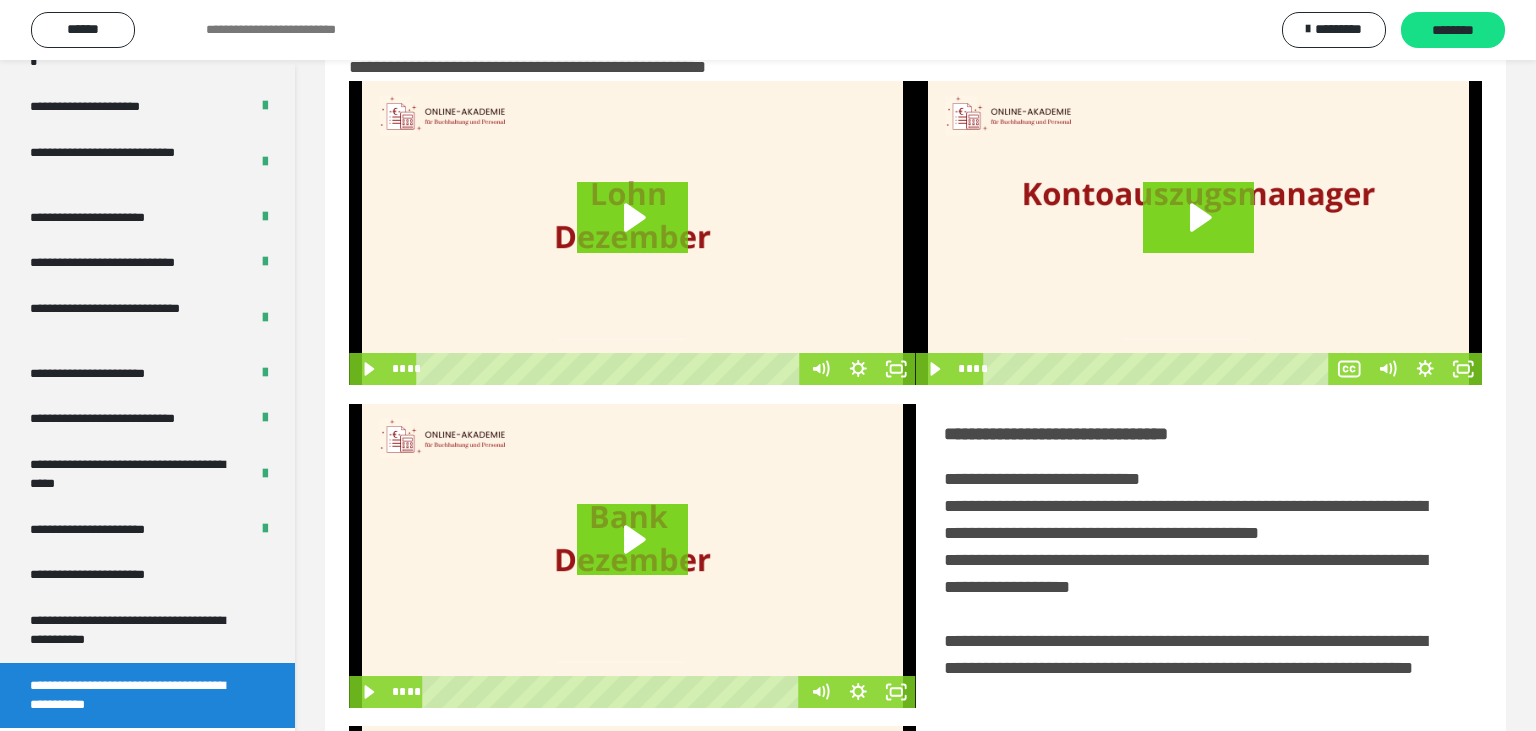 scroll, scrollTop: 0, scrollLeft: 0, axis: both 